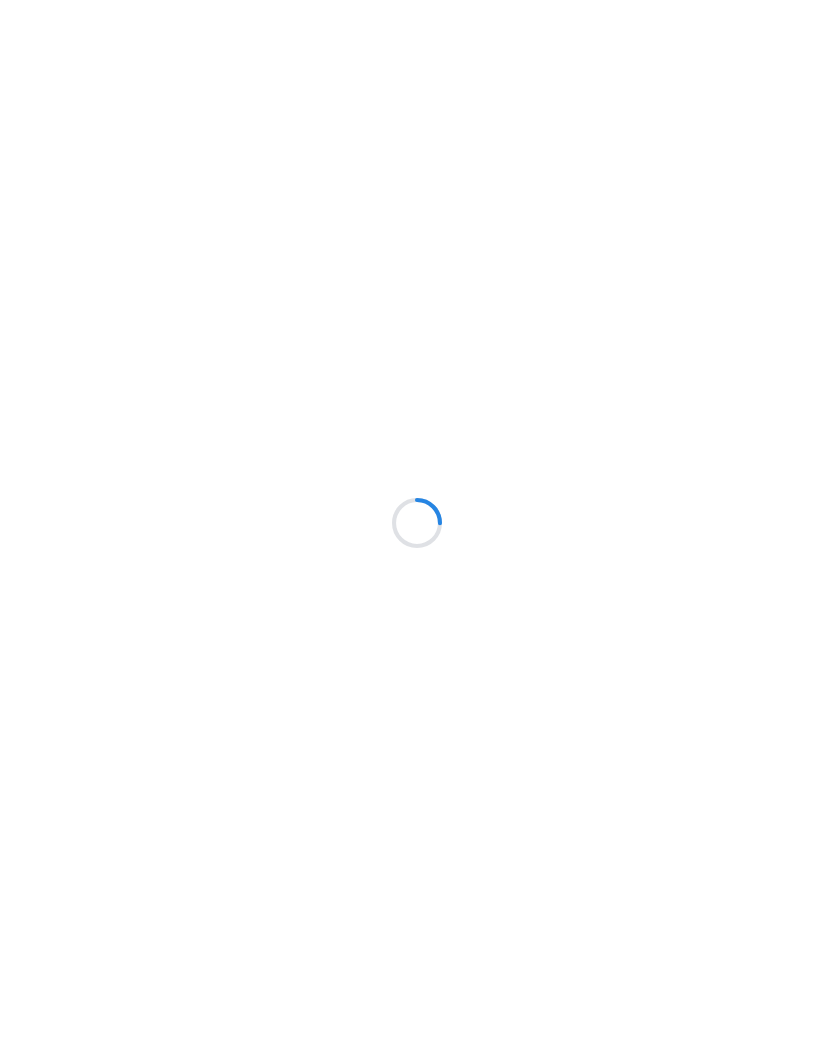 scroll, scrollTop: 0, scrollLeft: 0, axis: both 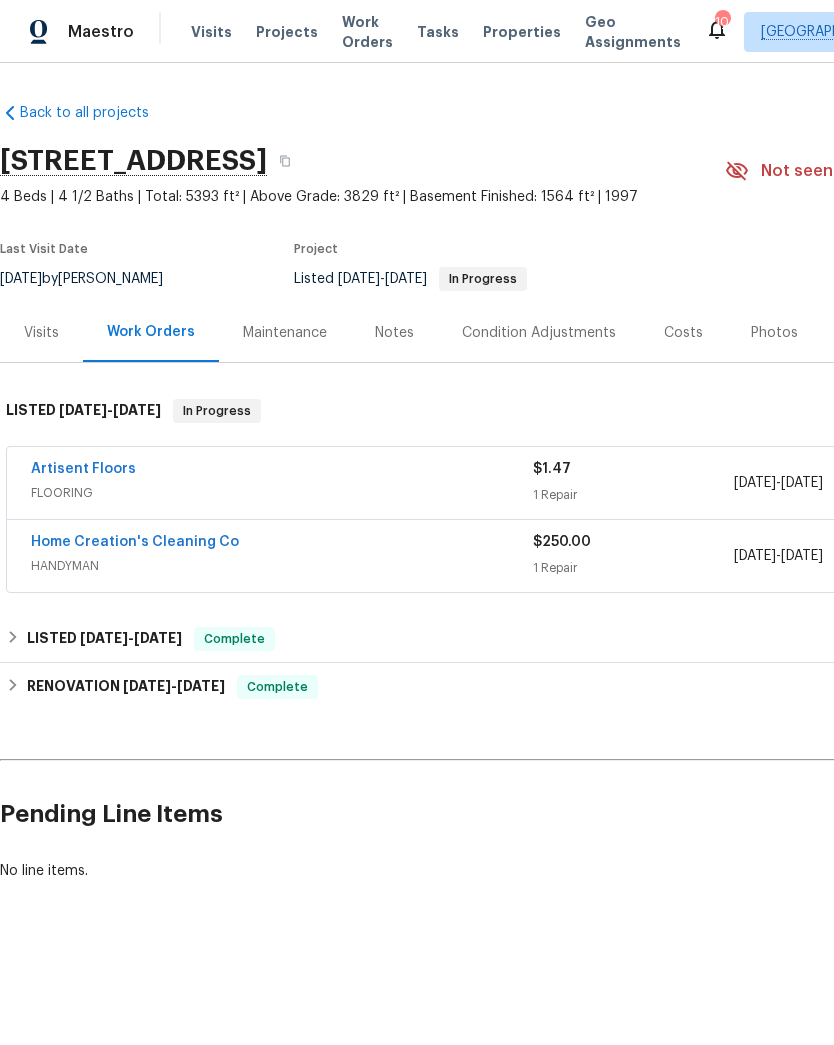click on "Visits" at bounding box center (211, 32) 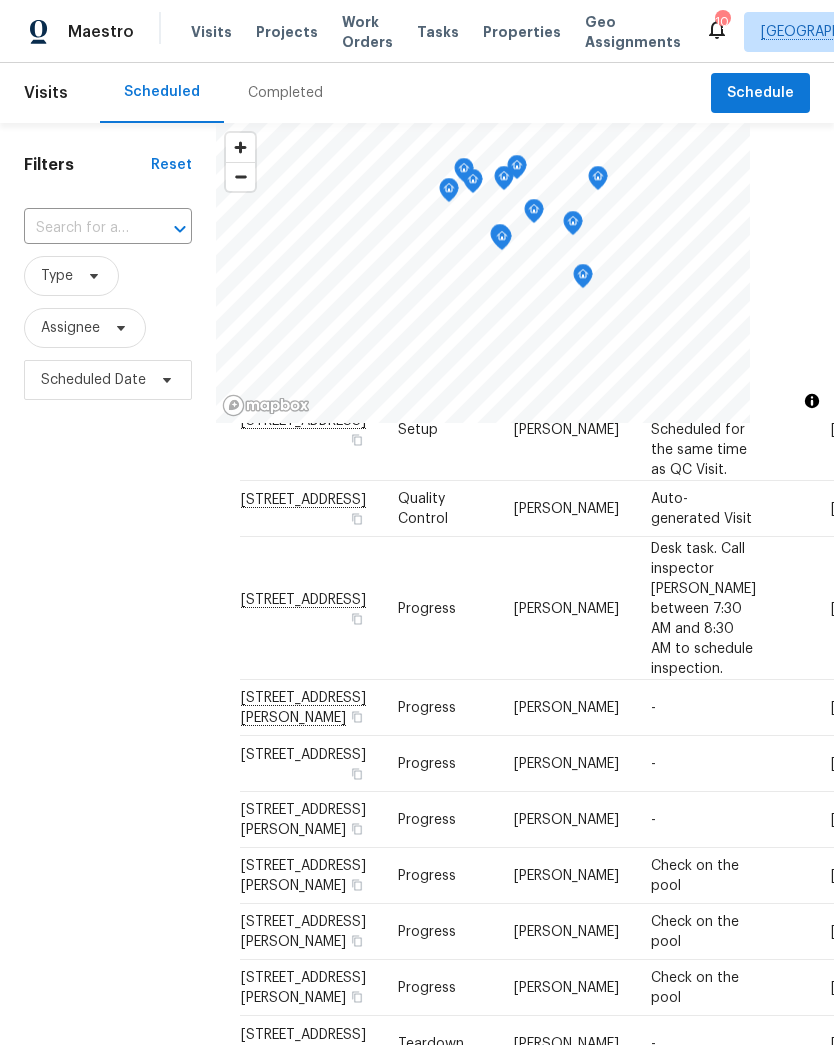 scroll, scrollTop: 734, scrollLeft: 0, axis: vertical 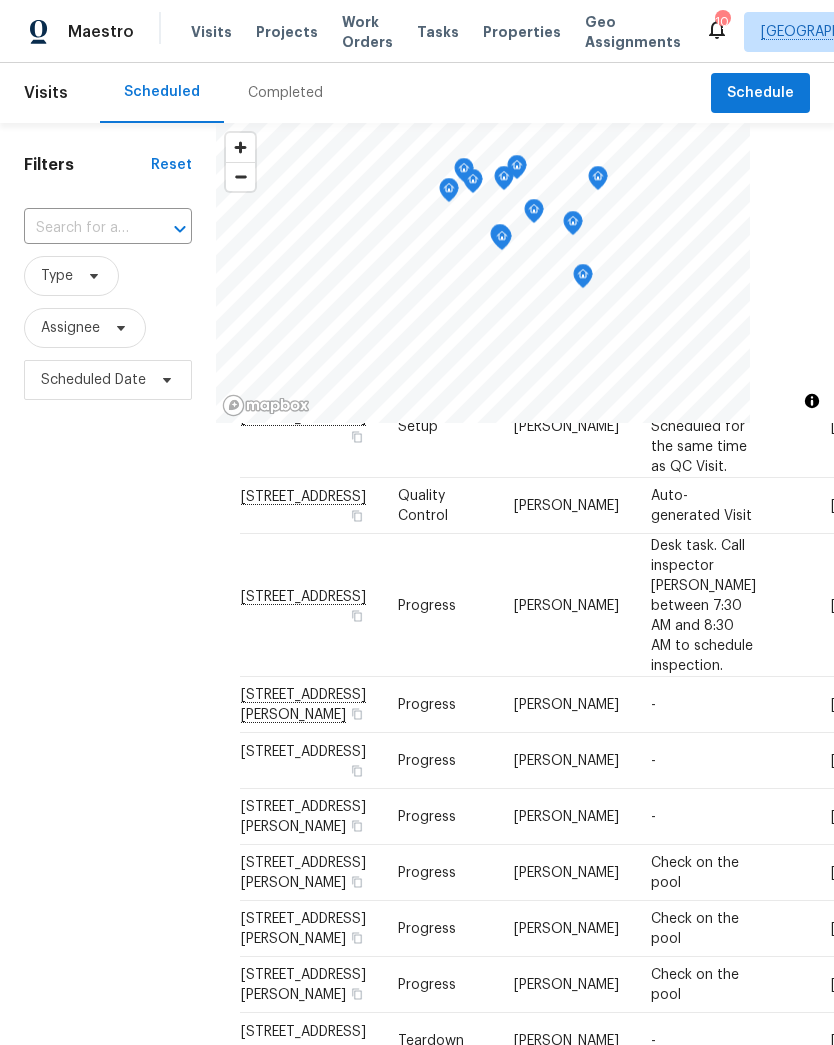 click 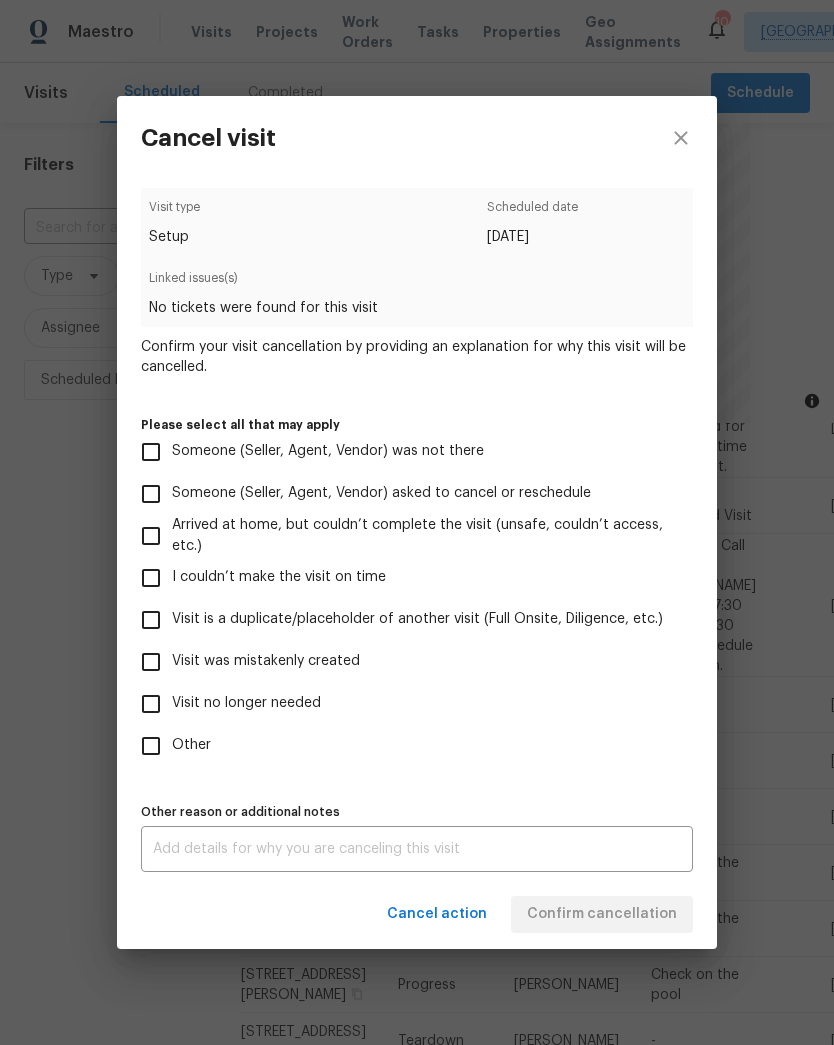click on "Visit was mistakenly created" at bounding box center (151, 662) 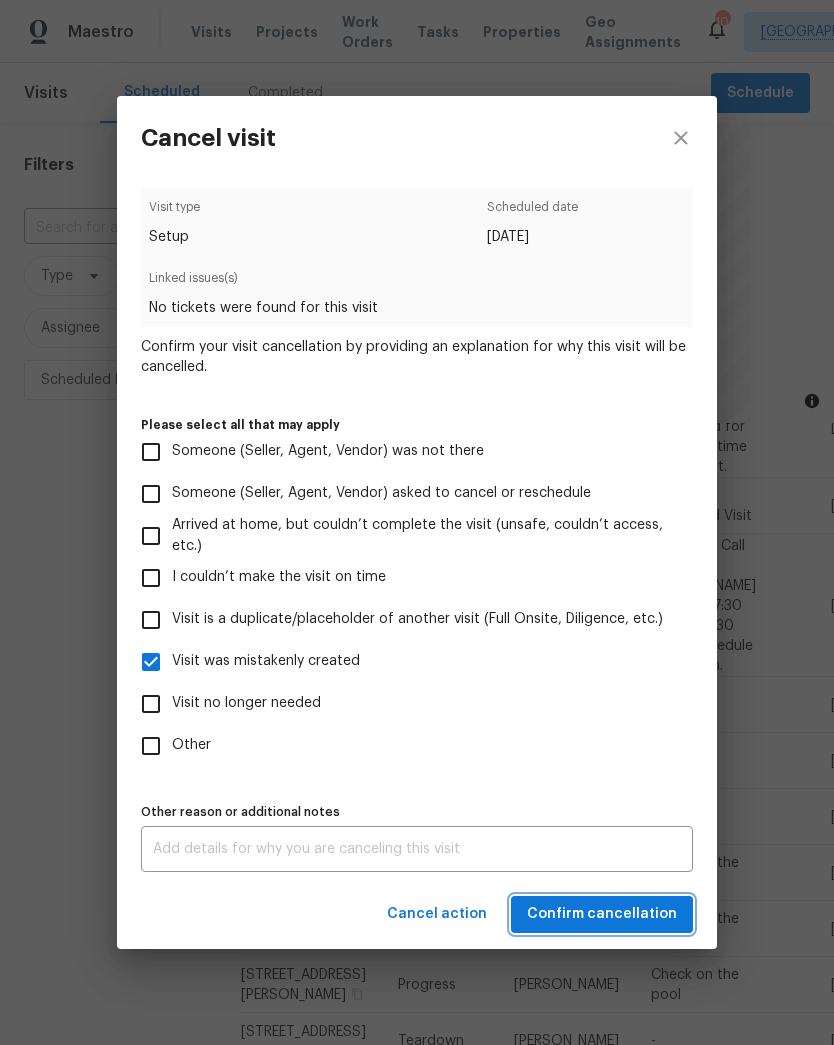 click on "Confirm cancellation" at bounding box center [602, 914] 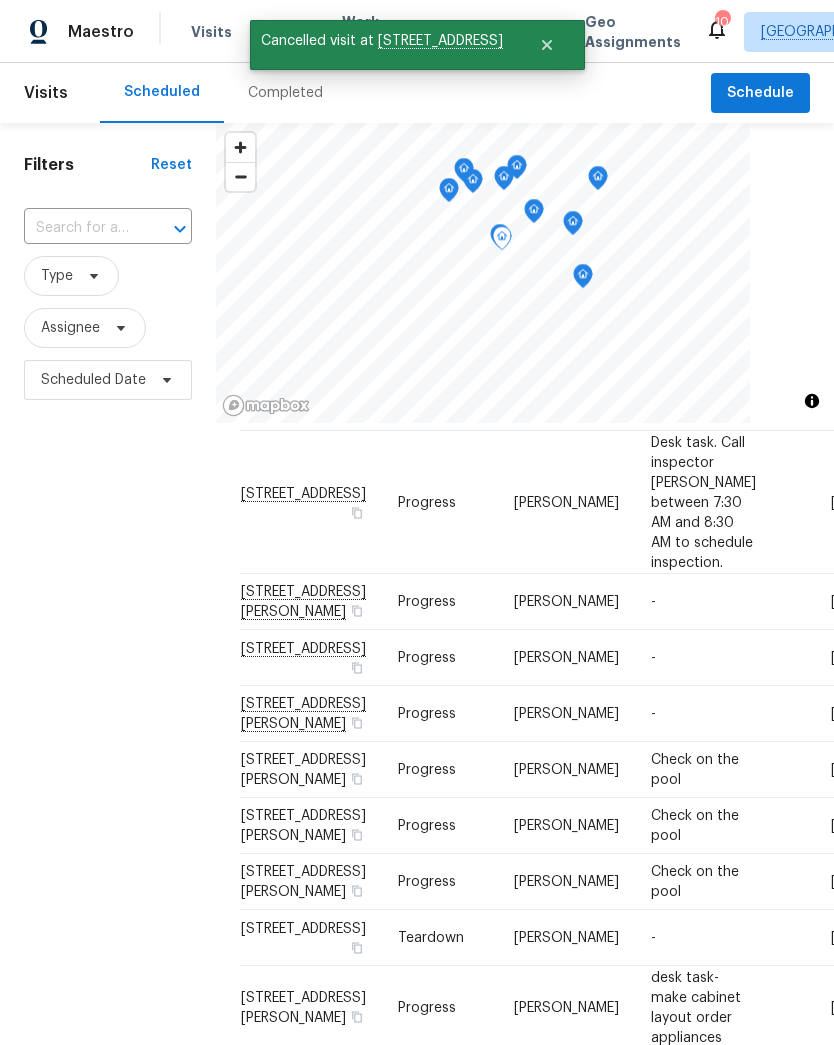 click 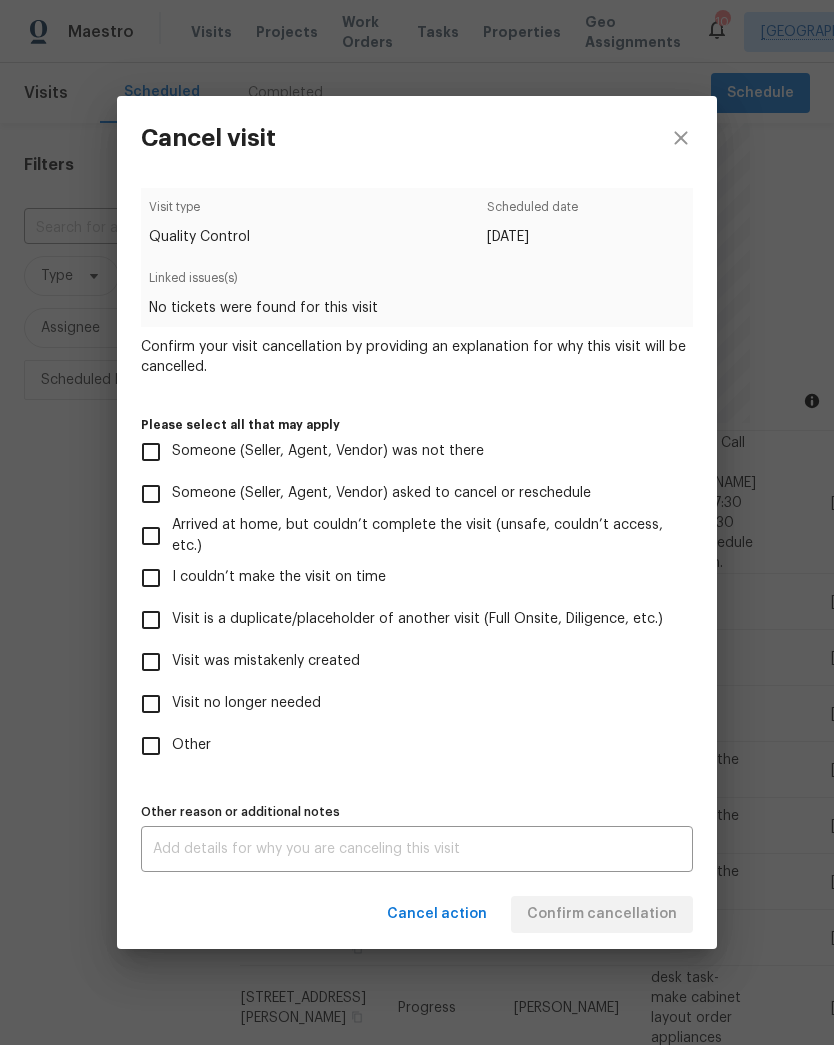 click on "Visit was mistakenly created" at bounding box center [151, 662] 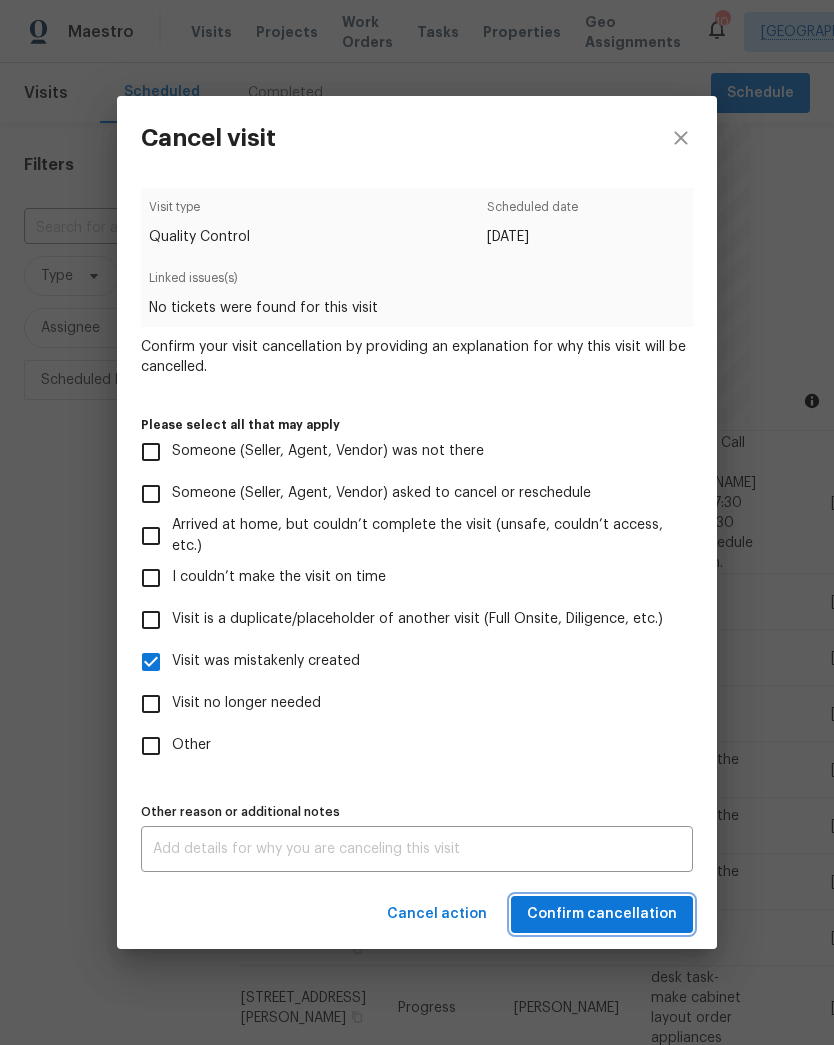 click on "Confirm cancellation" at bounding box center (602, 914) 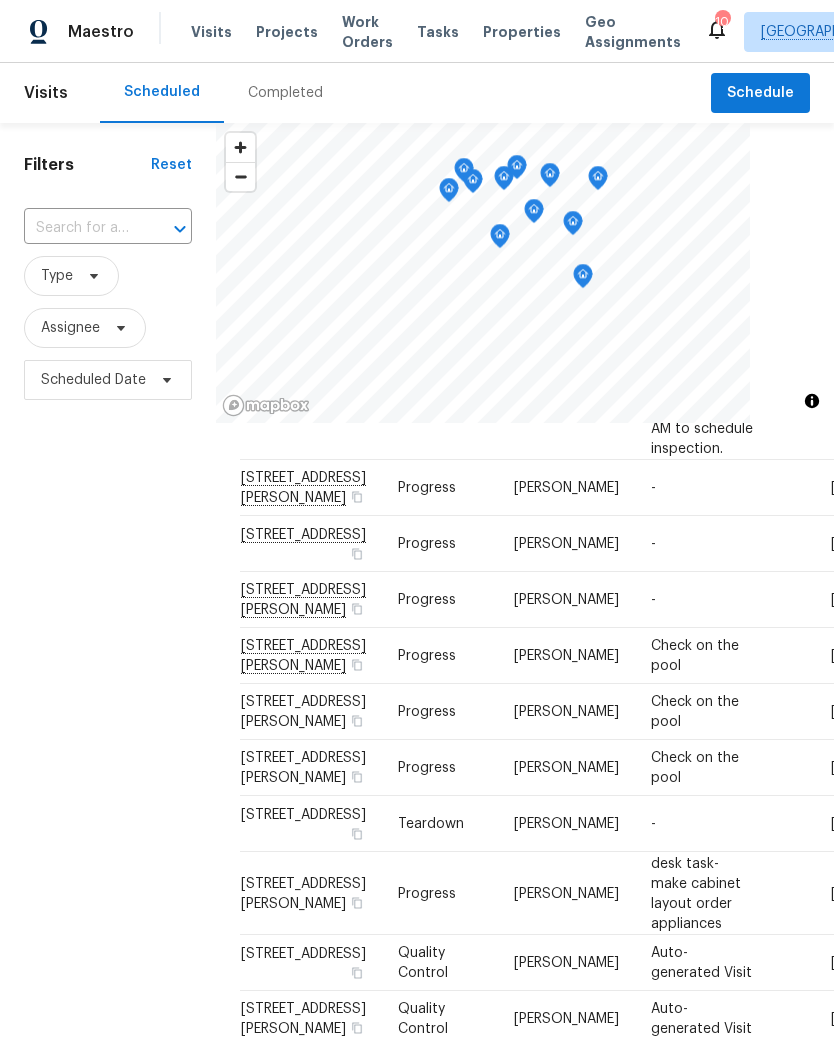 scroll, scrollTop: 1039, scrollLeft: 0, axis: vertical 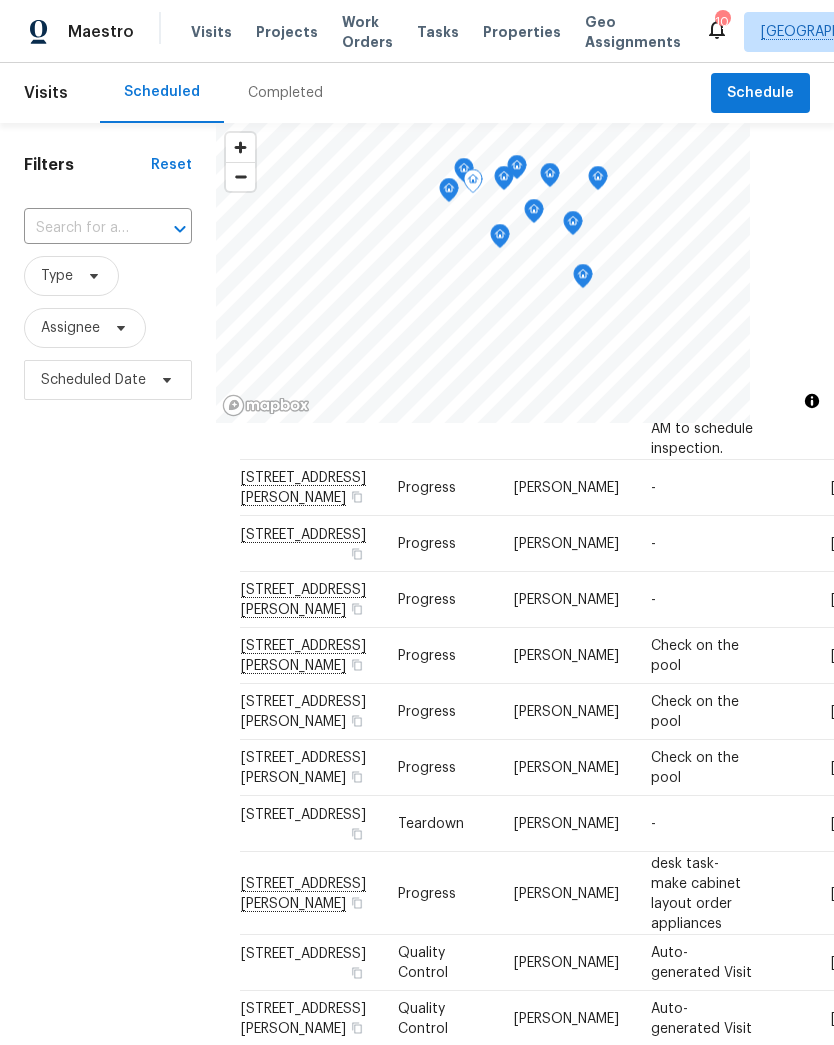click 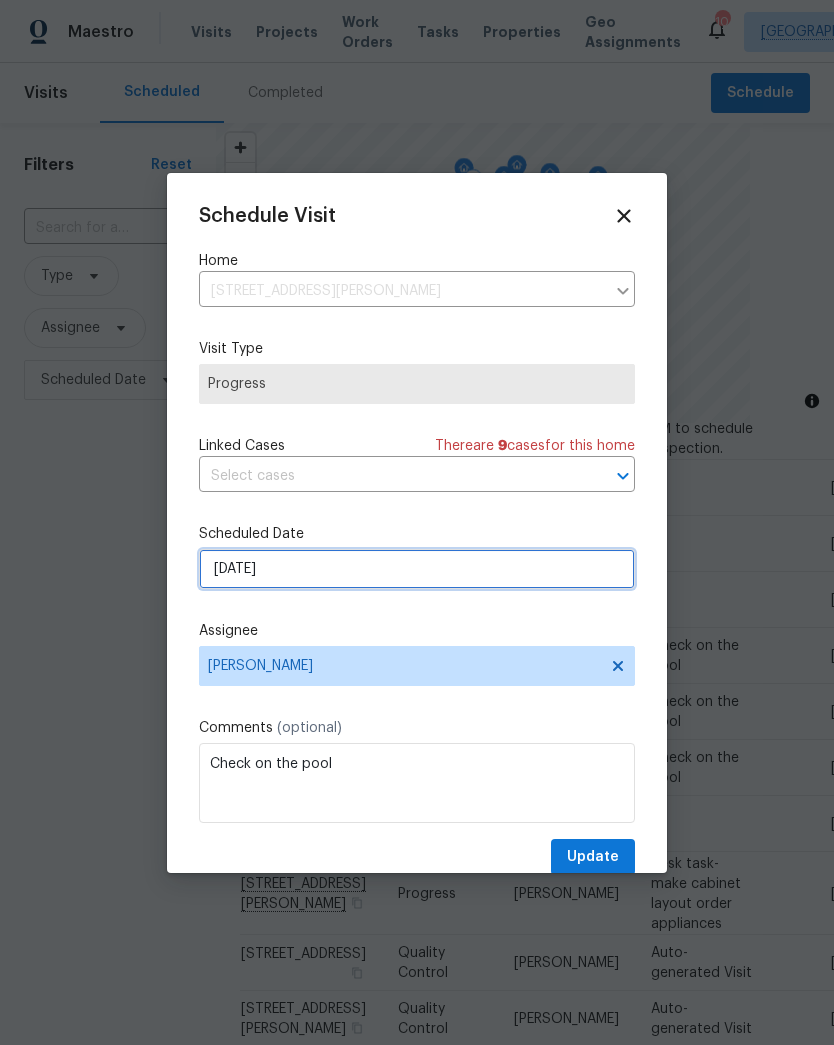 click on "[DATE]" at bounding box center [417, 569] 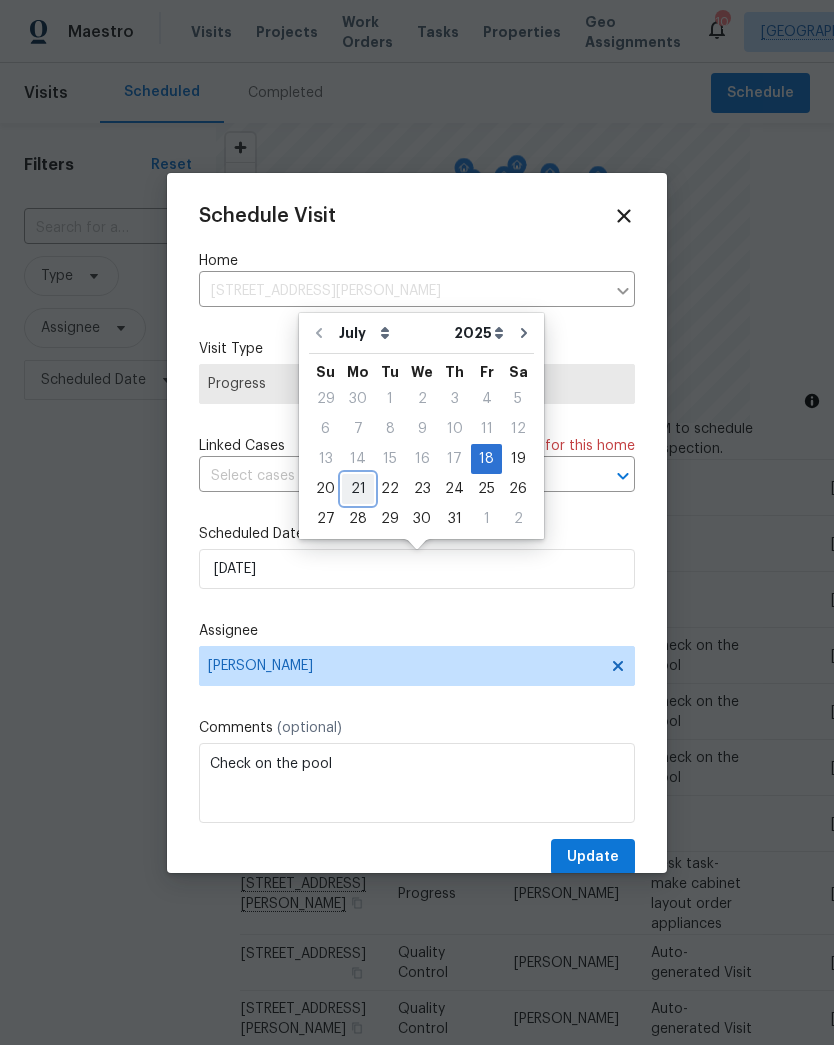 click on "21" at bounding box center [358, 489] 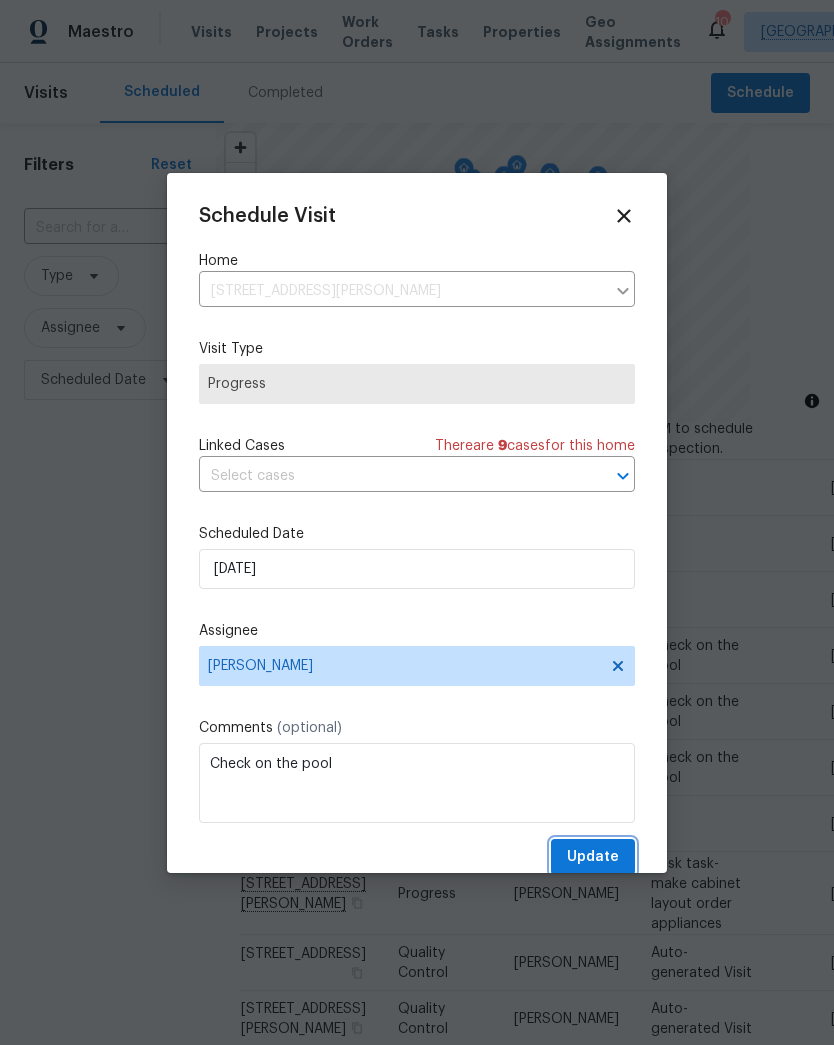 click on "Update" at bounding box center (593, 857) 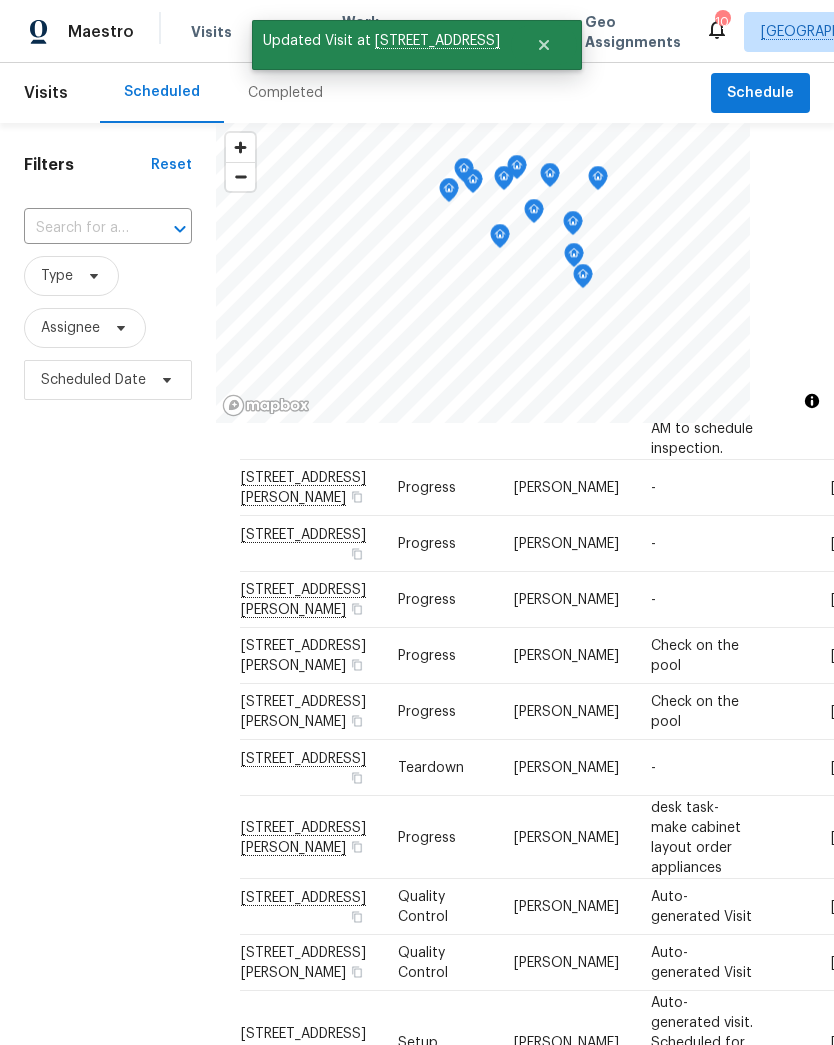 click 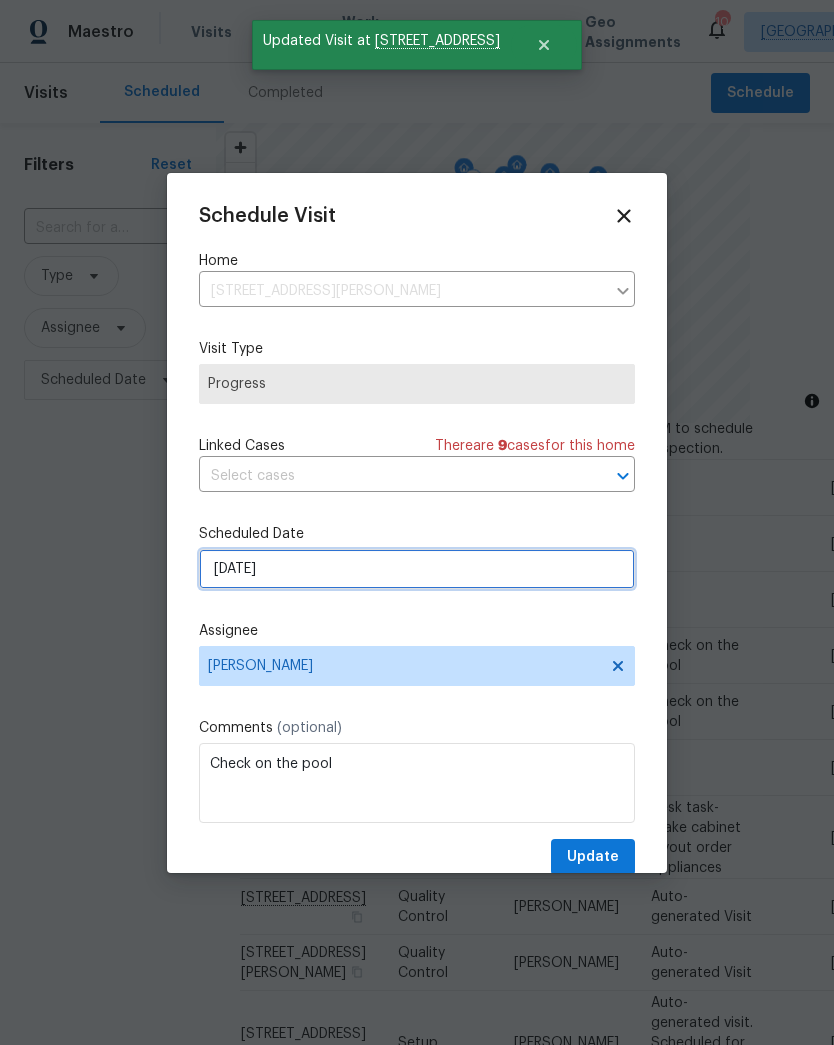 click on "[DATE]" at bounding box center [417, 569] 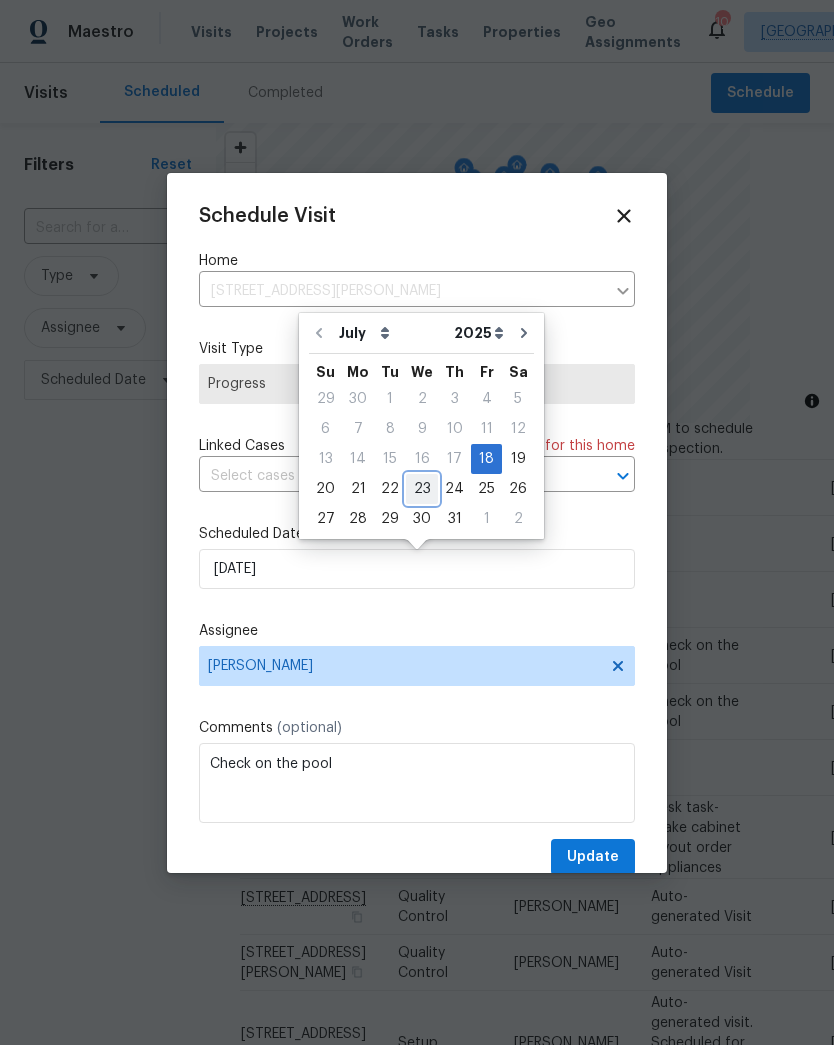 click on "23" at bounding box center (422, 489) 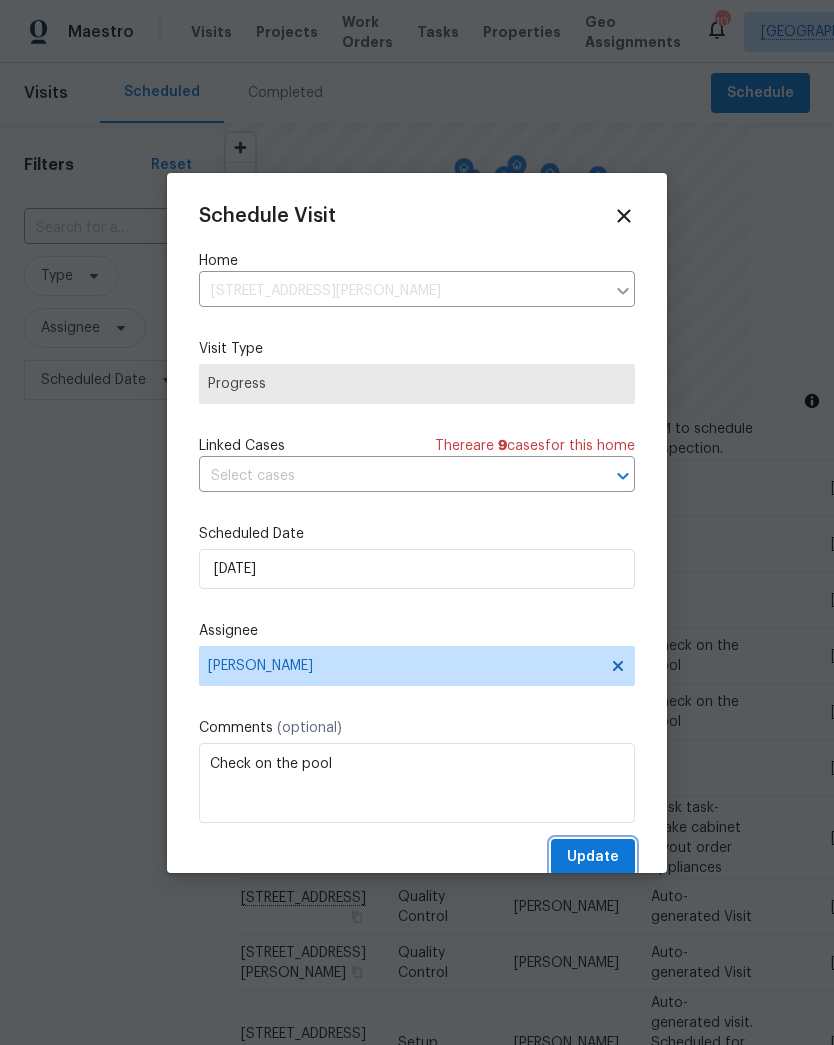 click on "Update" at bounding box center [593, 857] 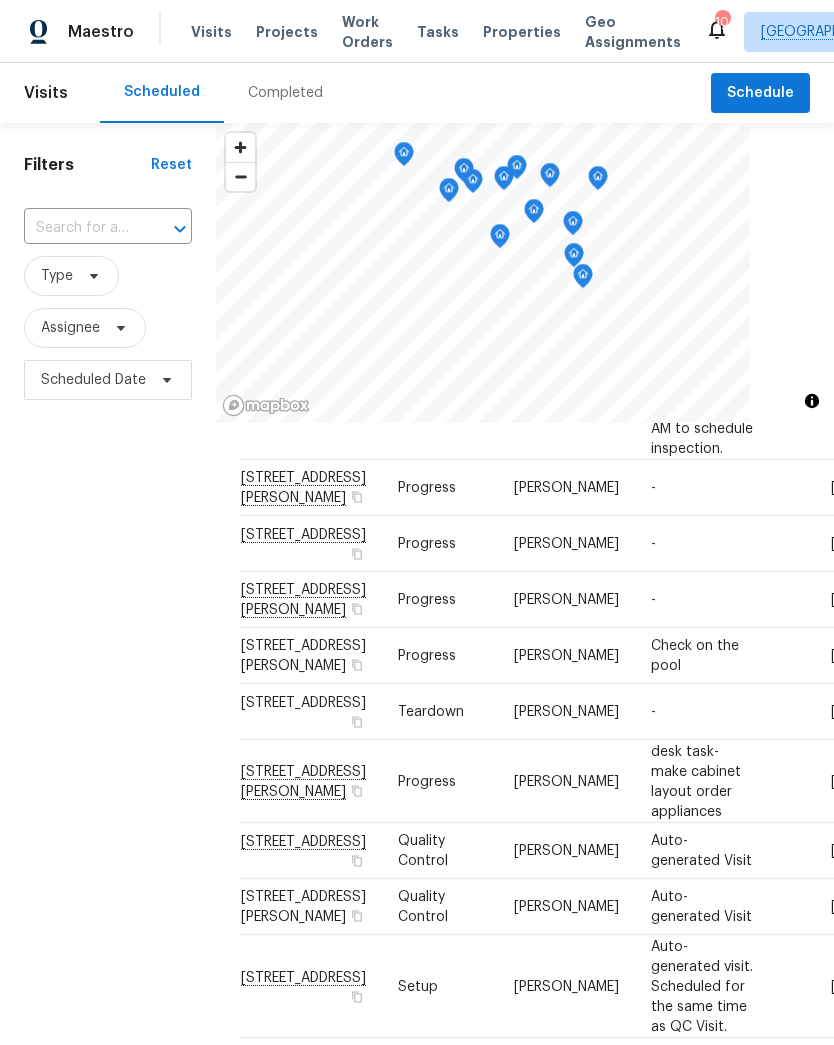 scroll, scrollTop: 1280, scrollLeft: 0, axis: vertical 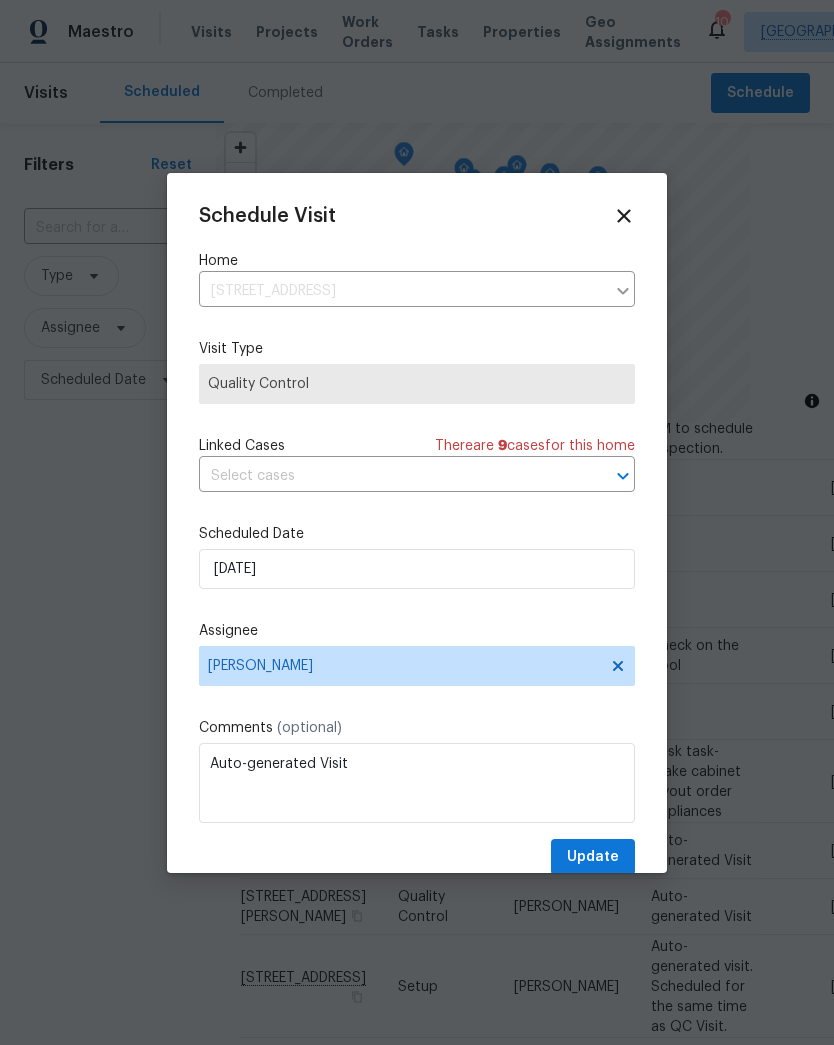 click at bounding box center (417, 522) 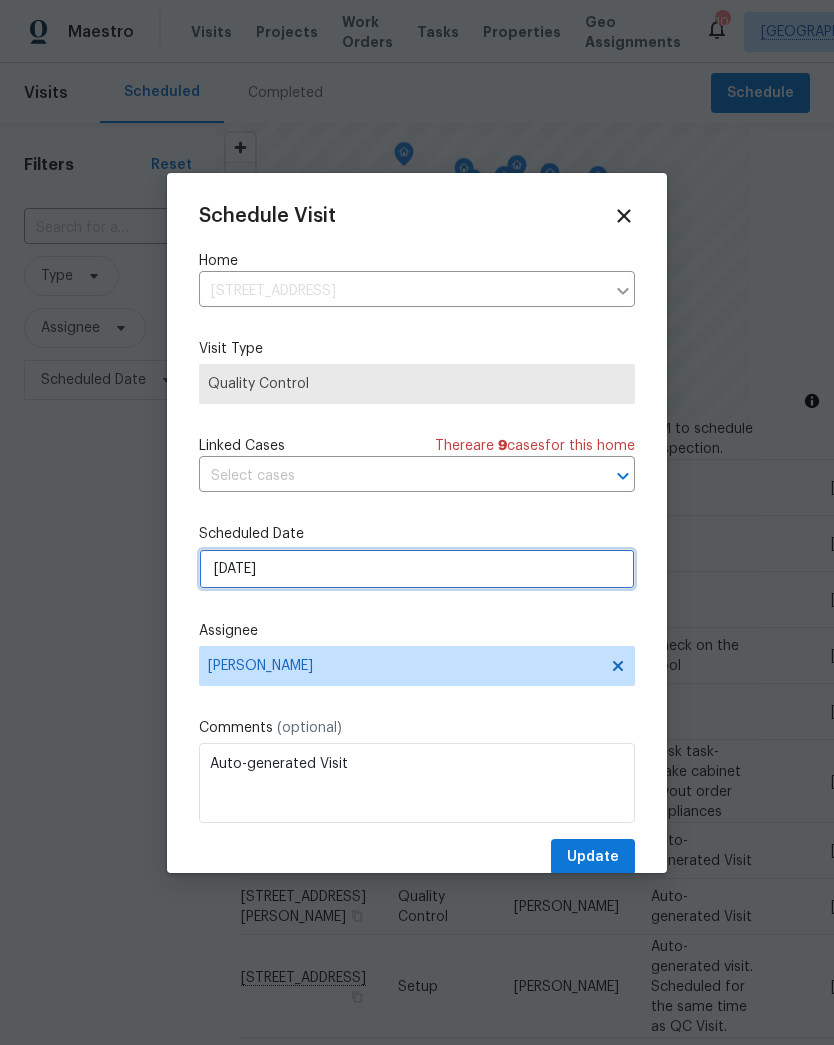 click on "7/19/2025" at bounding box center (417, 569) 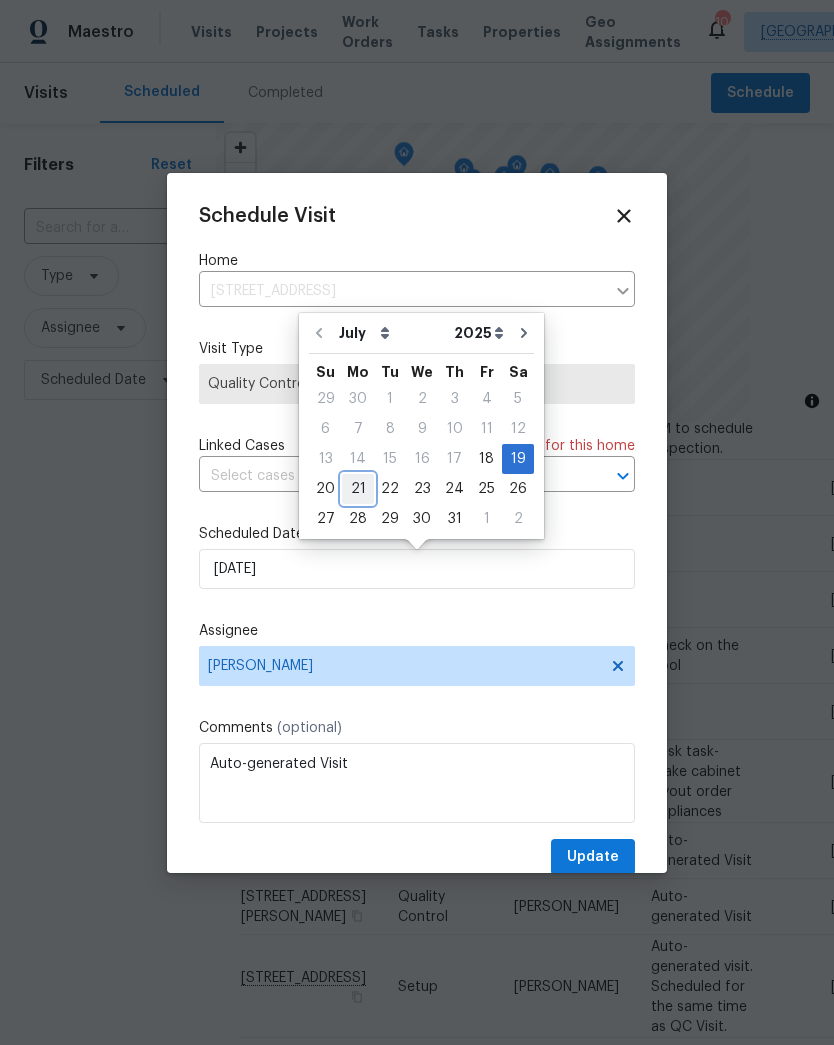 click on "21" at bounding box center (358, 489) 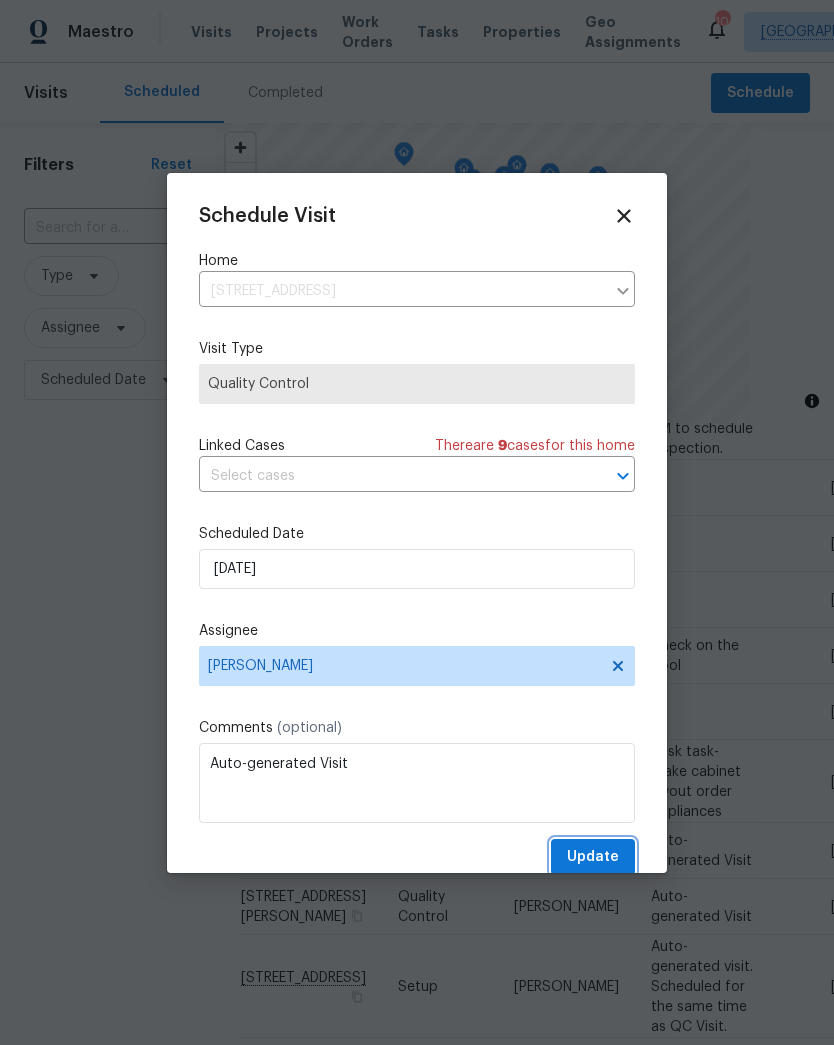 click on "Update" at bounding box center (593, 857) 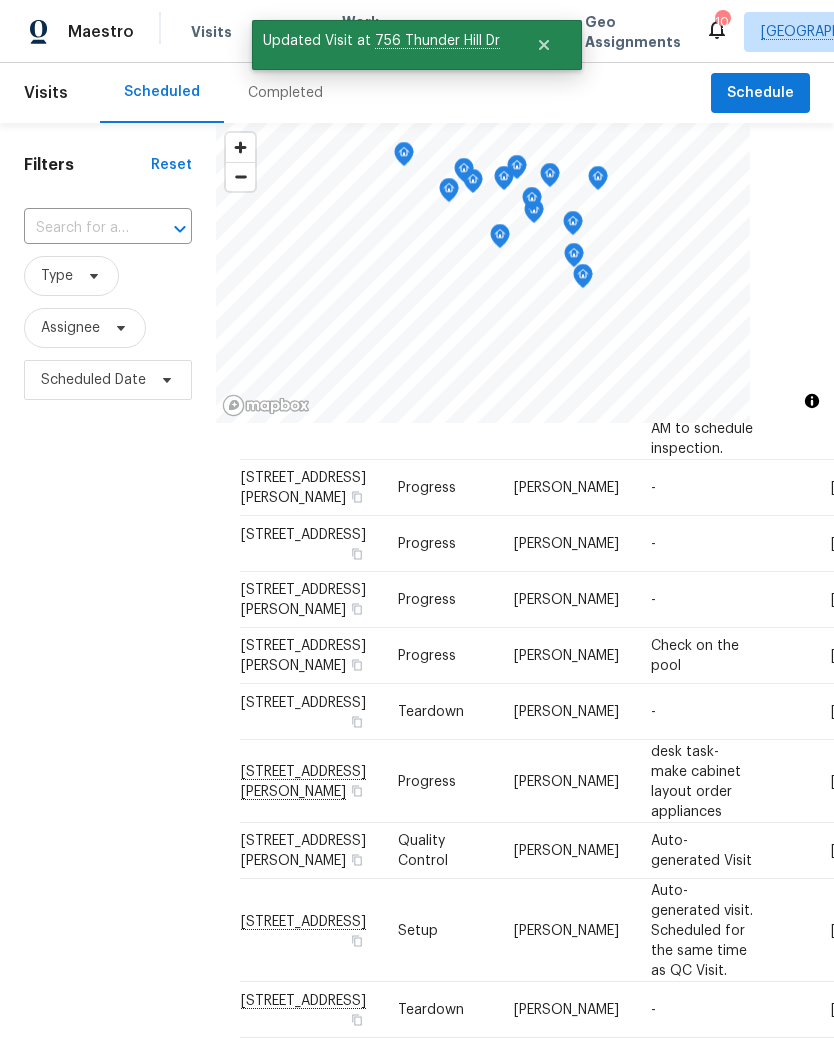 click at bounding box center [0, 0] 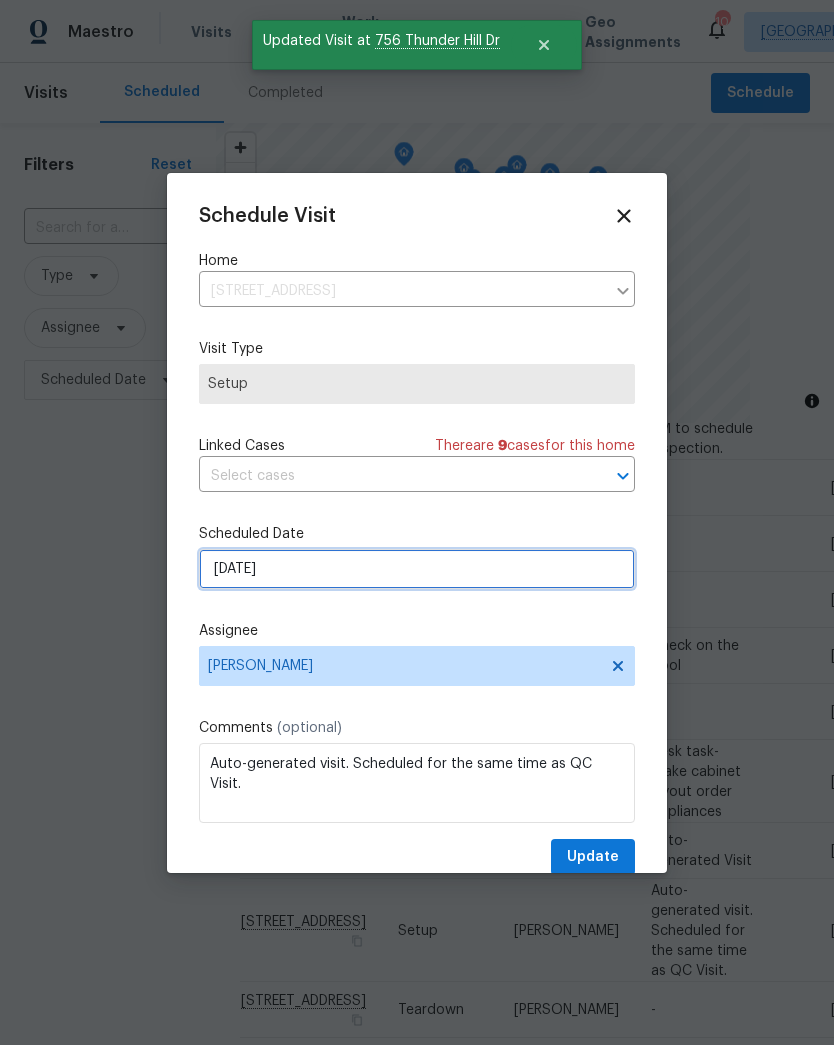 click on "7/19/2025" at bounding box center [417, 569] 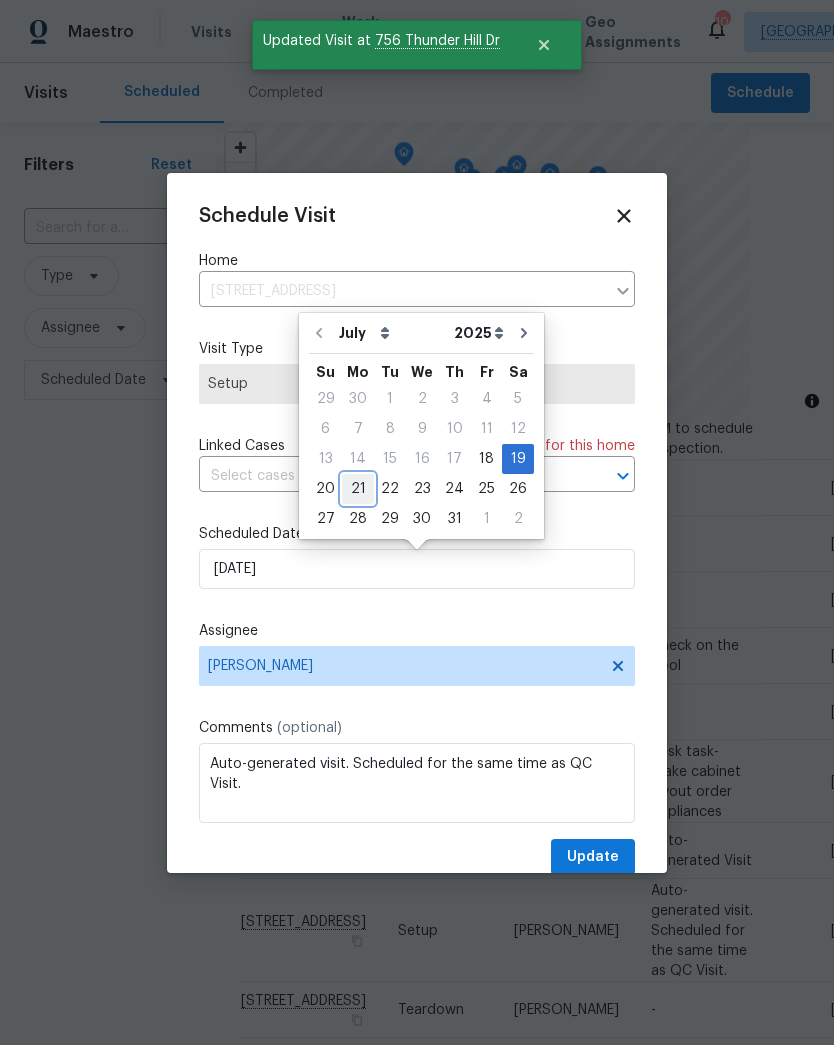 click on "21" at bounding box center [358, 489] 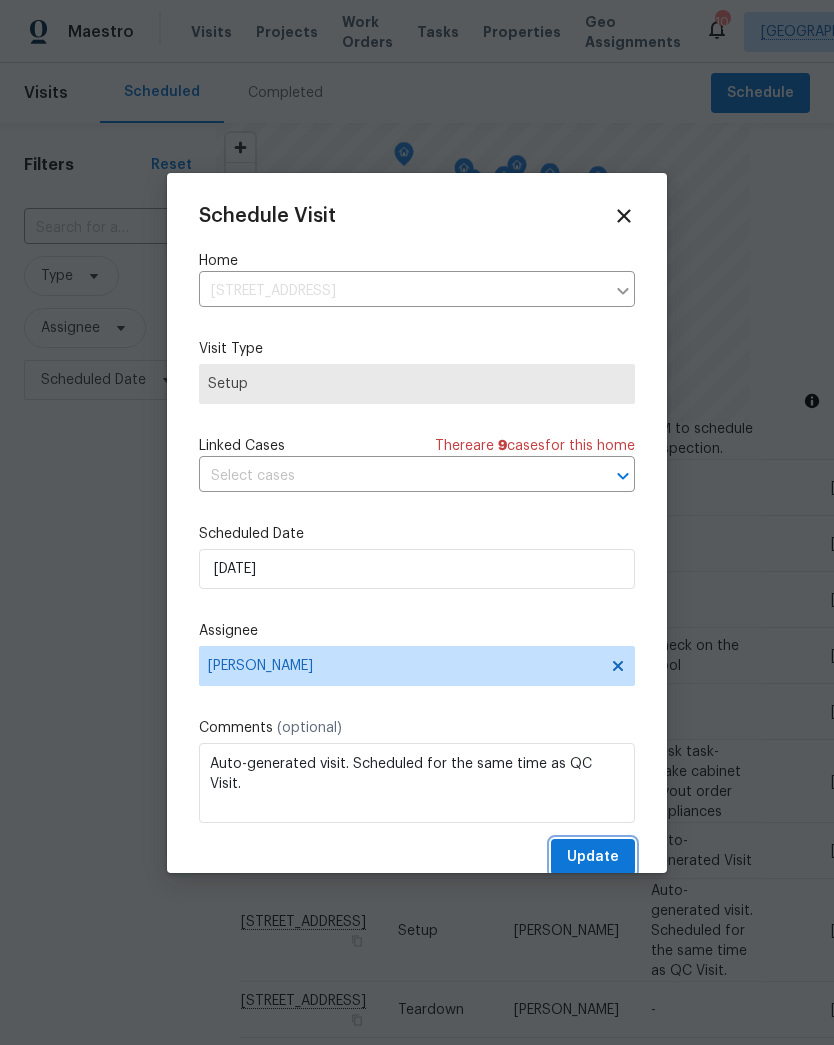click on "Update" at bounding box center [593, 857] 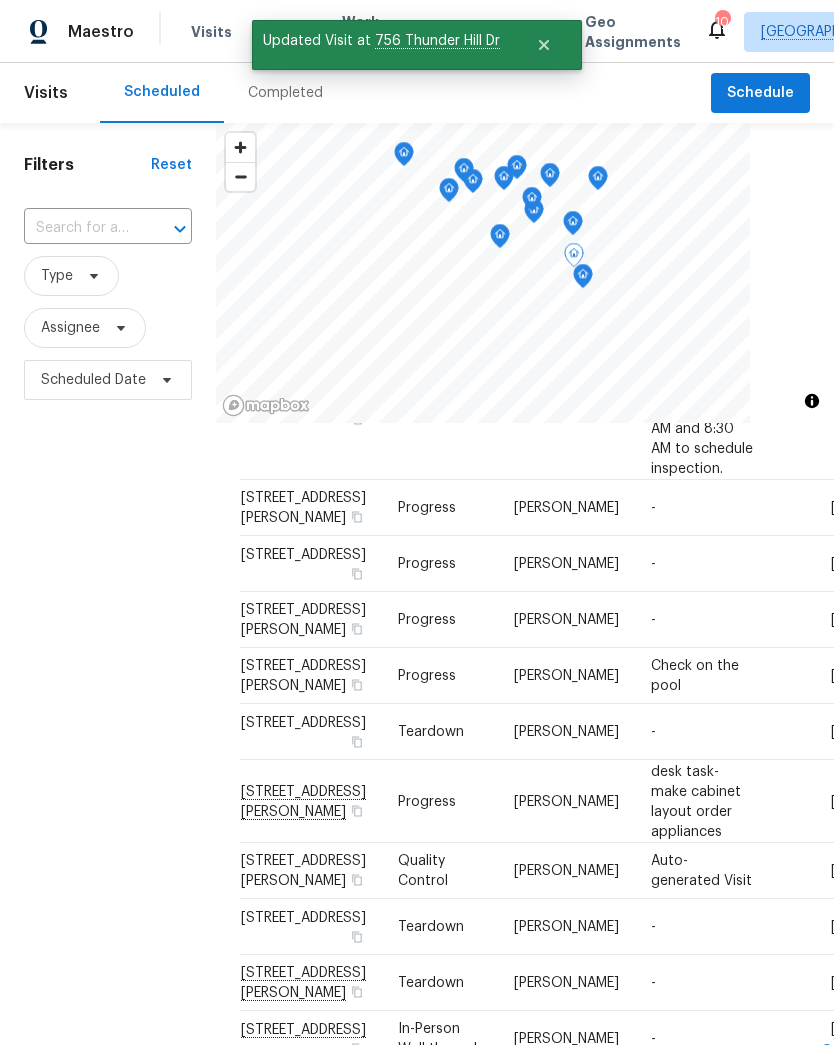 click 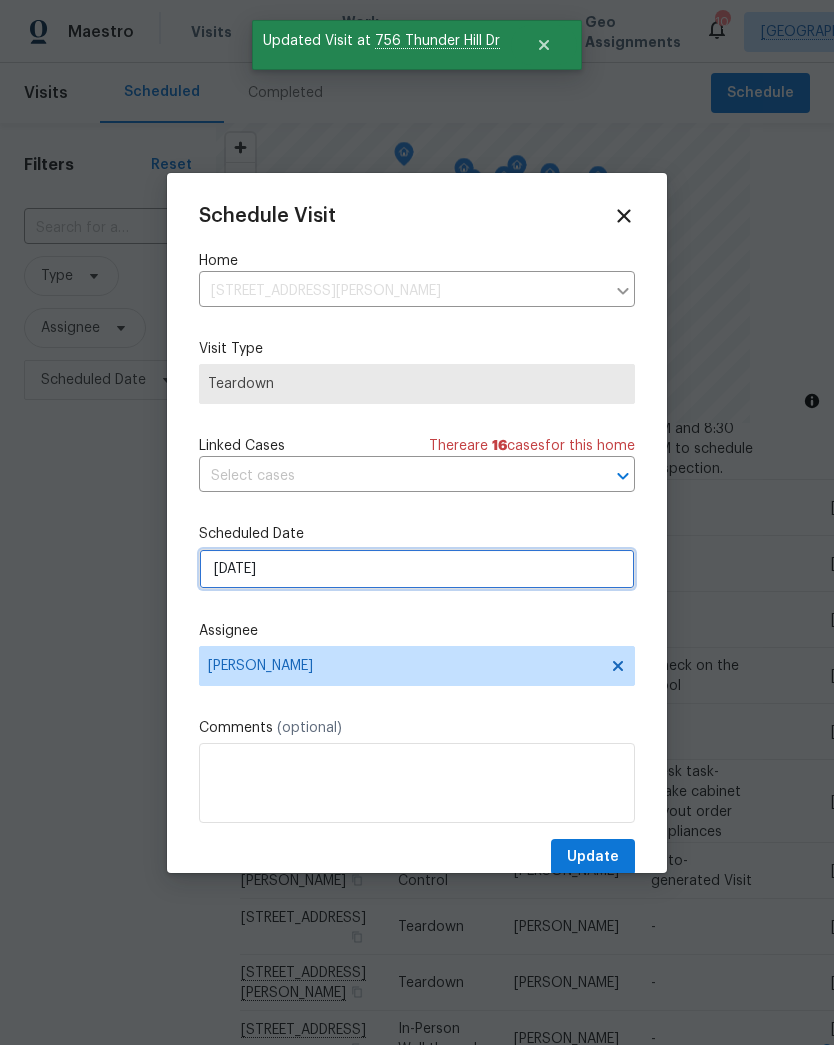 click on "7/20/2025" at bounding box center (417, 569) 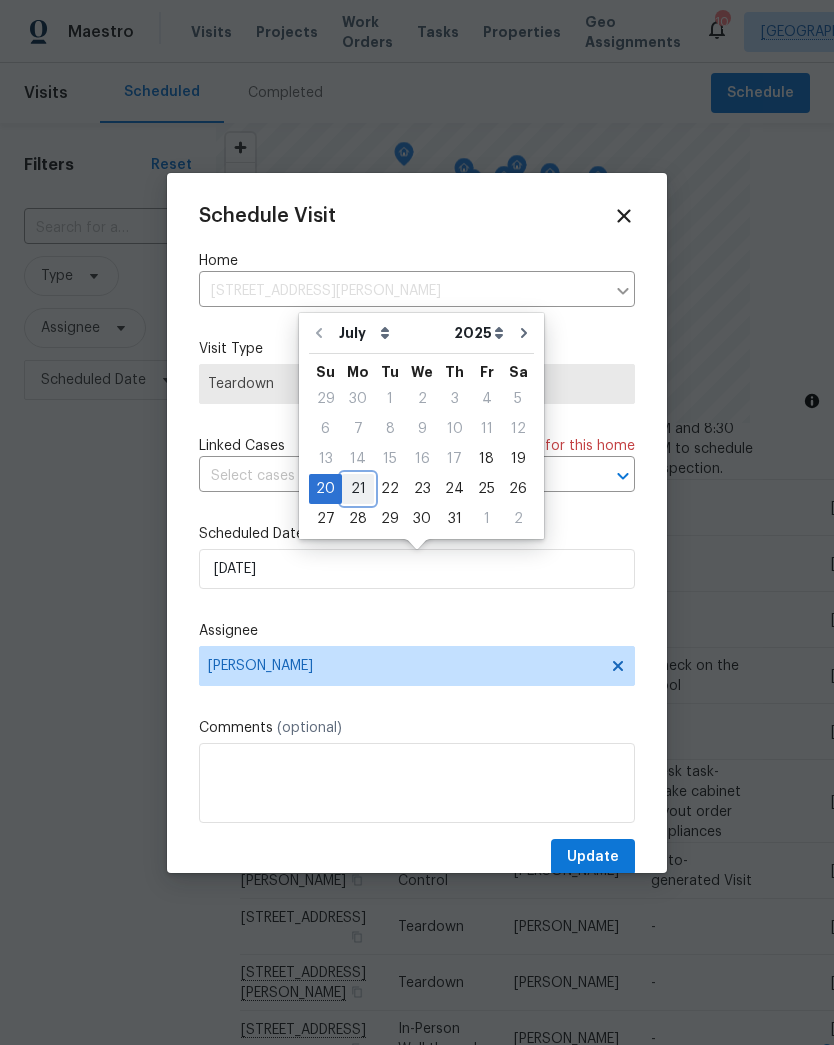 click on "21" at bounding box center (358, 489) 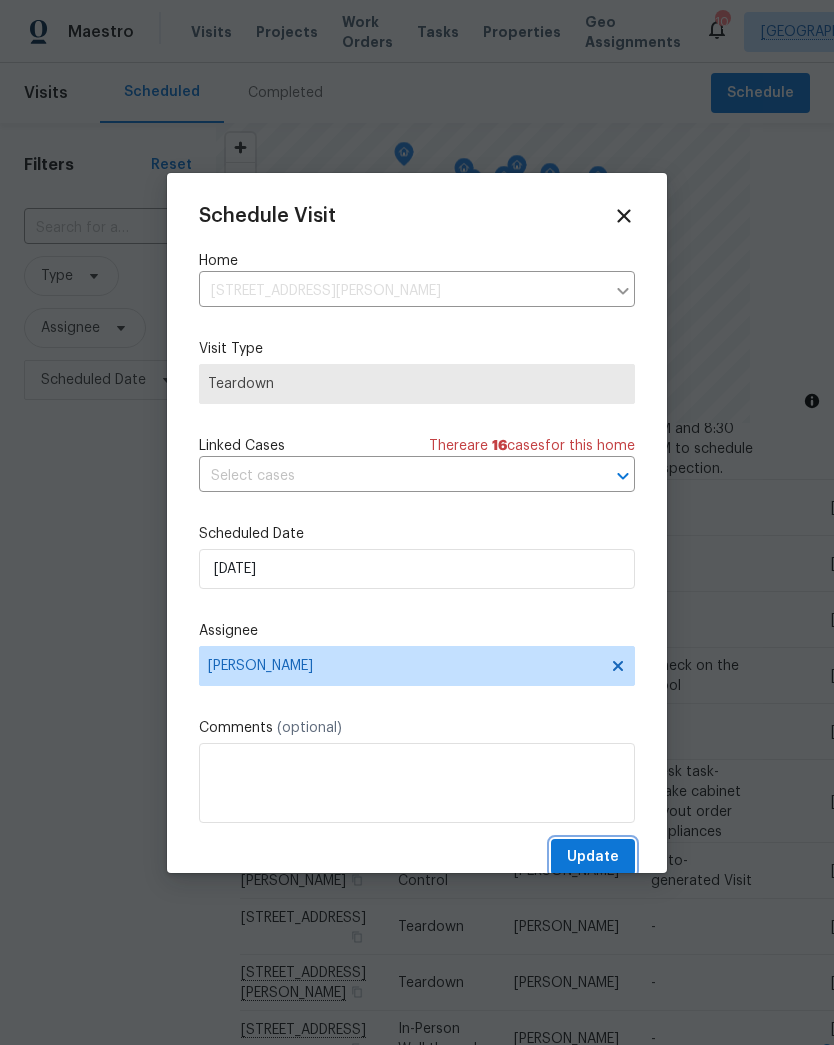 click on "Update" at bounding box center [593, 857] 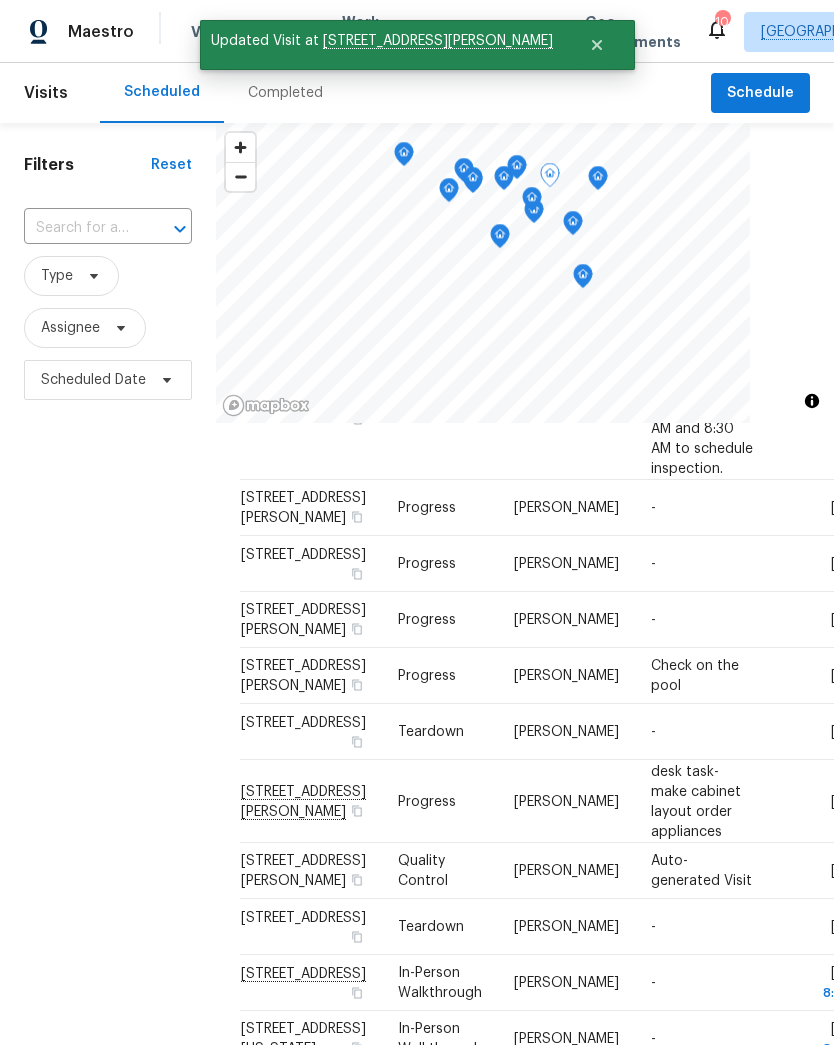 click 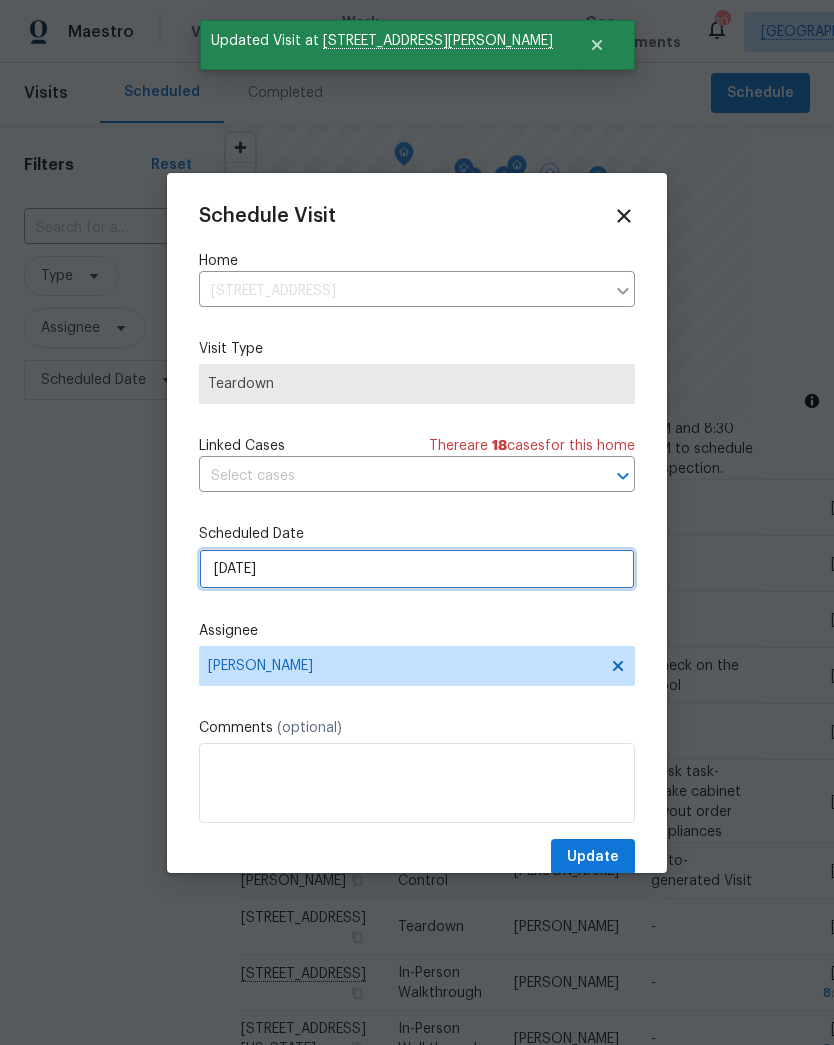 click on "7/20/2025" at bounding box center (417, 569) 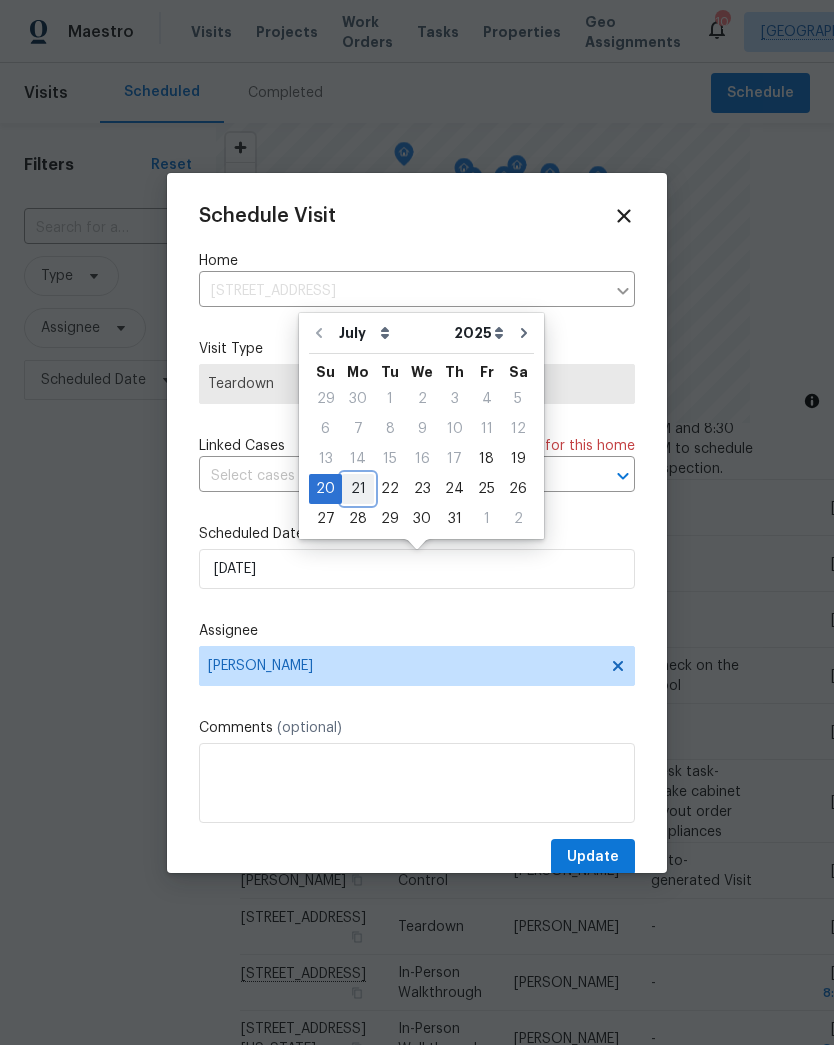 click on "21" at bounding box center [358, 489] 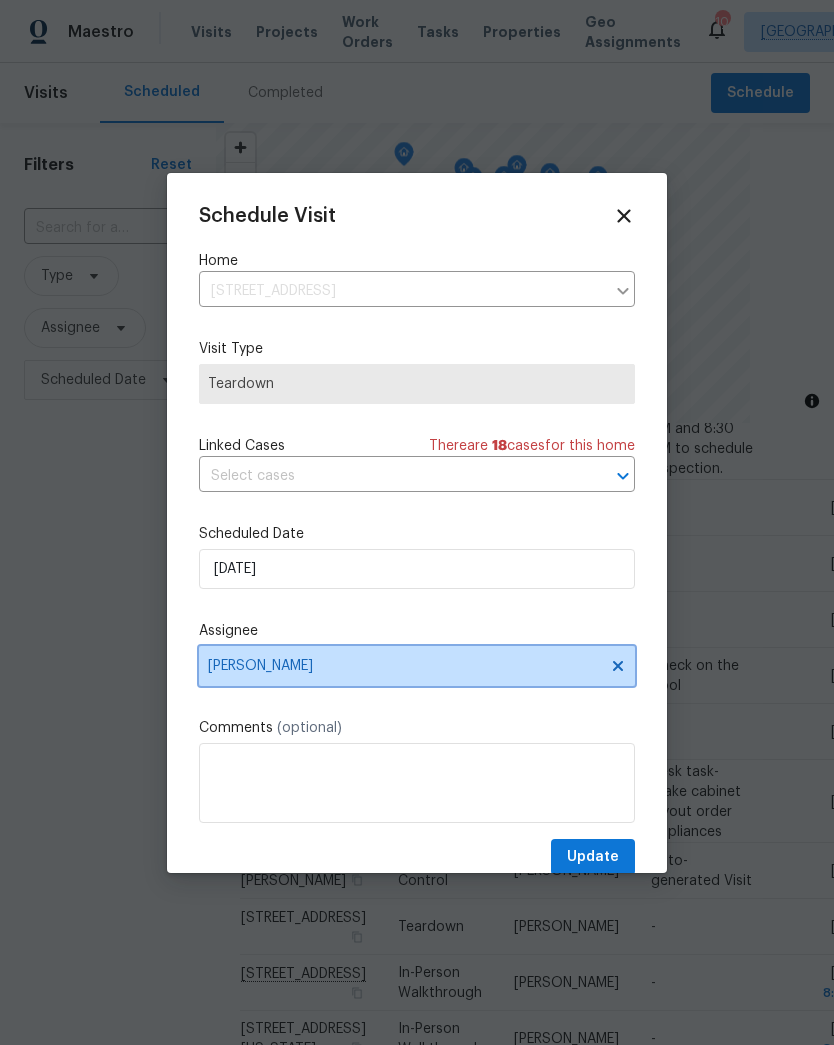 click on "[PERSON_NAME]" at bounding box center [404, 666] 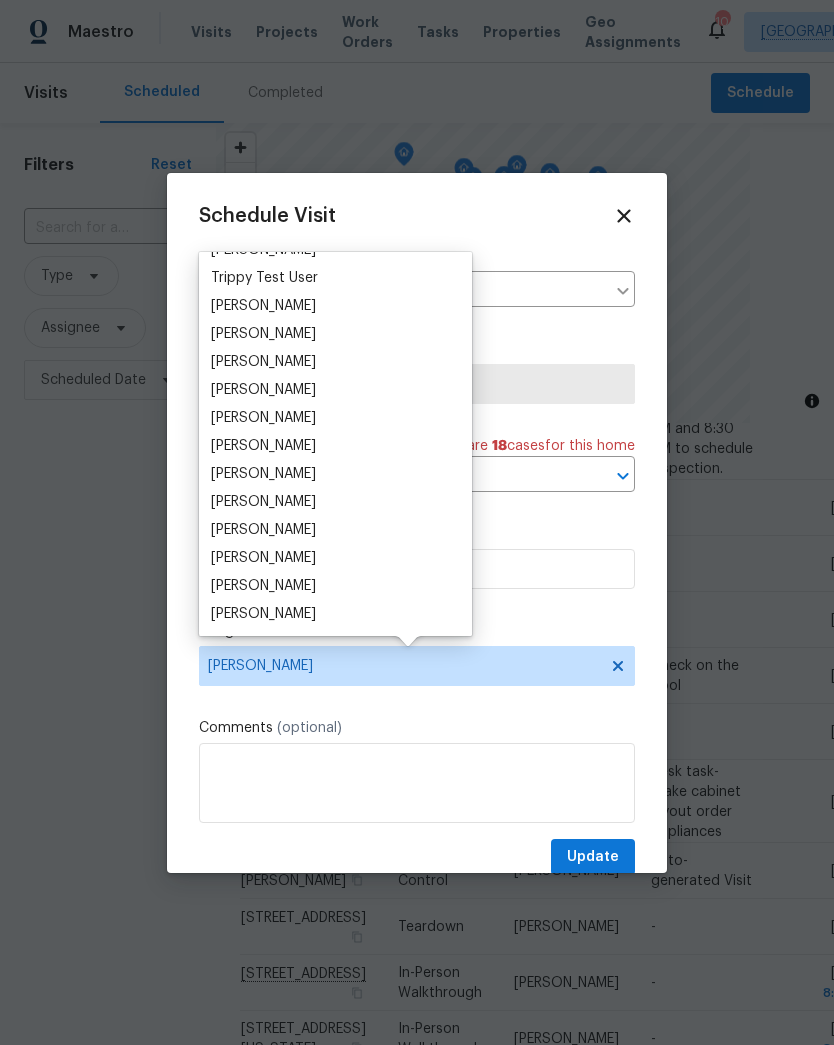 scroll, scrollTop: 1868, scrollLeft: 0, axis: vertical 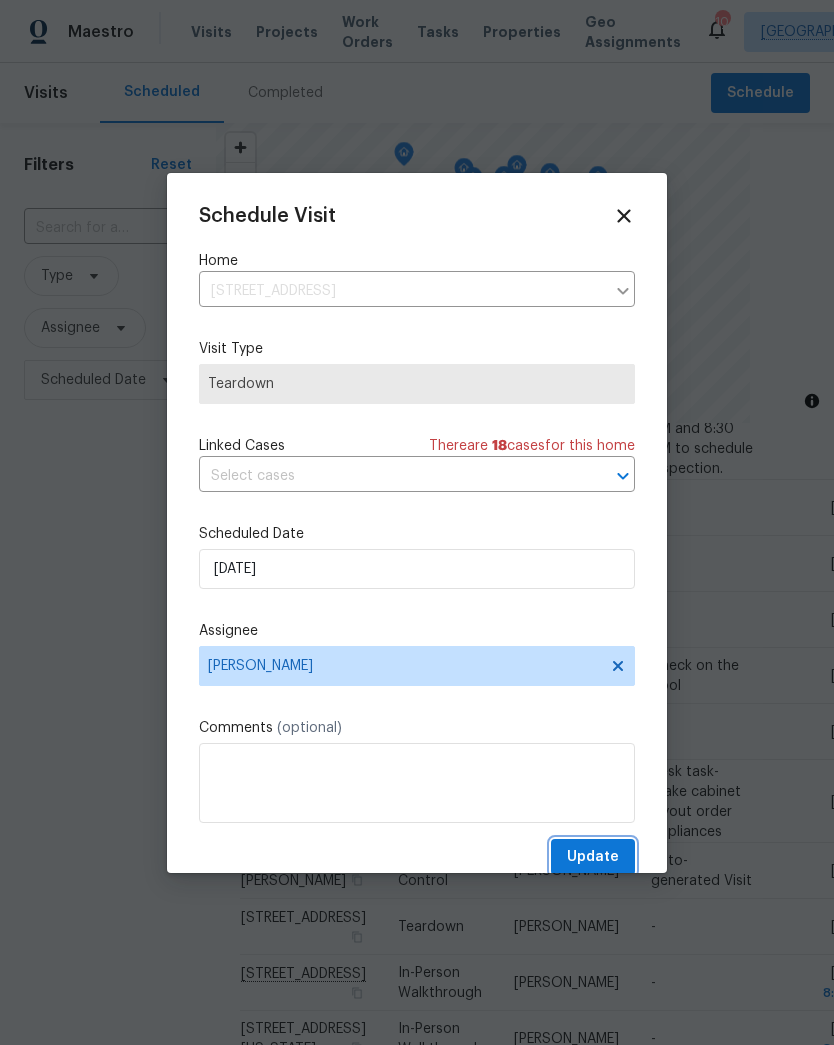 click on "Update" at bounding box center (593, 857) 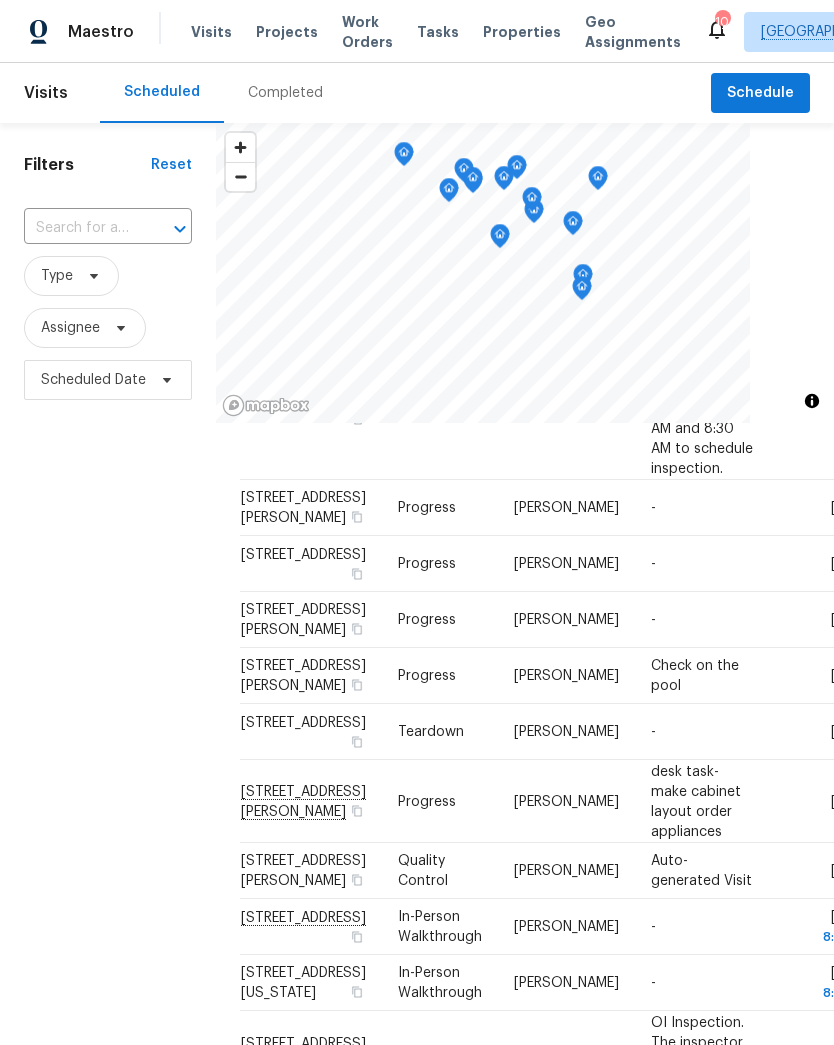 scroll, scrollTop: 1338, scrollLeft: 0, axis: vertical 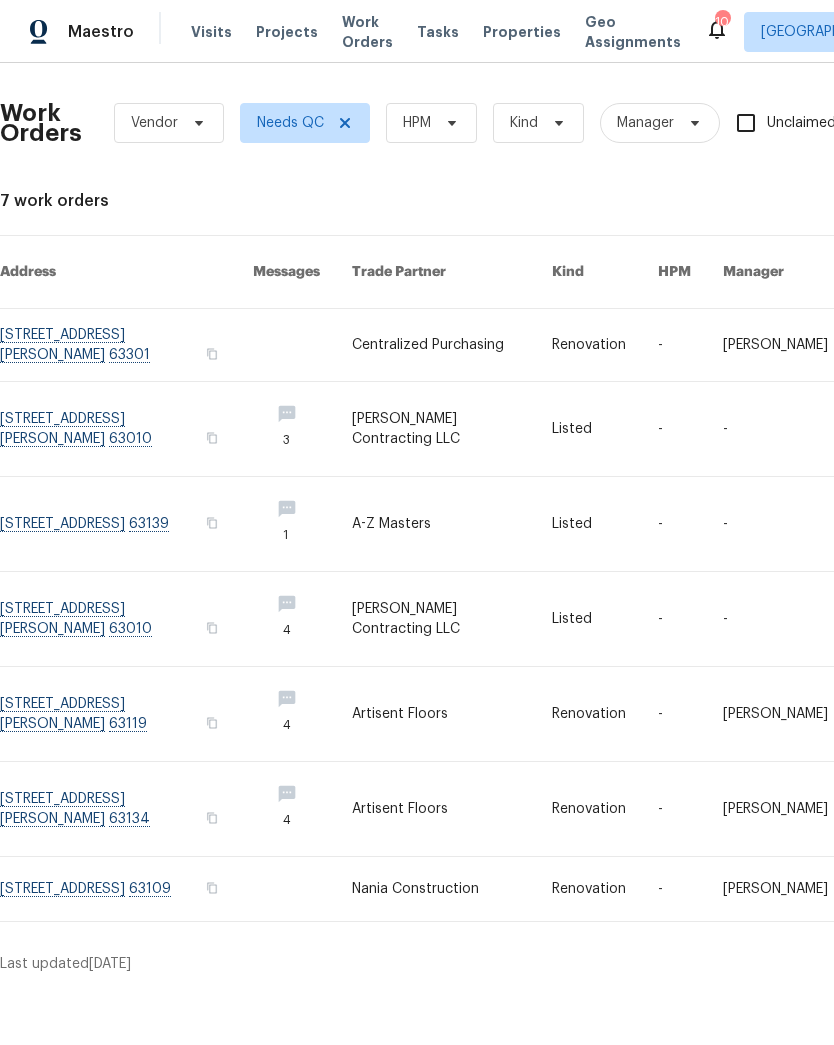 click on "Projects" at bounding box center (287, 32) 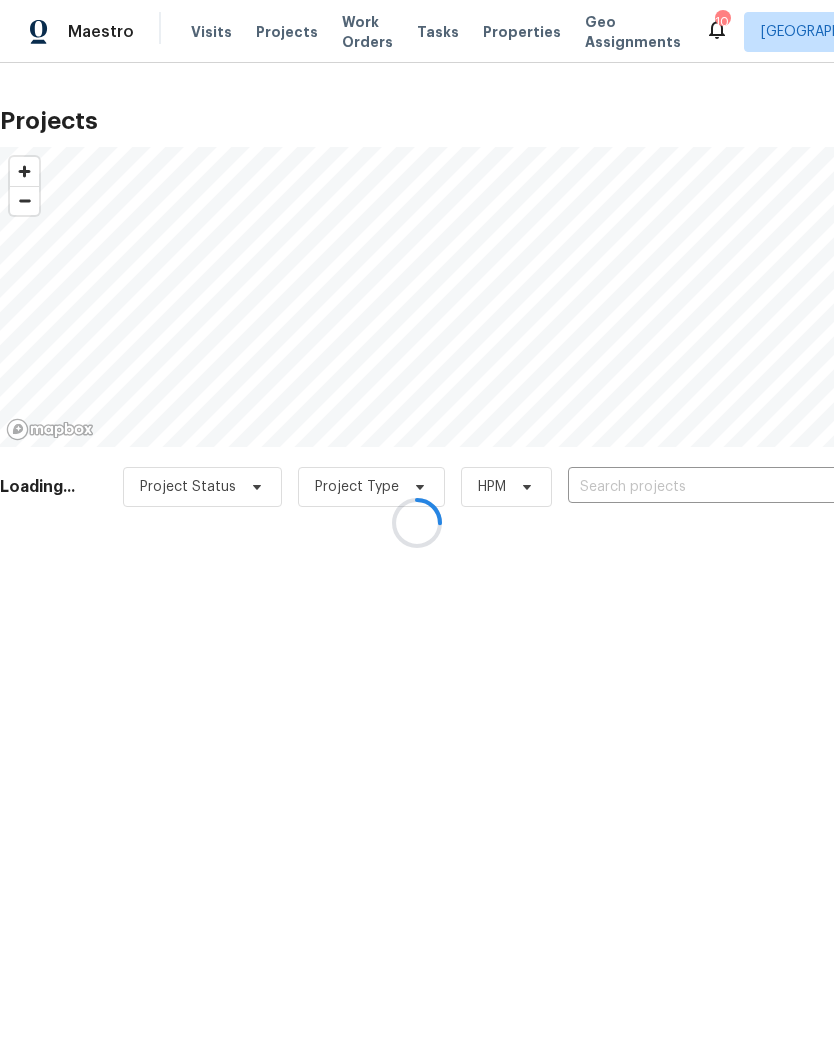 click at bounding box center [417, 522] 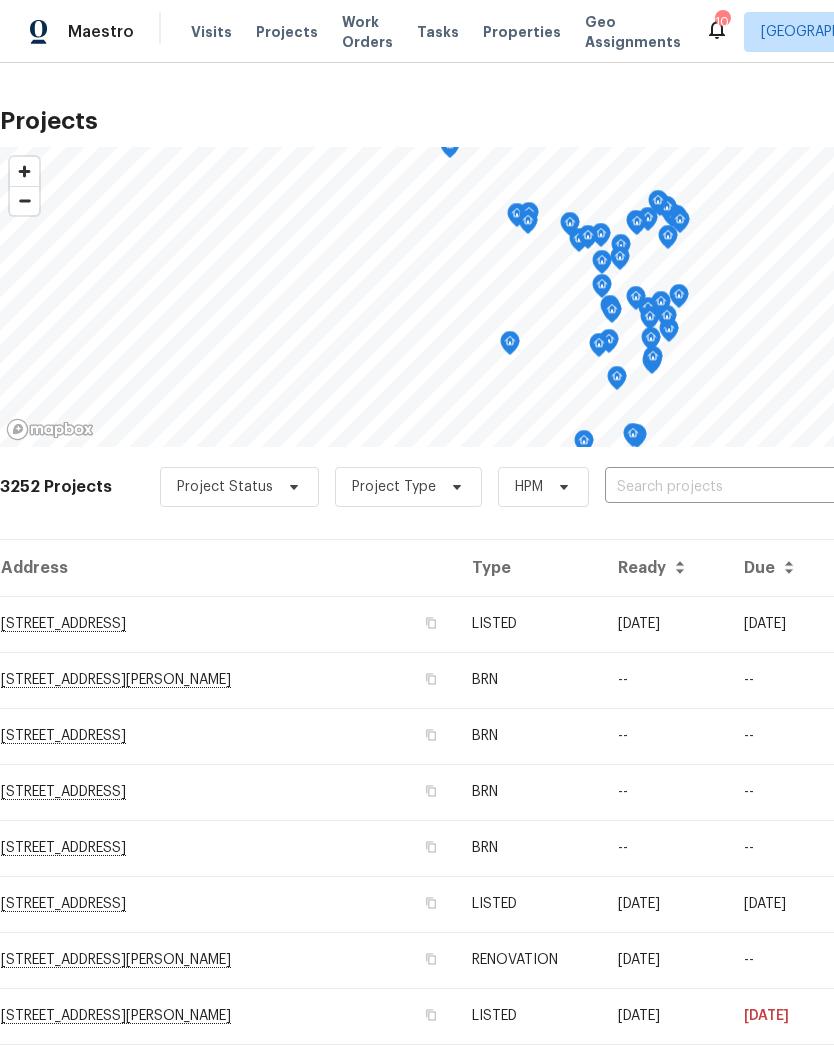 click at bounding box center (719, 487) 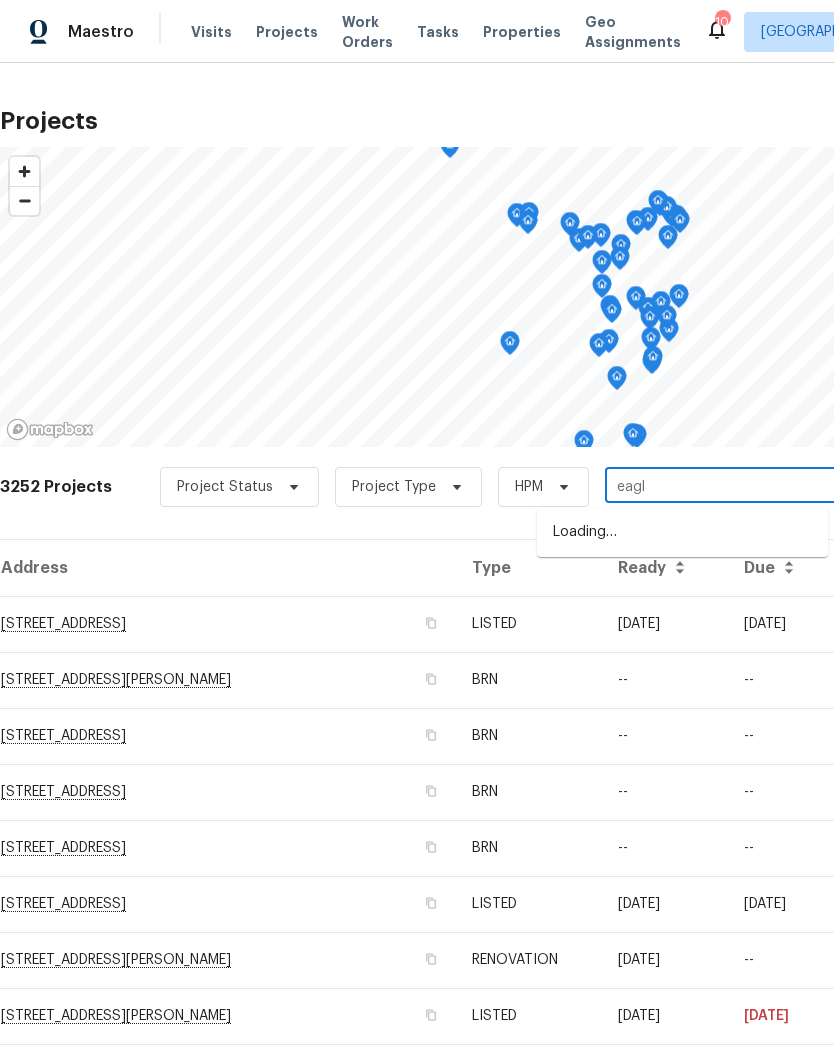 type on "eagle" 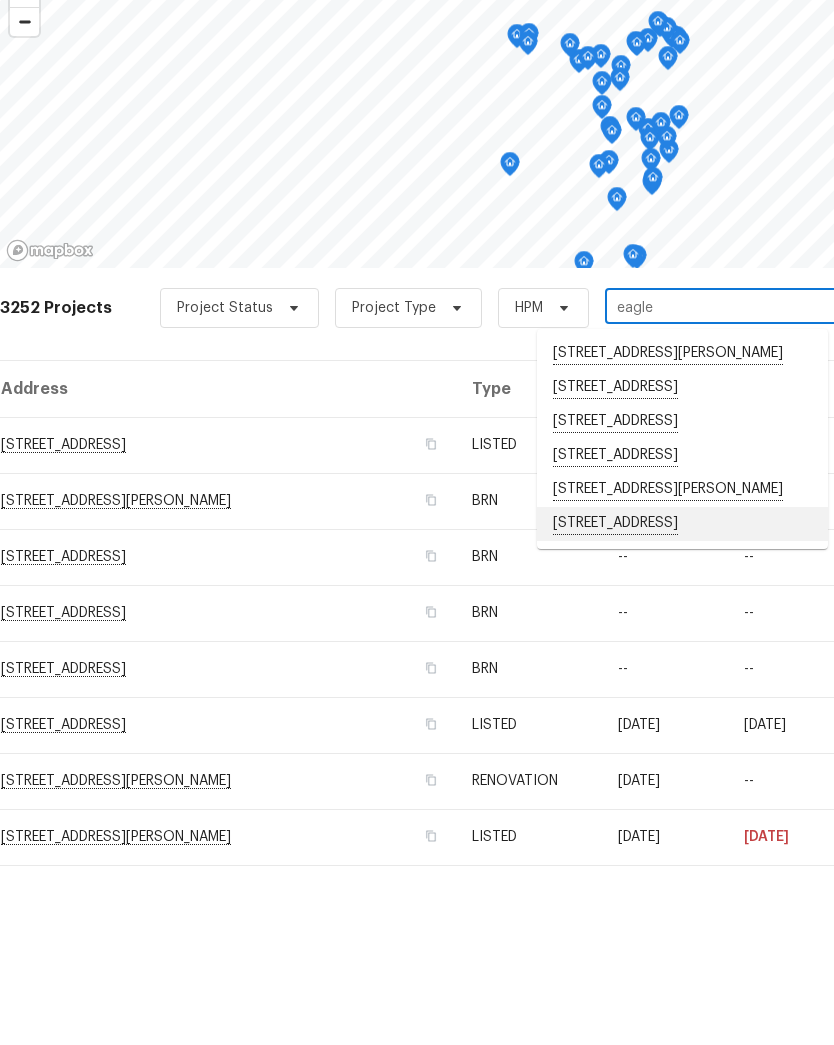 click on "[STREET_ADDRESS]" at bounding box center (682, 703) 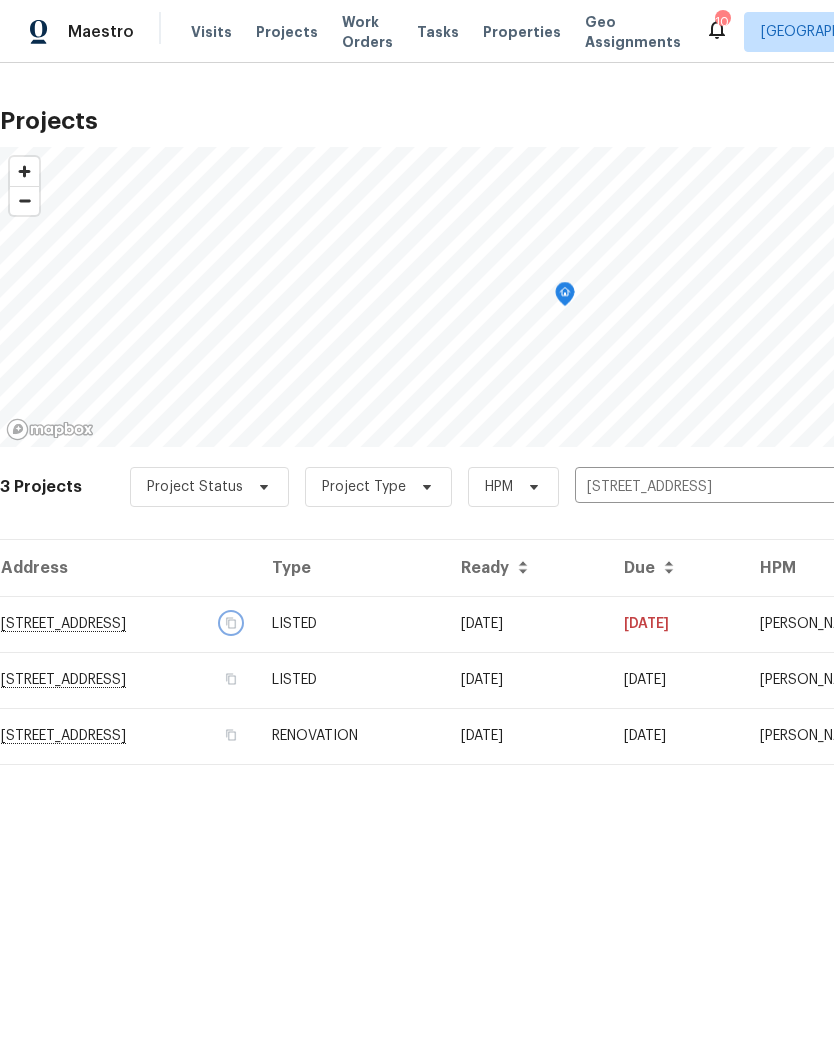 click 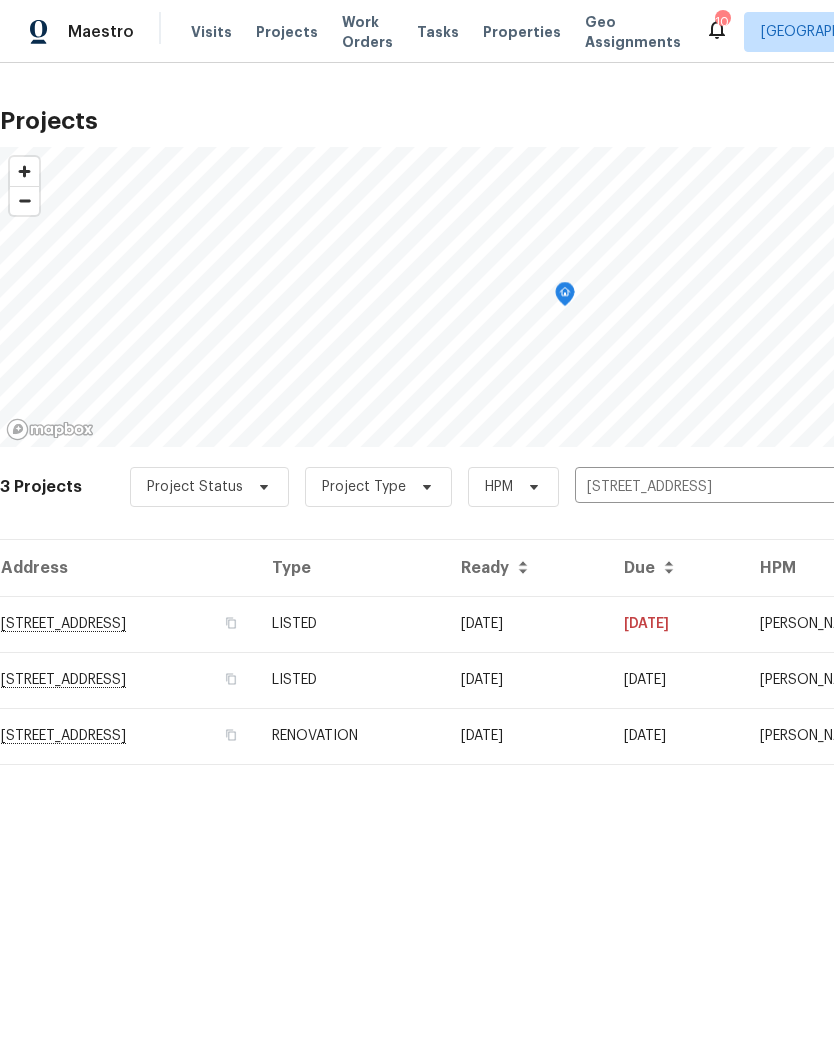 click on "Projects" at bounding box center (287, 32) 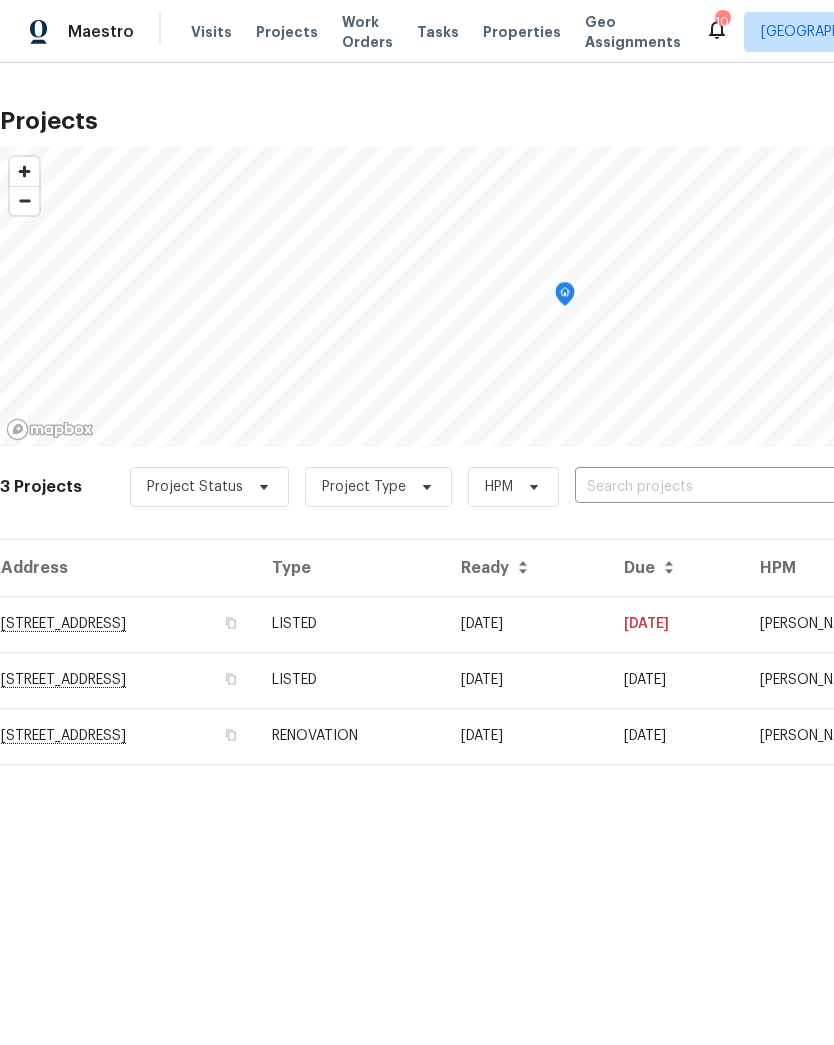 click at bounding box center [689, 487] 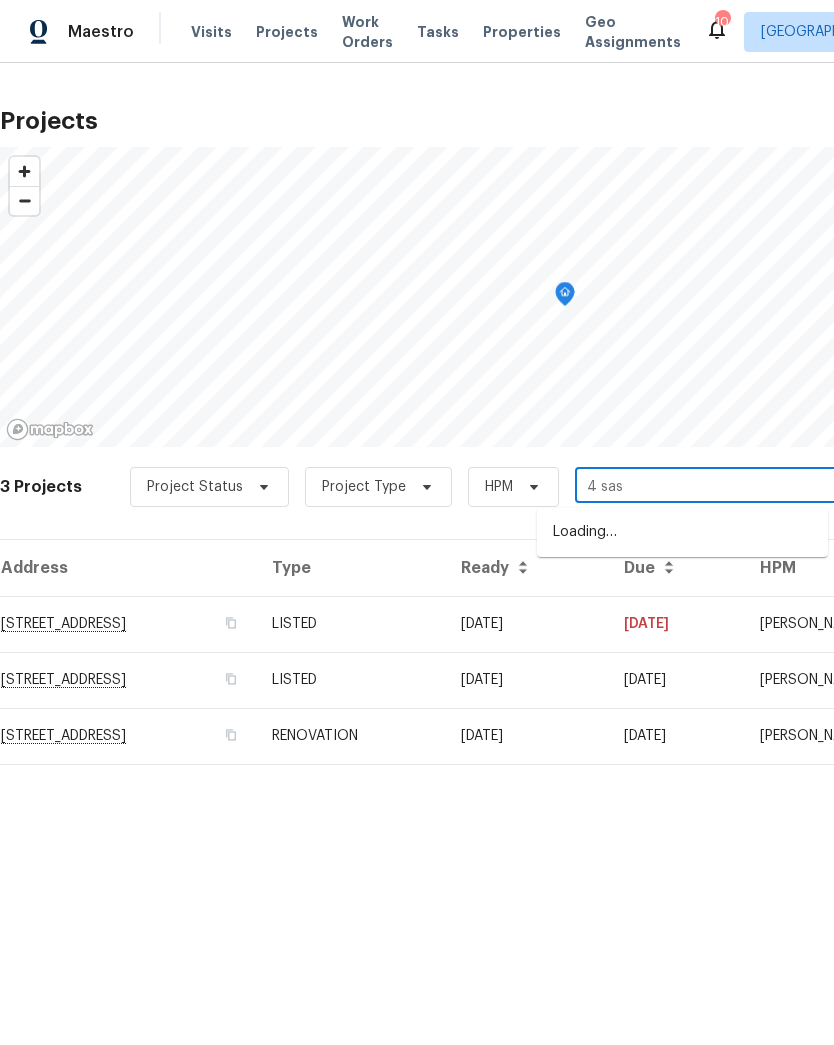 type on "4 sass" 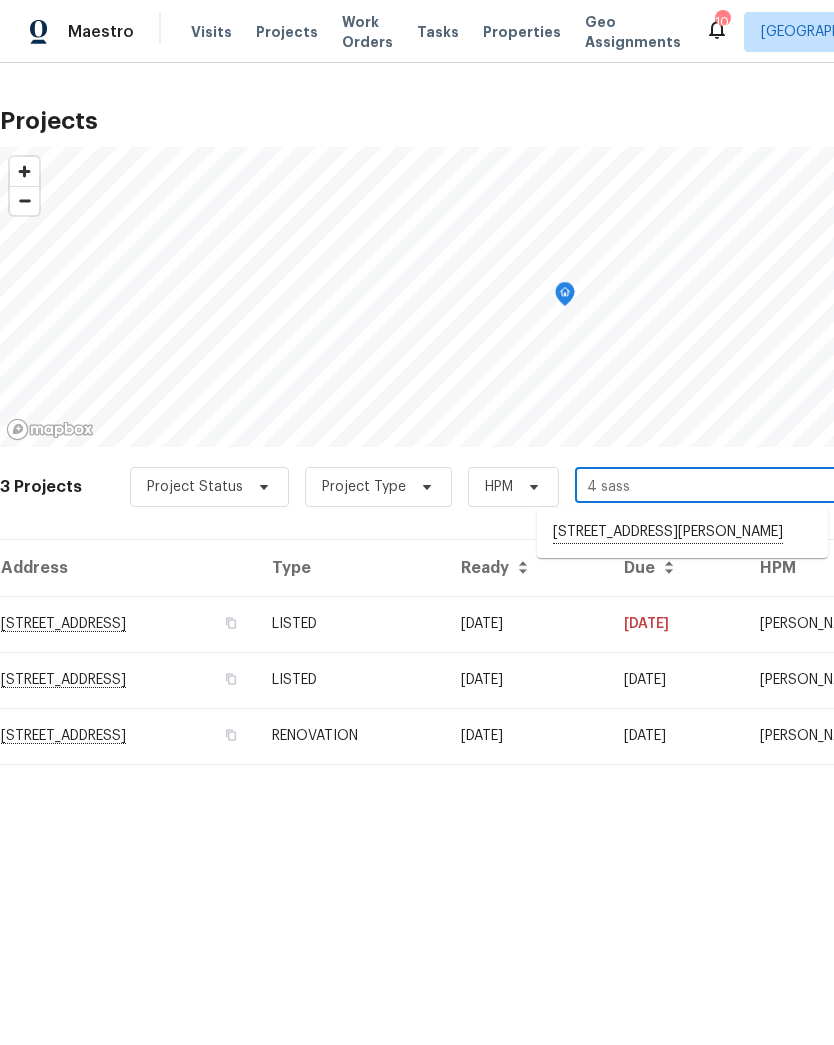 click on "[STREET_ADDRESS][PERSON_NAME]" at bounding box center [682, 533] 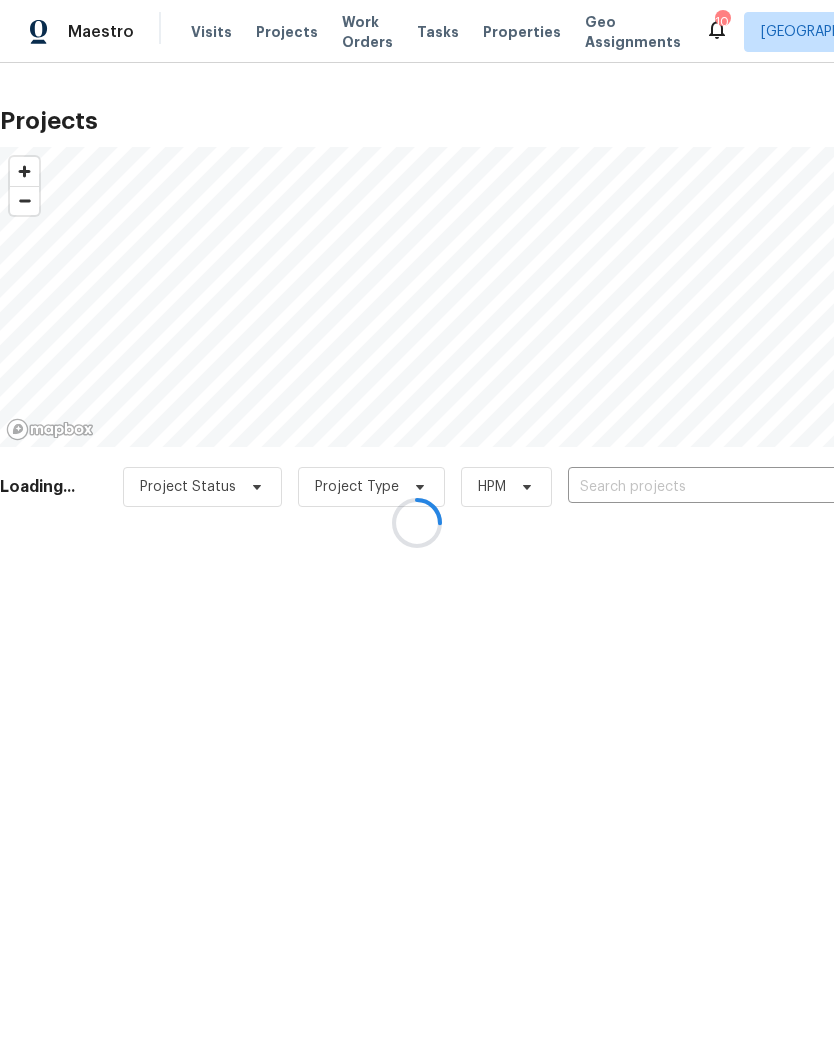 type on "[STREET_ADDRESS][PERSON_NAME]" 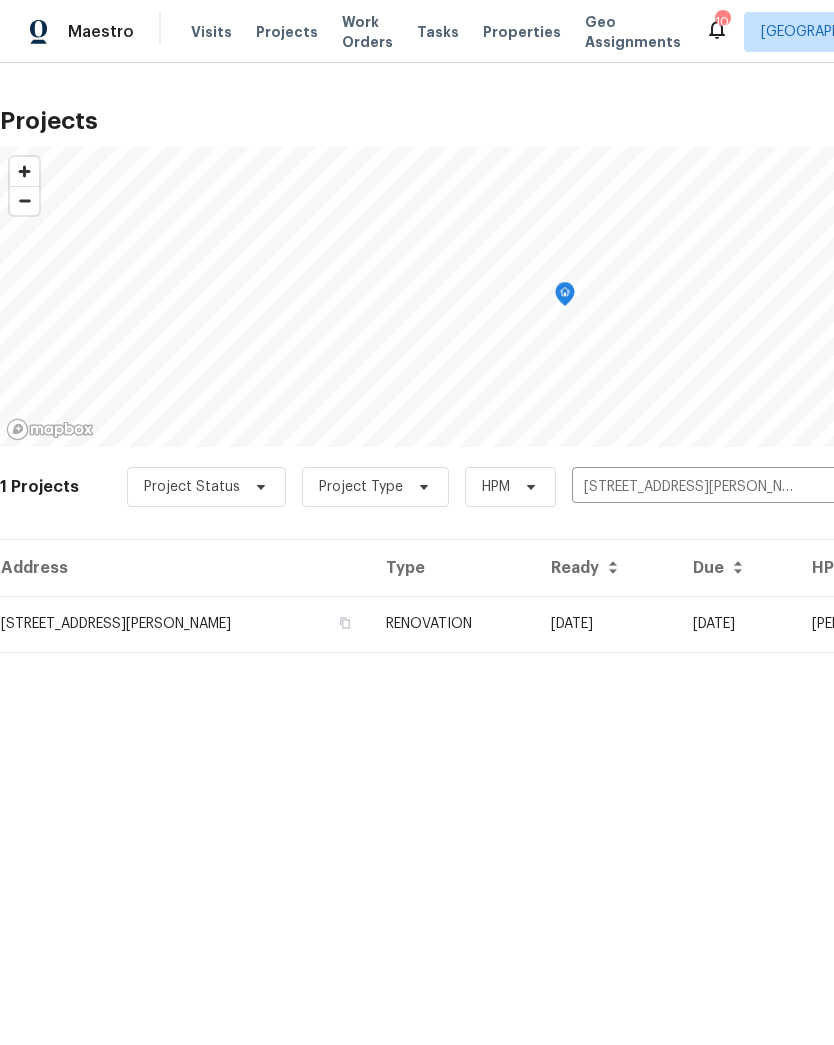 click on "[STREET_ADDRESS][PERSON_NAME]" at bounding box center (185, 624) 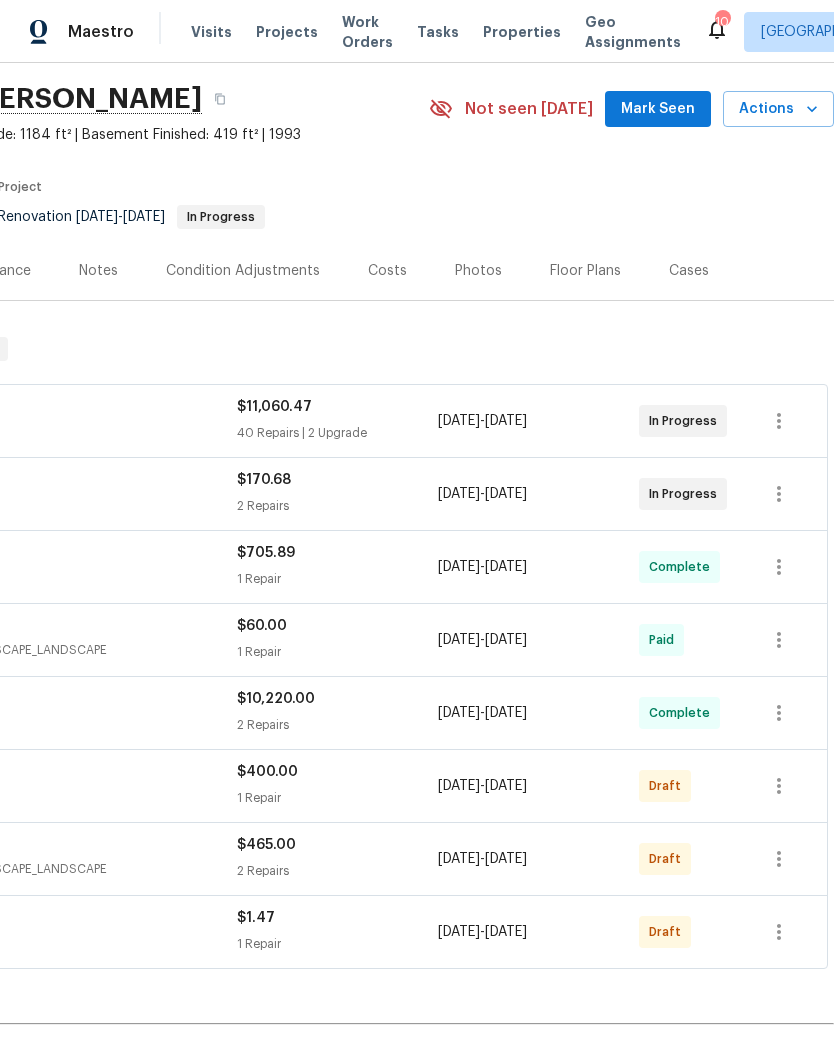 scroll, scrollTop: 63, scrollLeft: 296, axis: both 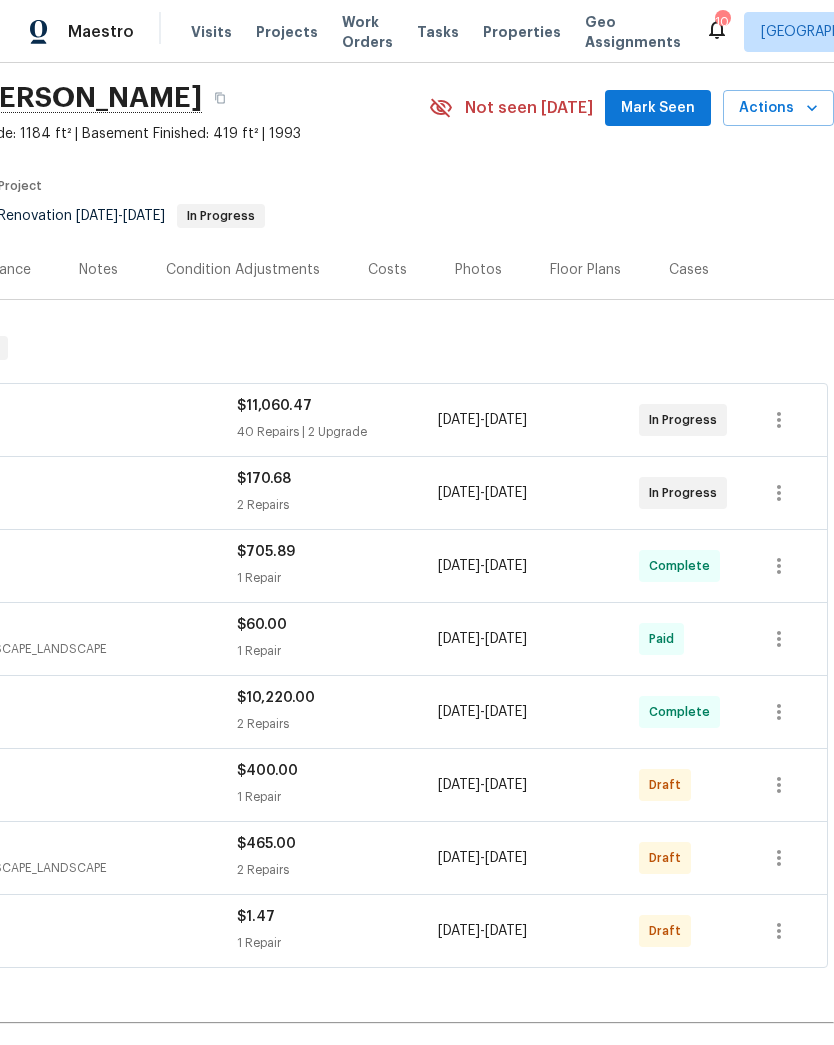 click 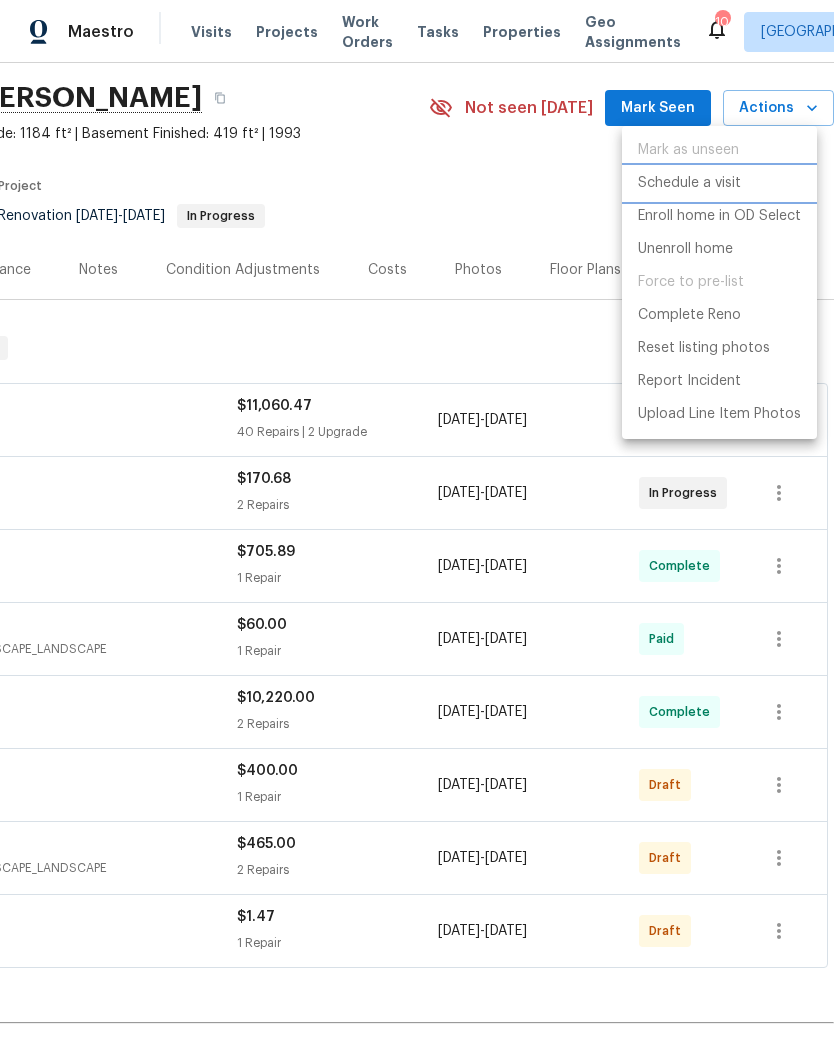 click on "Schedule a visit" at bounding box center [719, 183] 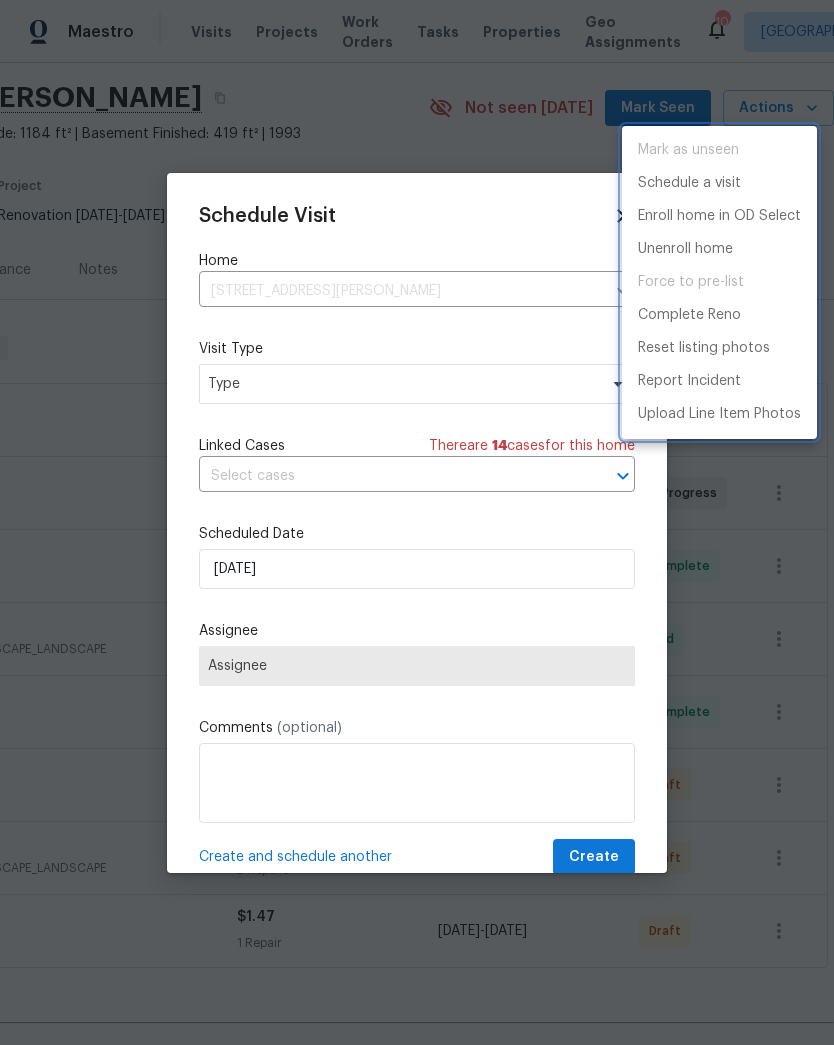 click at bounding box center (417, 522) 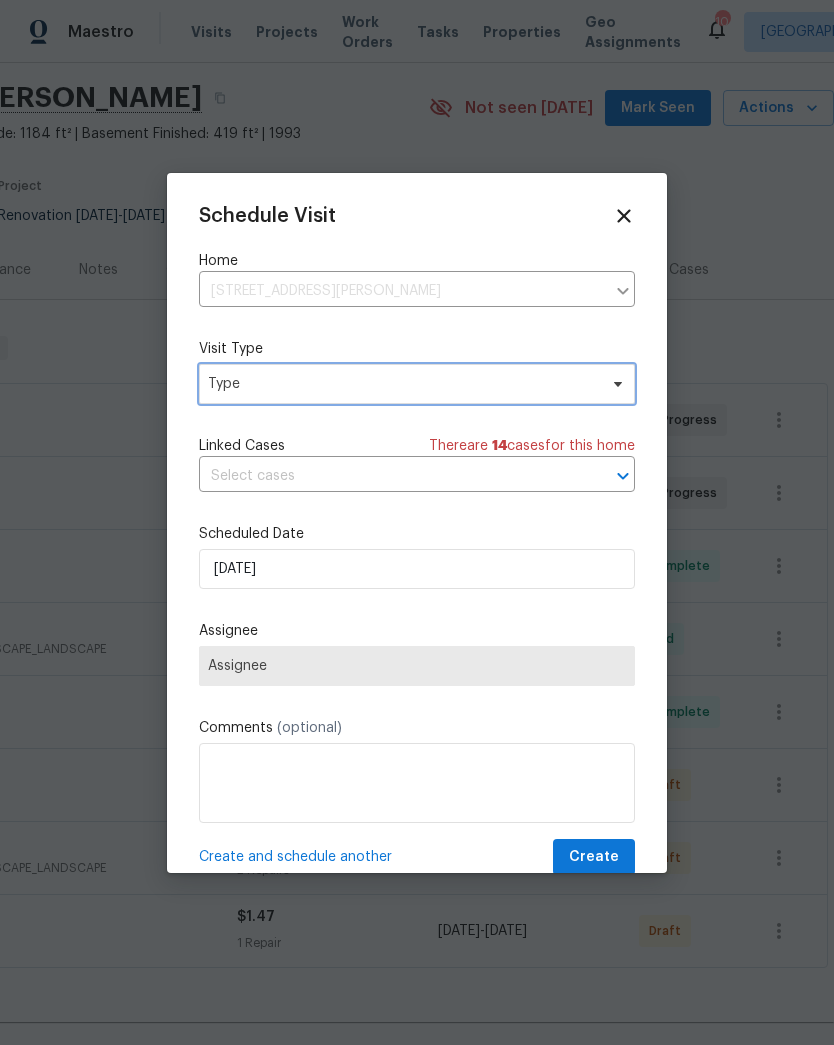 click on "Type" at bounding box center (402, 384) 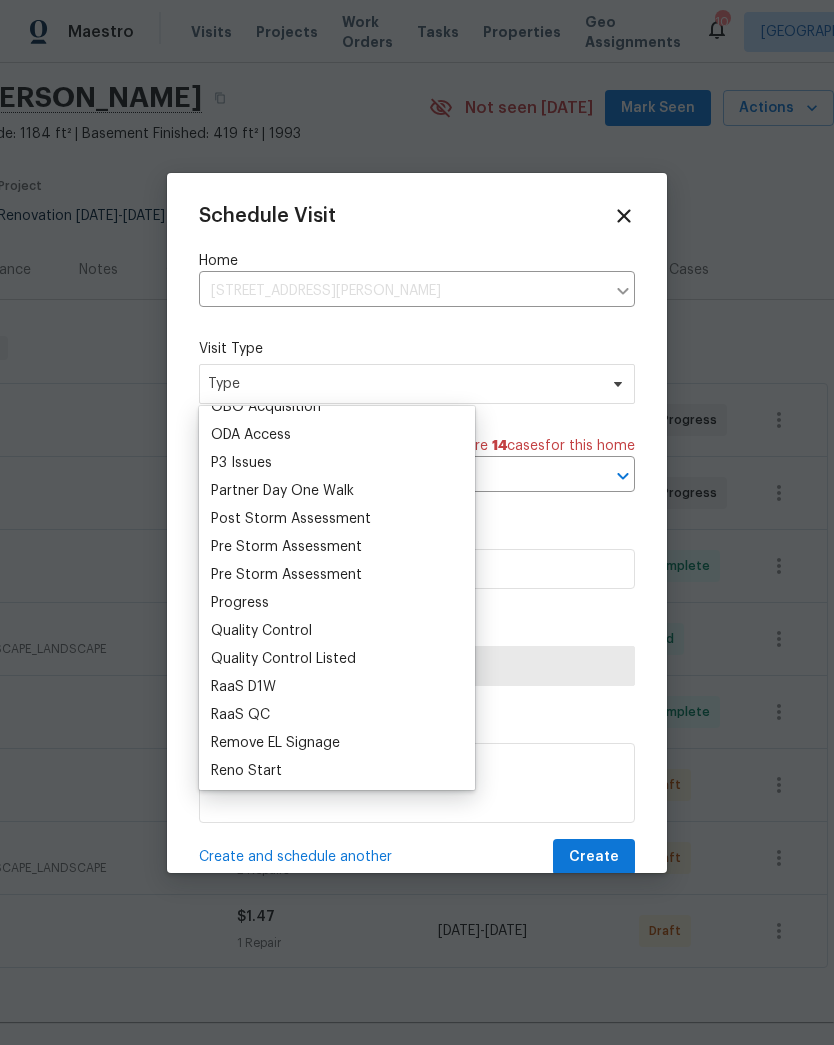 scroll, scrollTop: 1174, scrollLeft: 0, axis: vertical 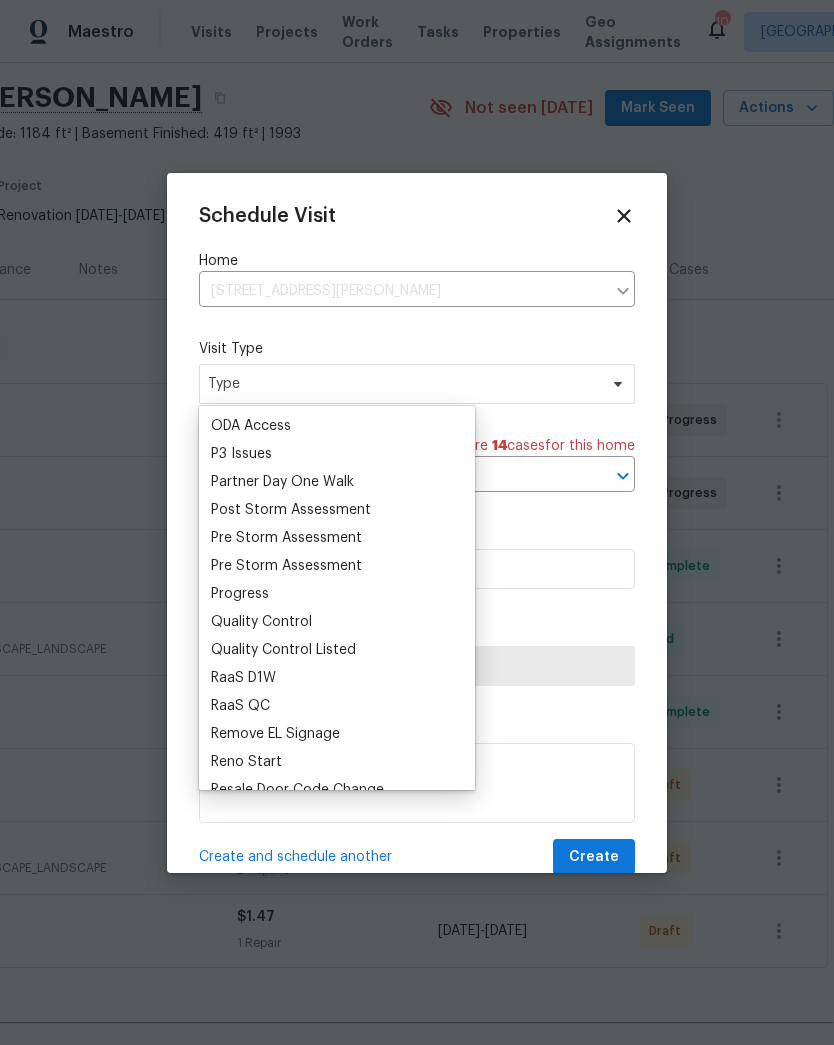 click on "Progress" at bounding box center [240, 594] 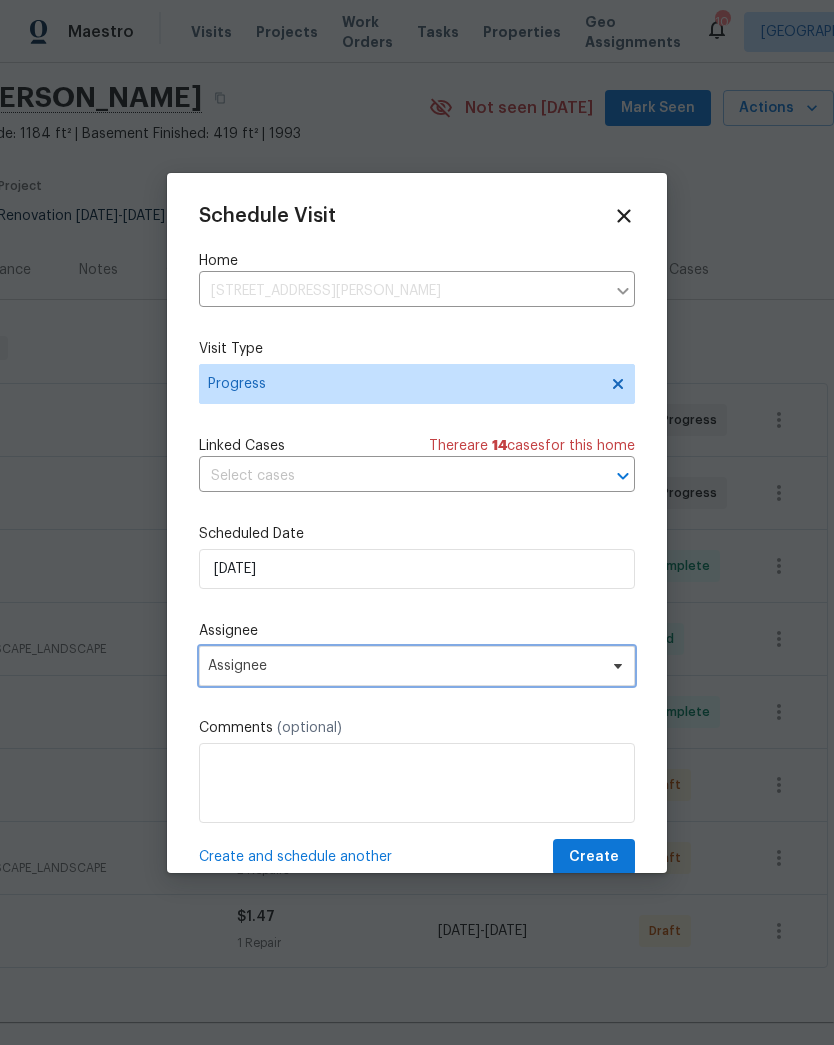 click on "Assignee" at bounding box center [404, 666] 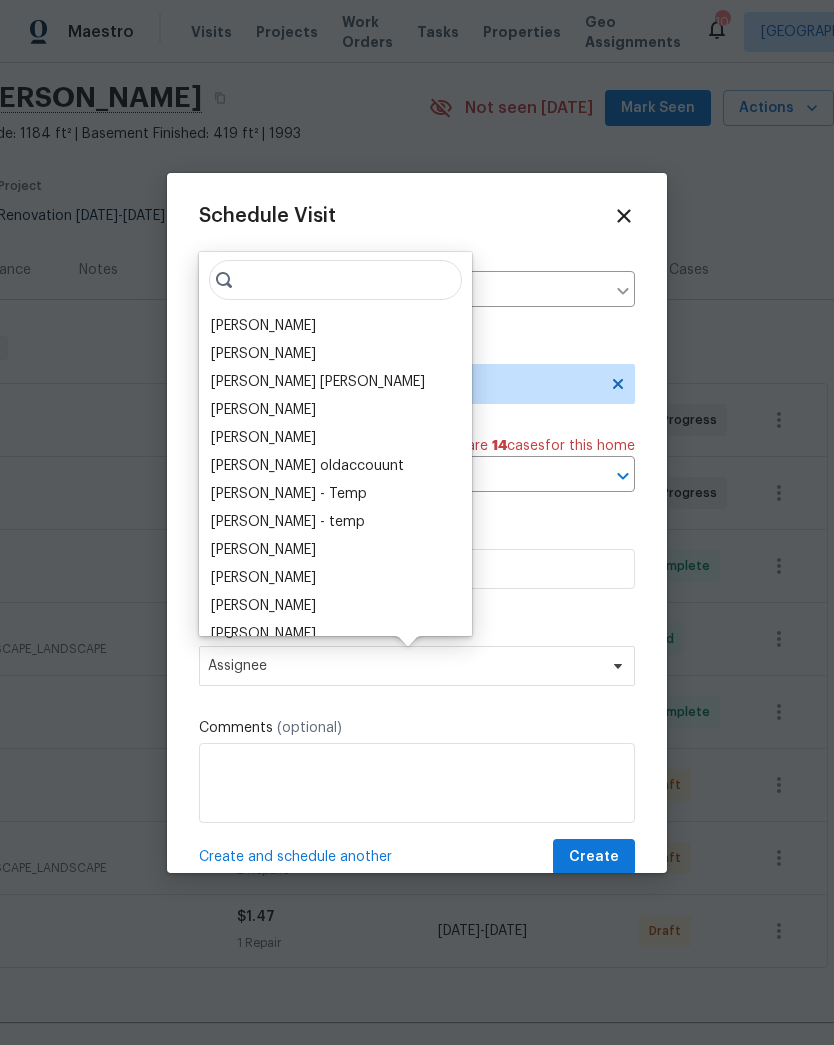 click on "[PERSON_NAME]" at bounding box center [263, 326] 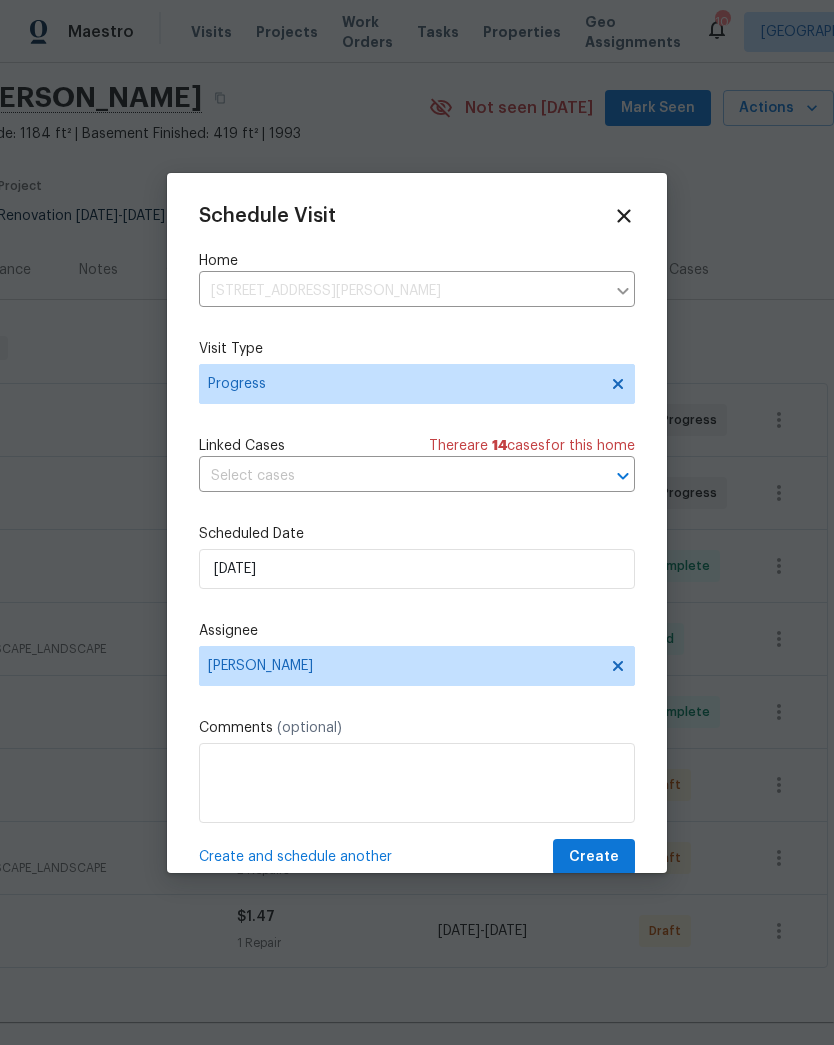 click on "Create" at bounding box center [594, 857] 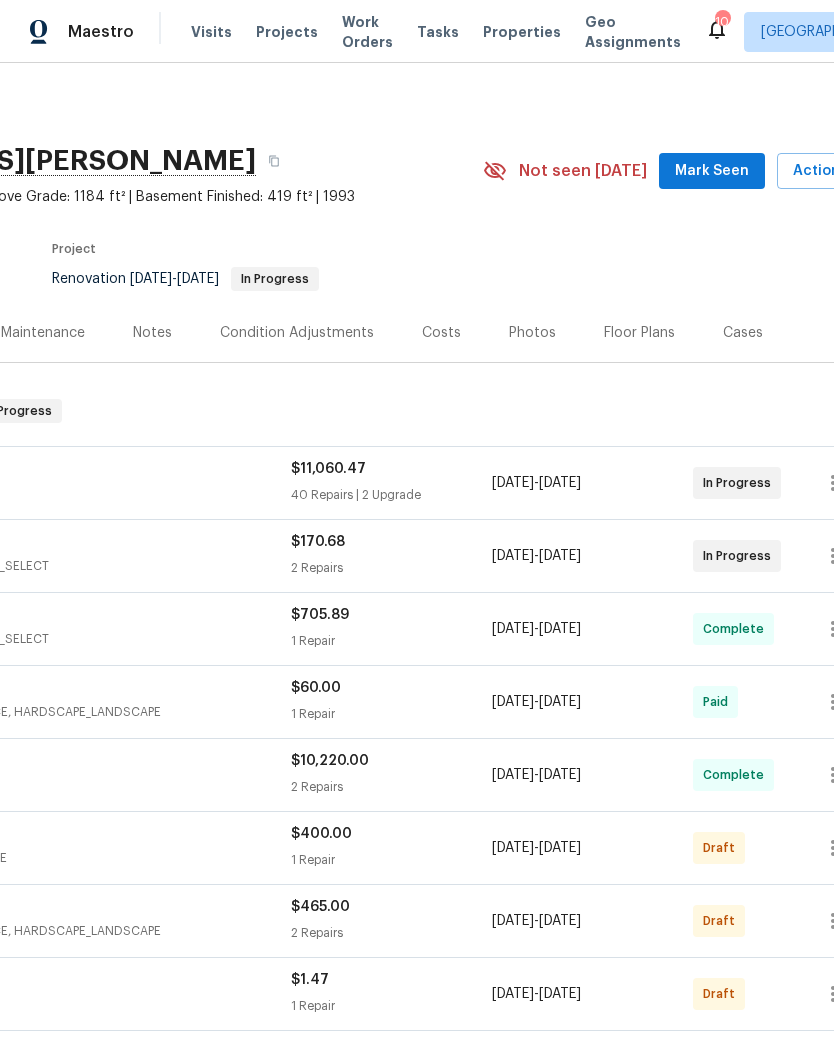 scroll, scrollTop: 0, scrollLeft: 254, axis: horizontal 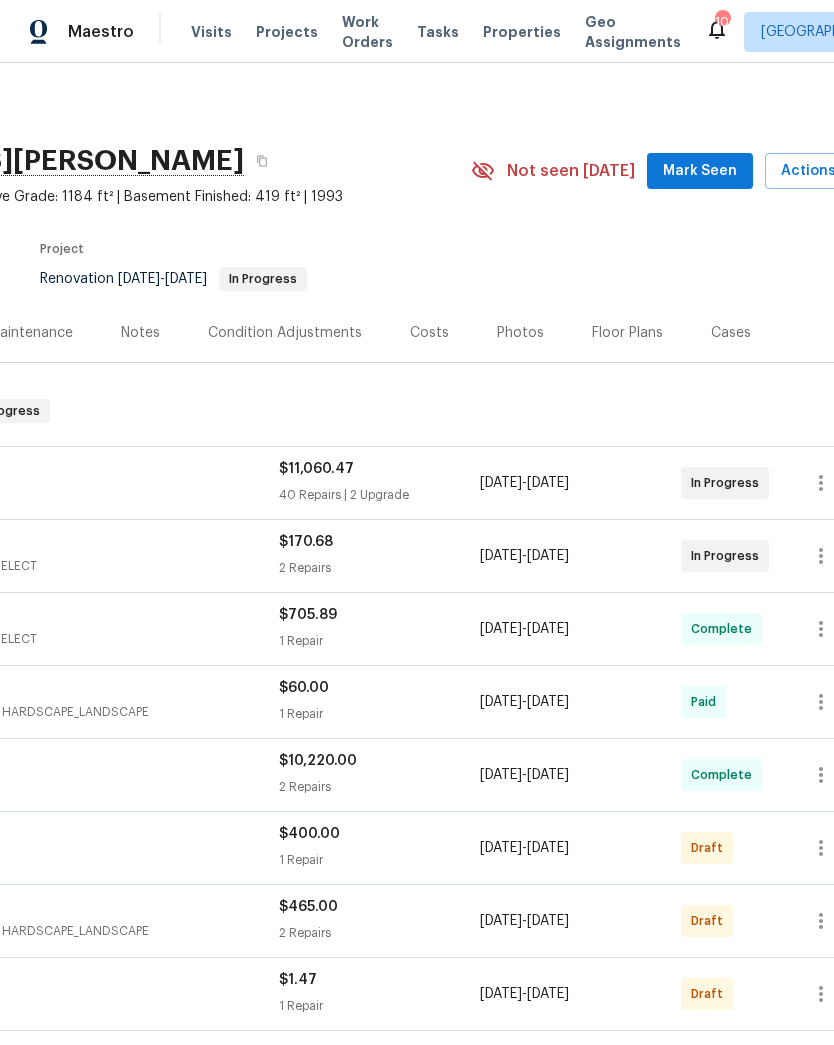 click on "Floor Plans" at bounding box center [627, 333] 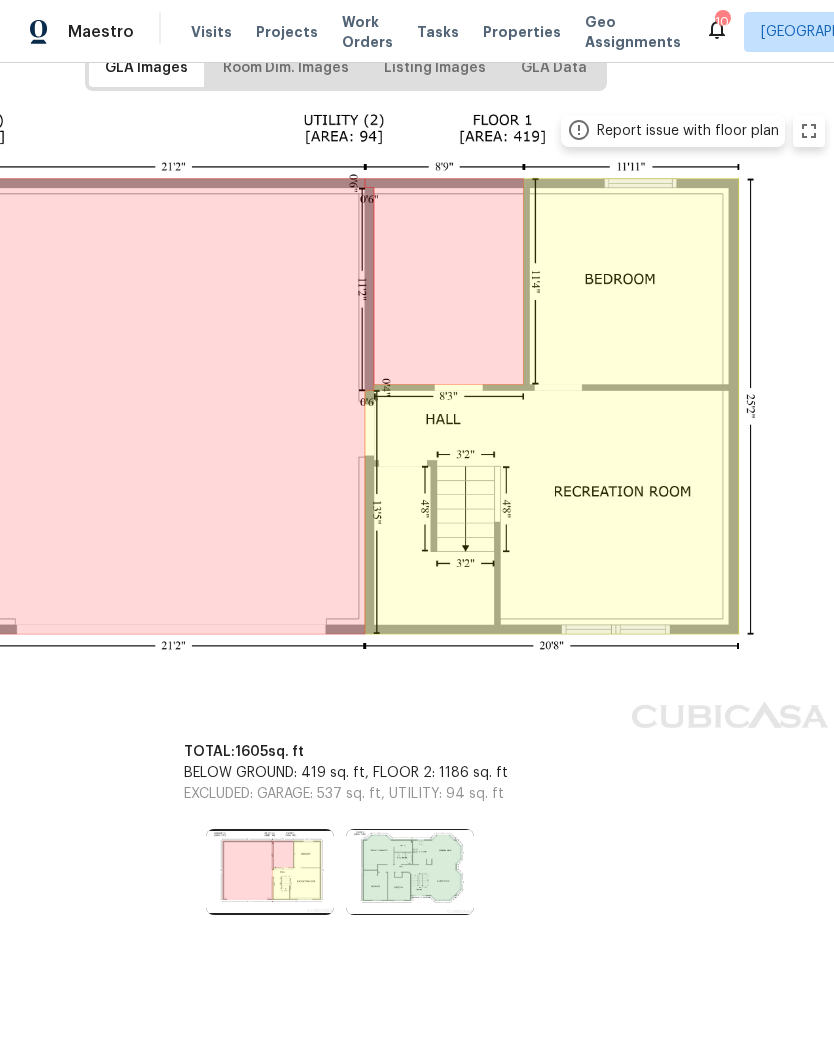 scroll, scrollTop: 340, scrollLeft: 219, axis: both 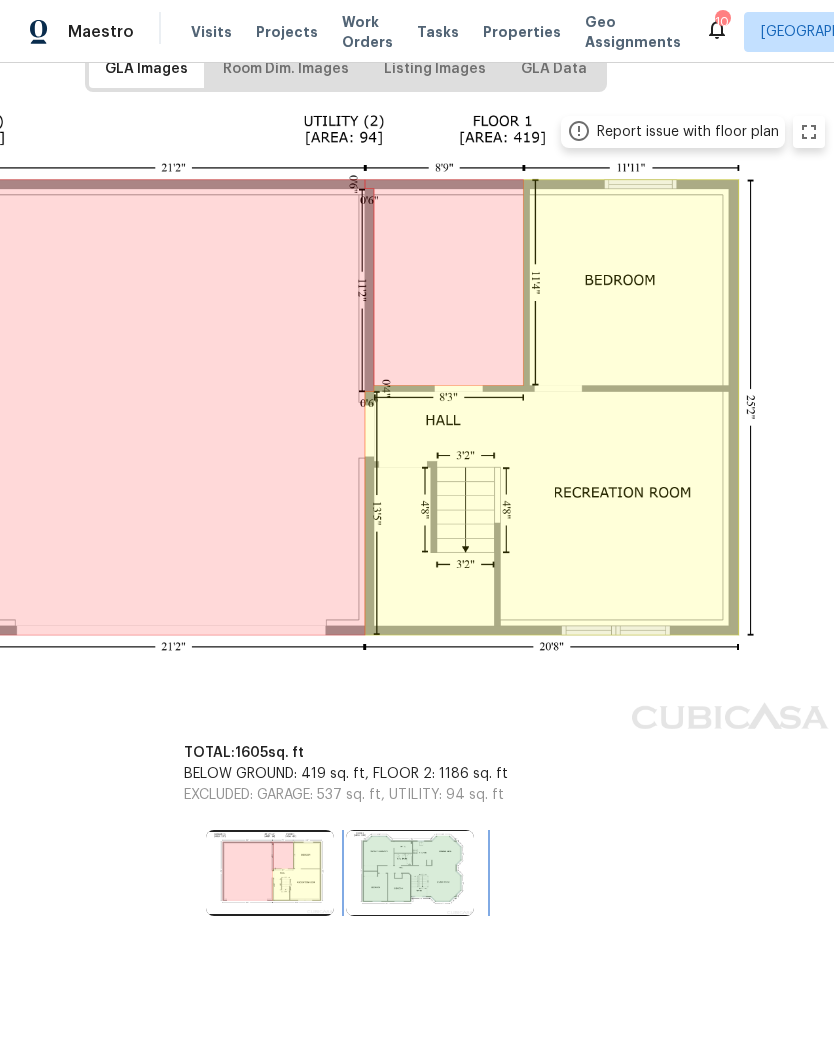 click at bounding box center (410, 873) 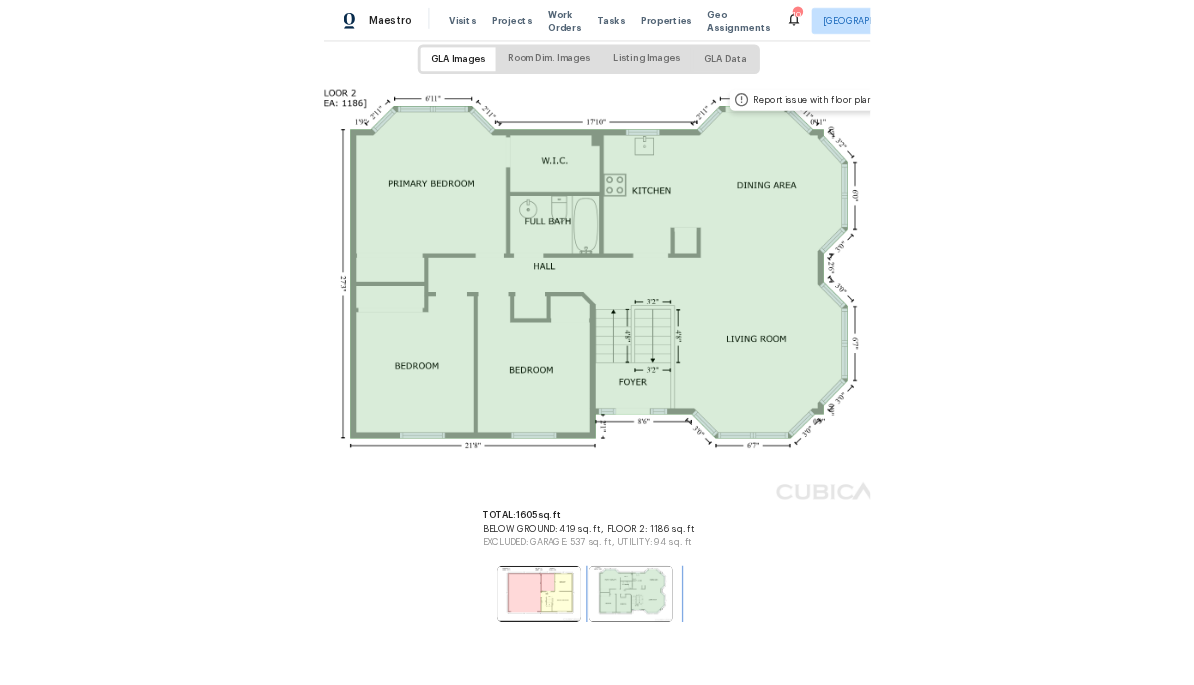 scroll, scrollTop: 319, scrollLeft: 0, axis: vertical 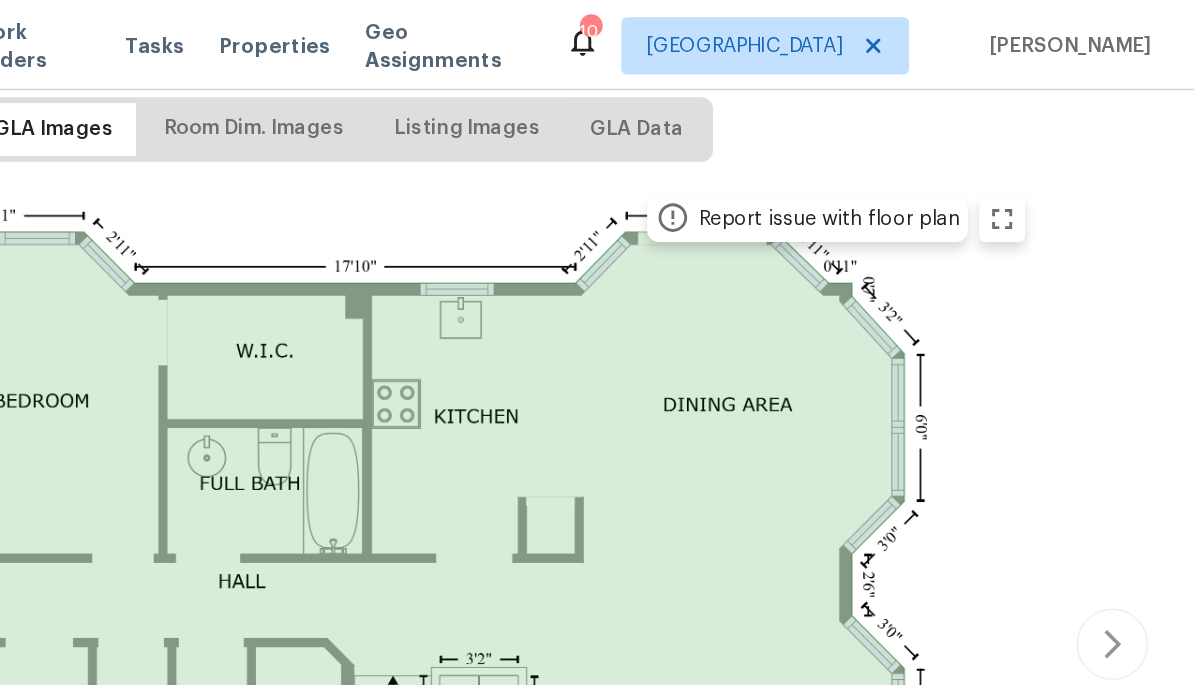 click at bounding box center [597, 447] 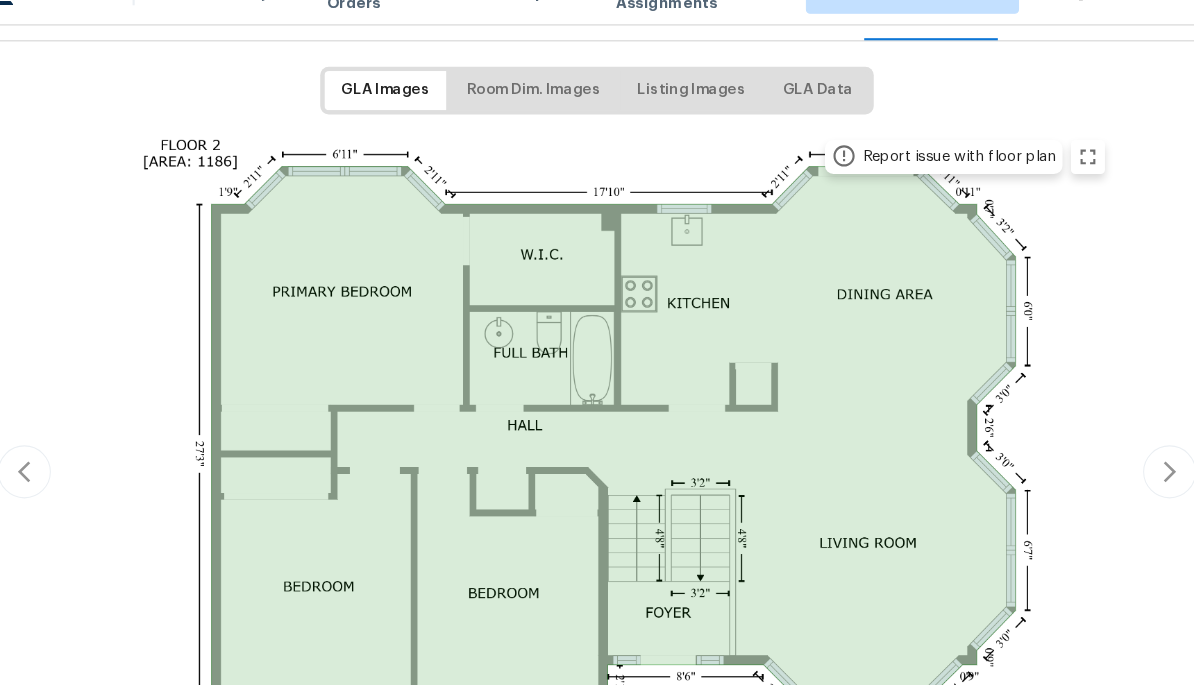 scroll, scrollTop: 277, scrollLeft: 0, axis: vertical 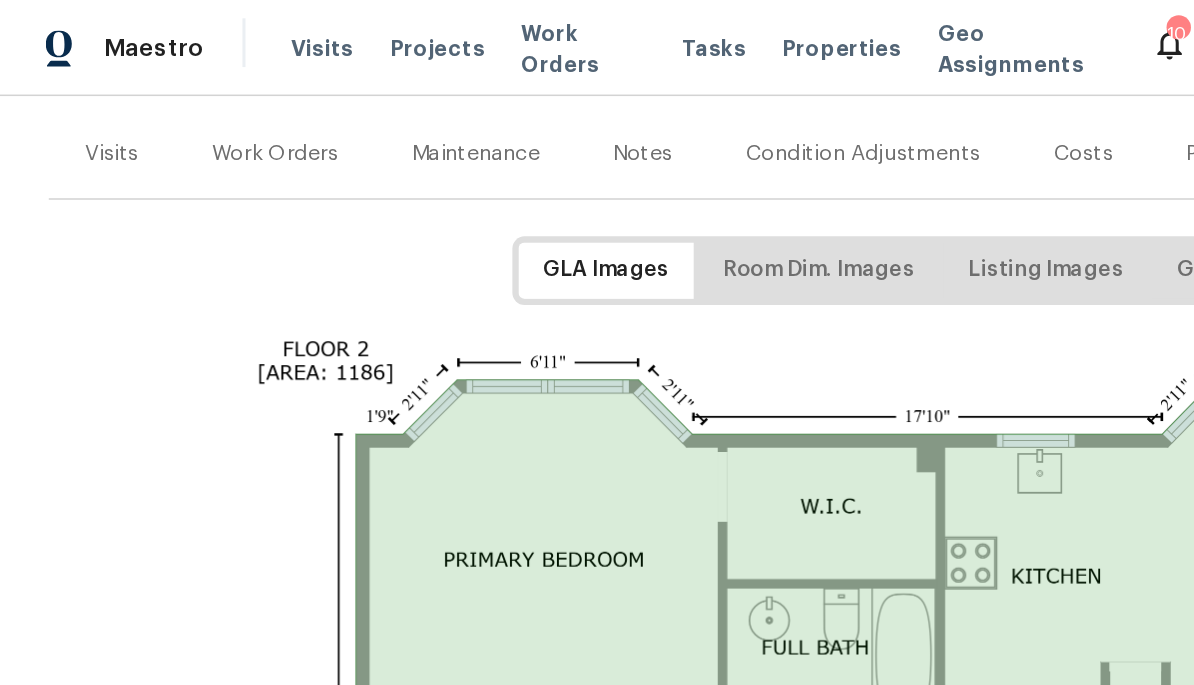 click on "Maestro Visits Projects Work Orders Tasks Properties Geo Assignments 10 St Louis Brad Baum" at bounding box center [597, 31] 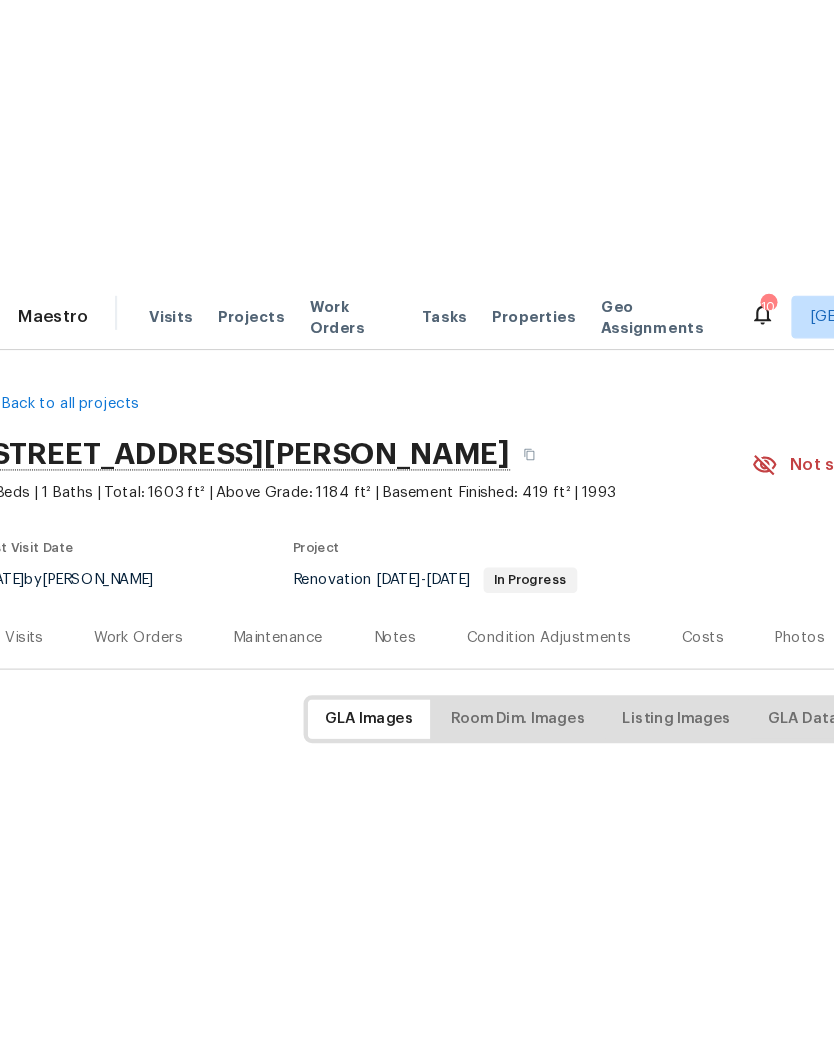 scroll, scrollTop: 0, scrollLeft: 0, axis: both 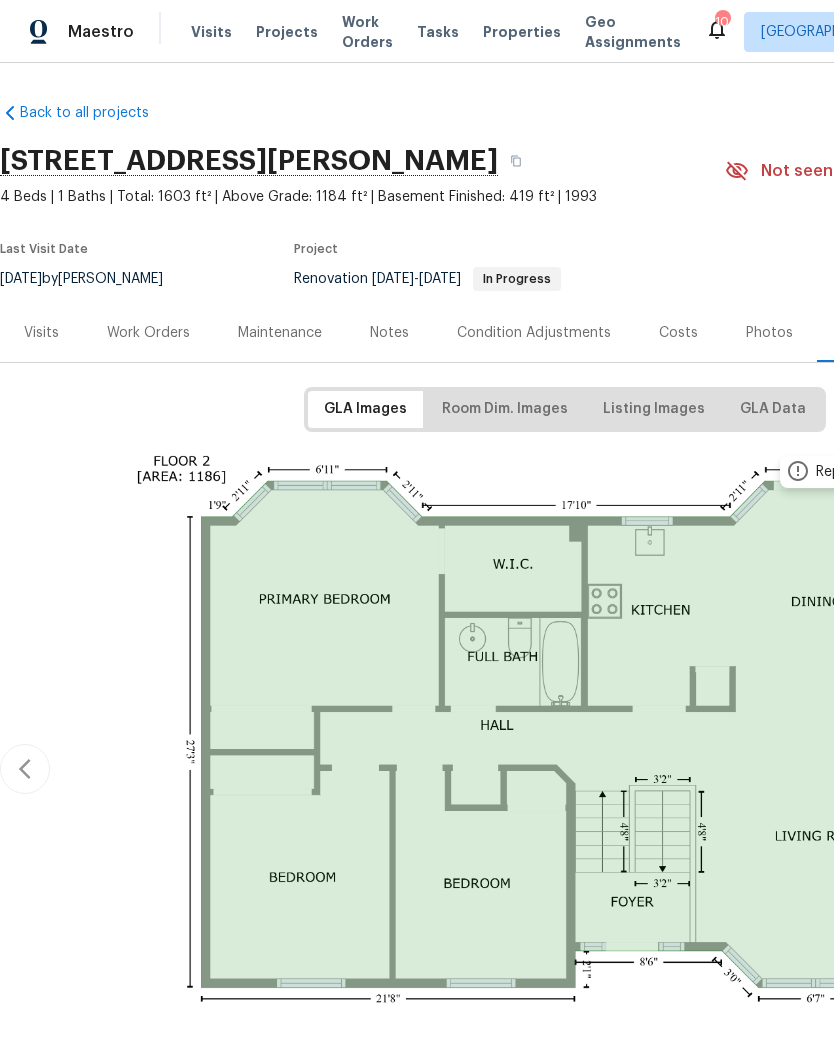 click on "Work Orders" at bounding box center (148, 333) 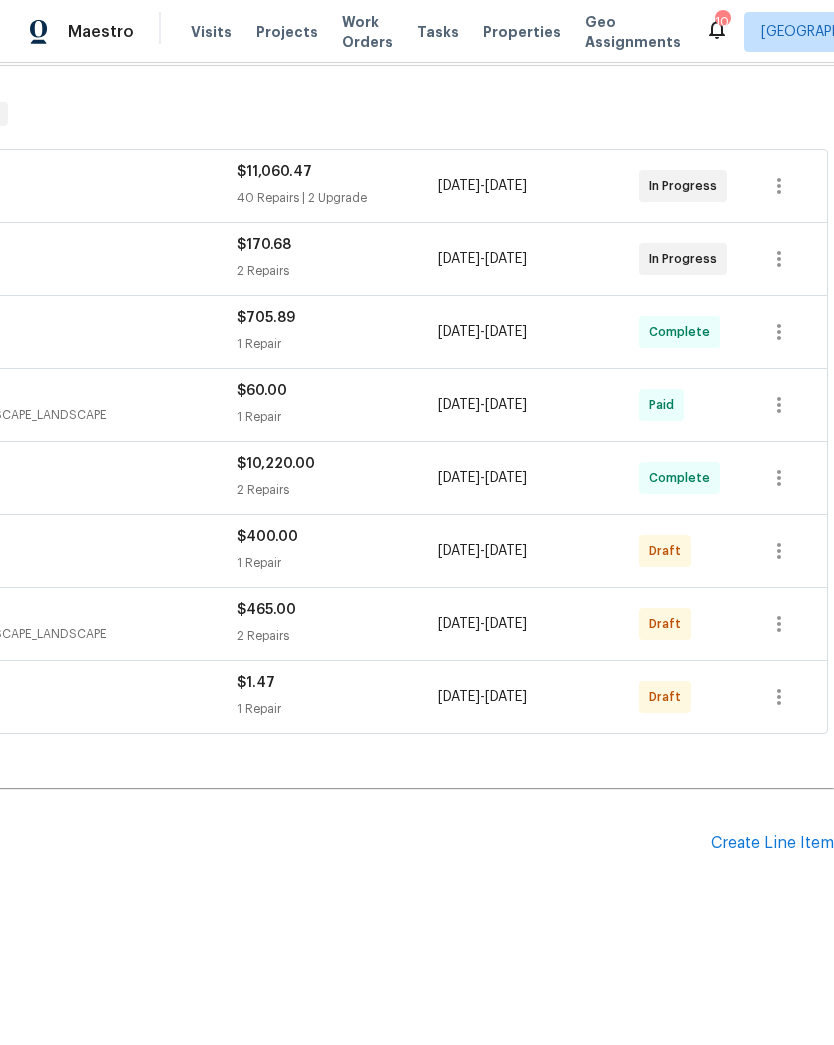 scroll, scrollTop: 297, scrollLeft: 296, axis: both 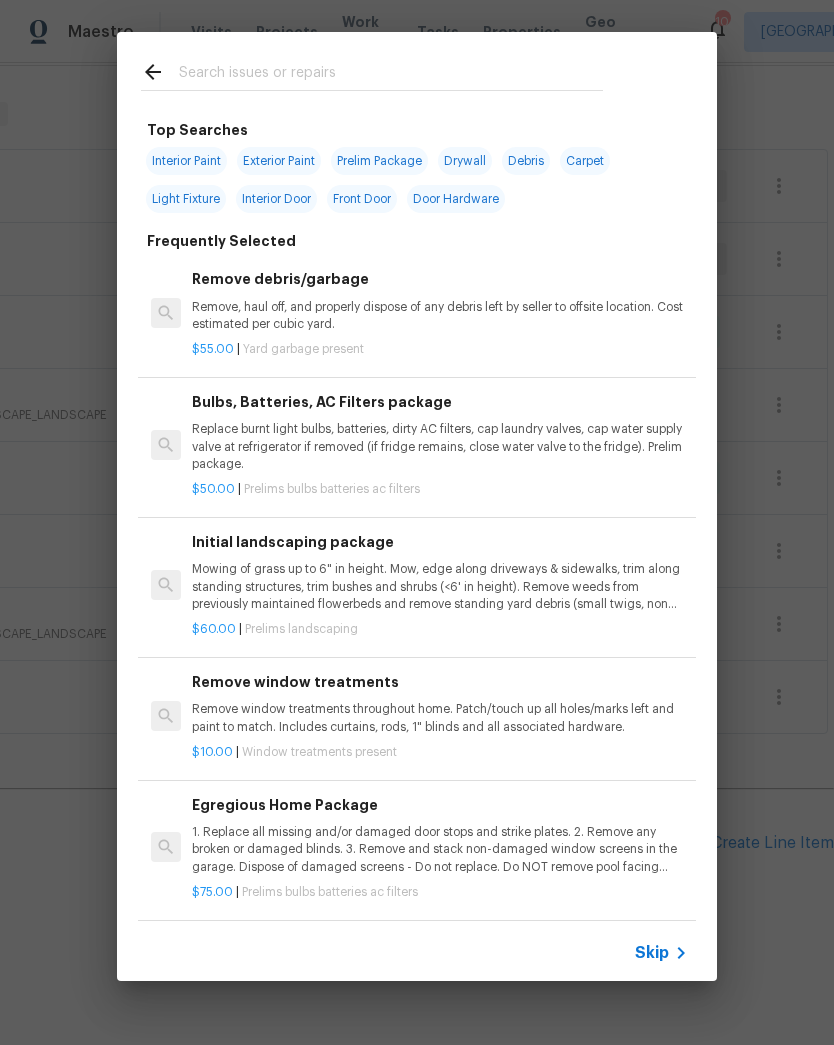 click at bounding box center [391, 75] 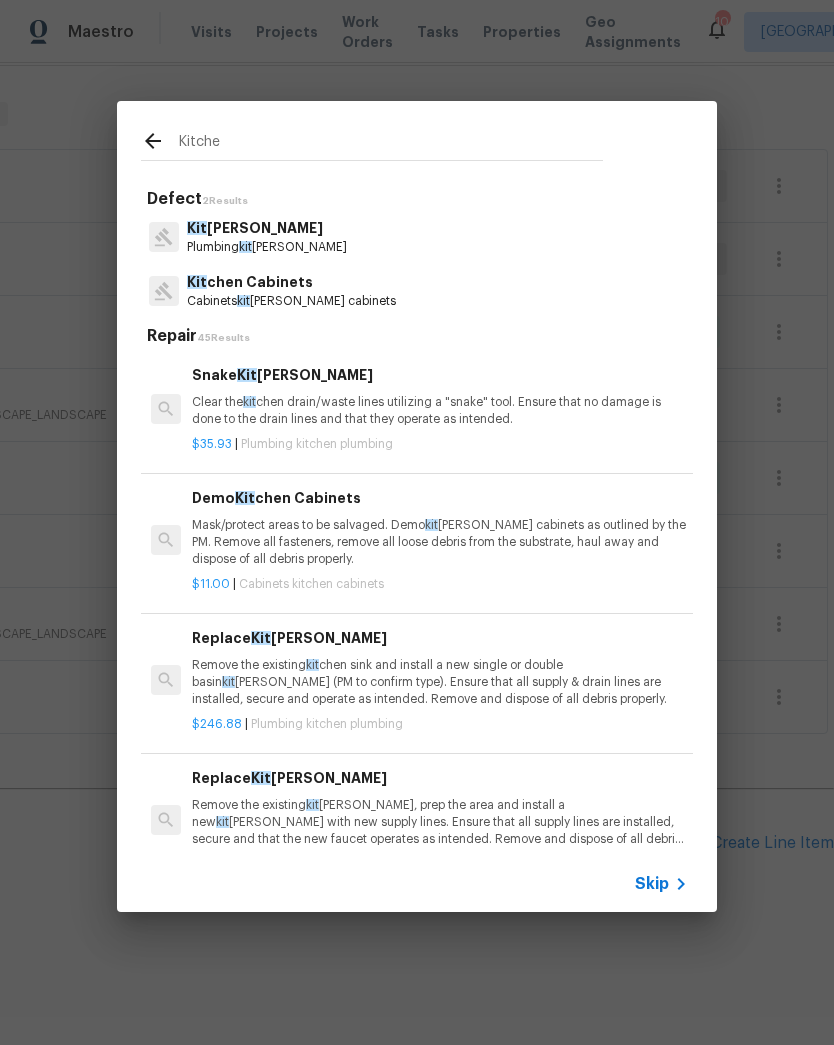 type on "Kitchen" 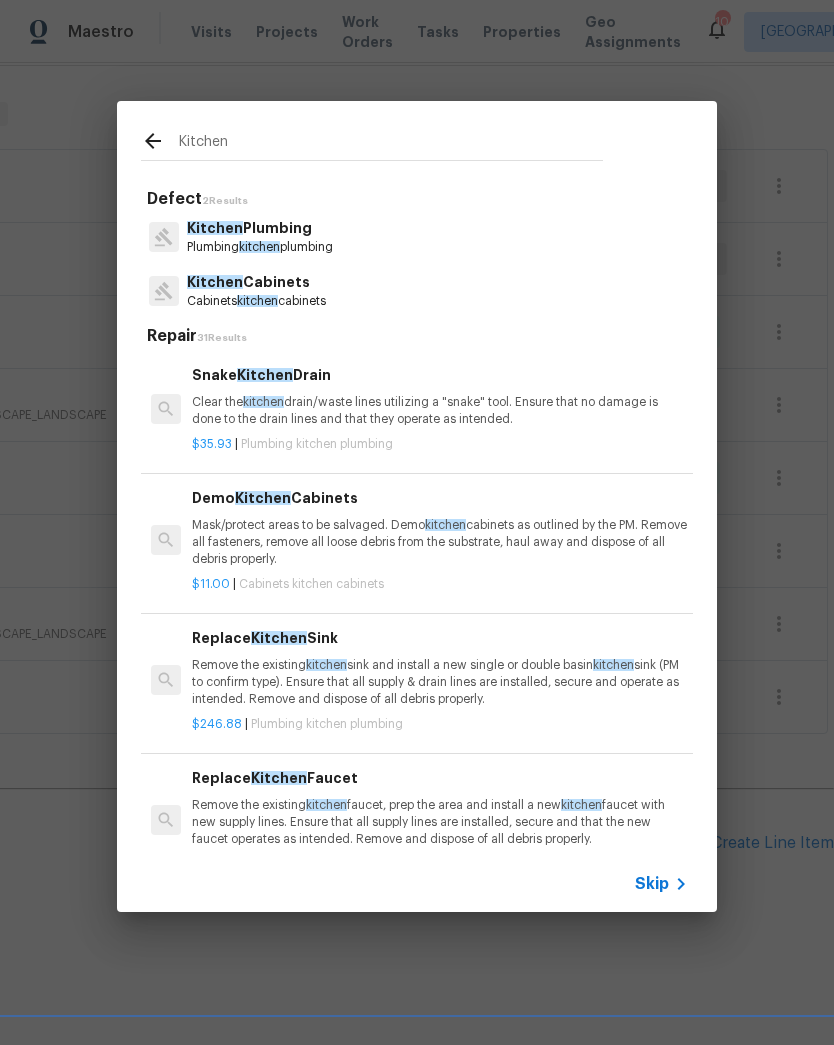 click on "Cabinets  kitchen  cabinets" at bounding box center [256, 301] 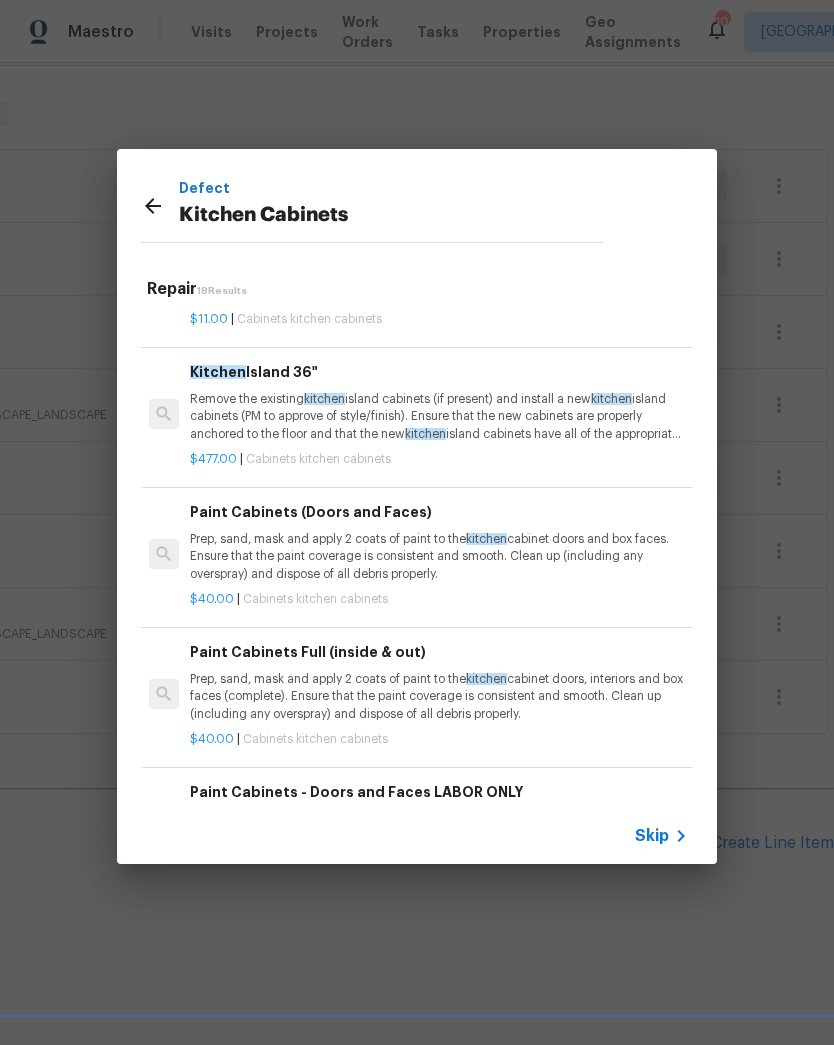 scroll, scrollTop: 95, scrollLeft: 2, axis: both 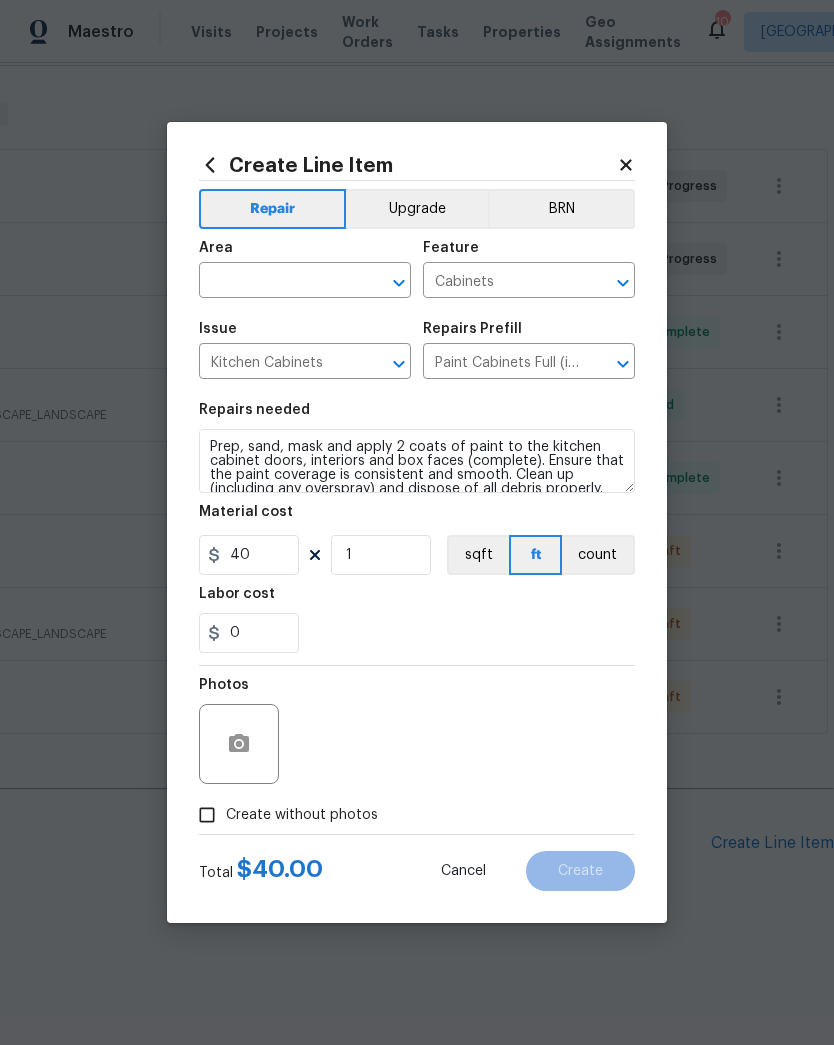 click on "Photos" at bounding box center [224, 685] 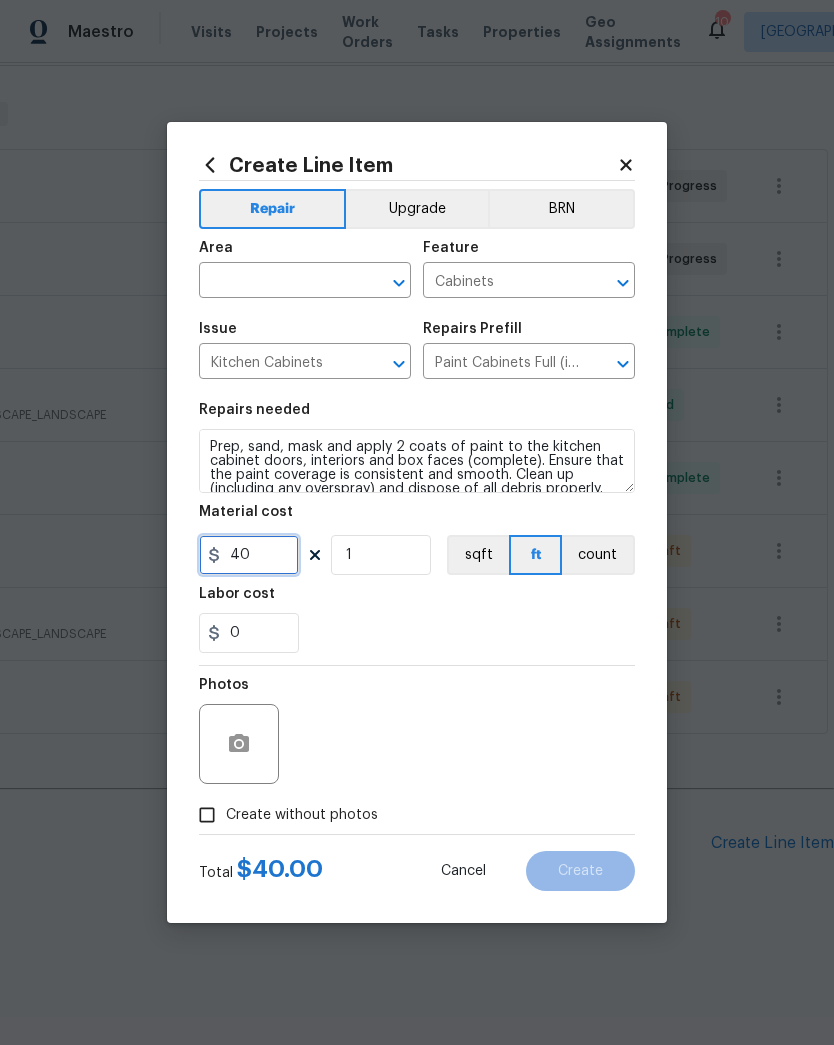 click on "40" at bounding box center (249, 555) 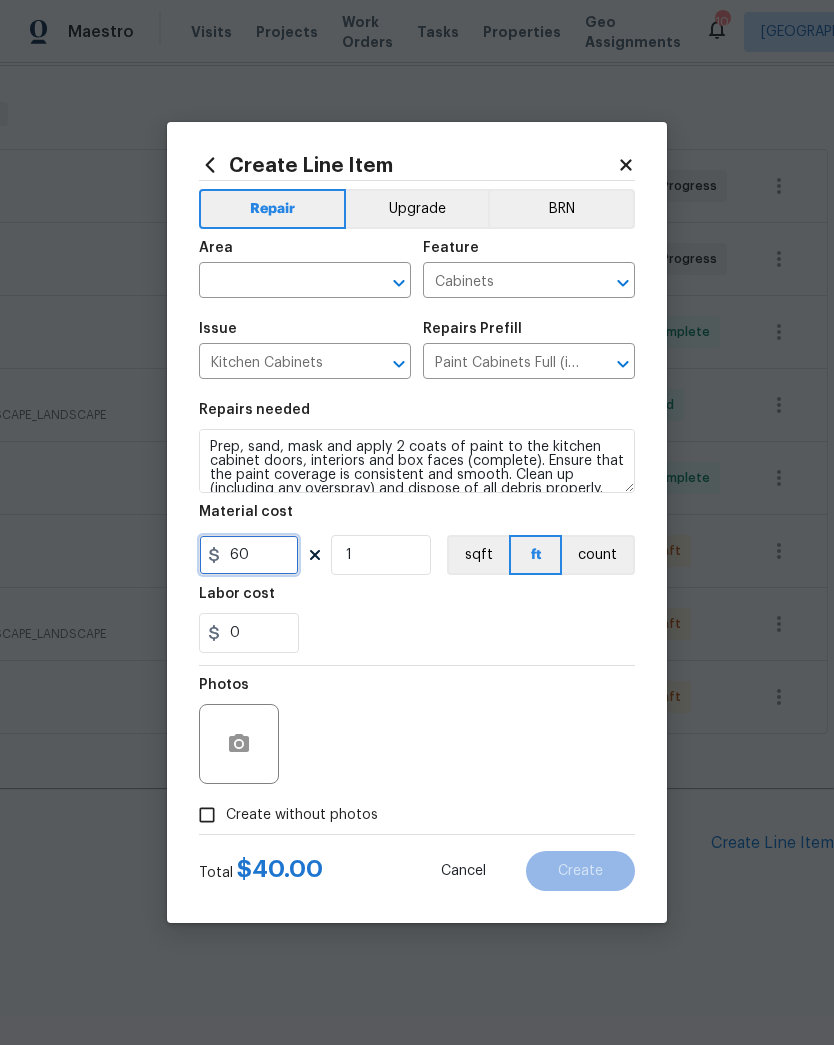 type on "60" 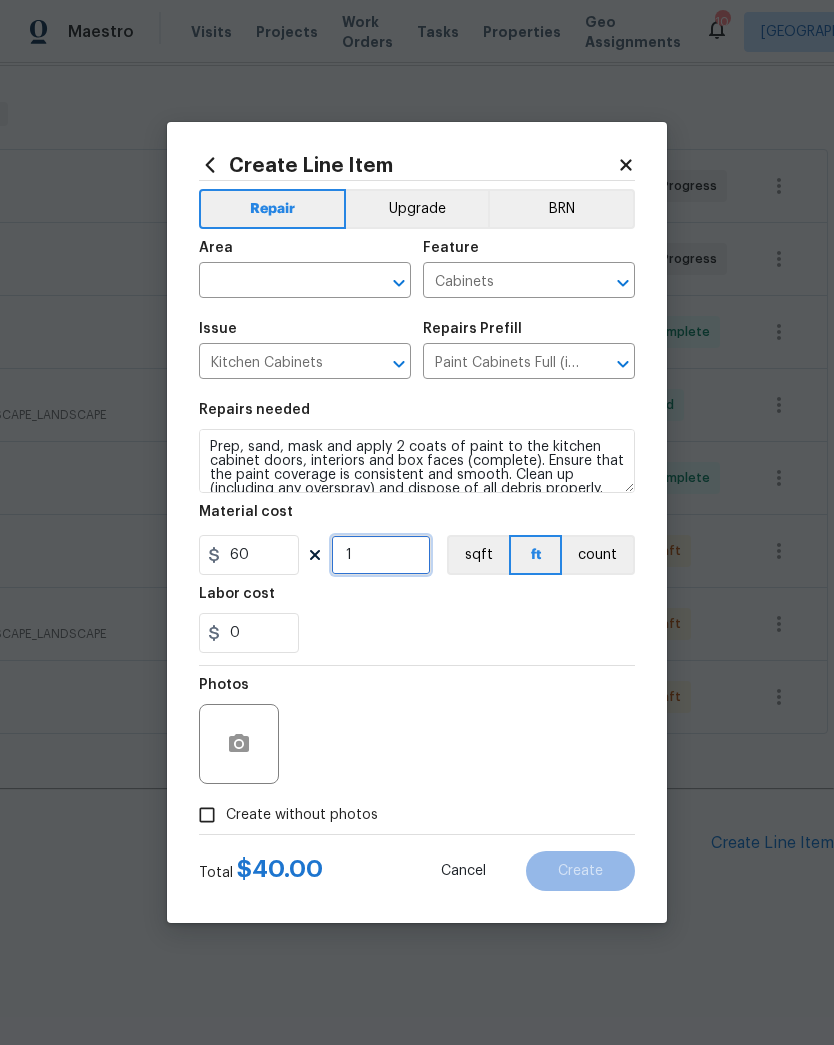 click on "1" at bounding box center (381, 555) 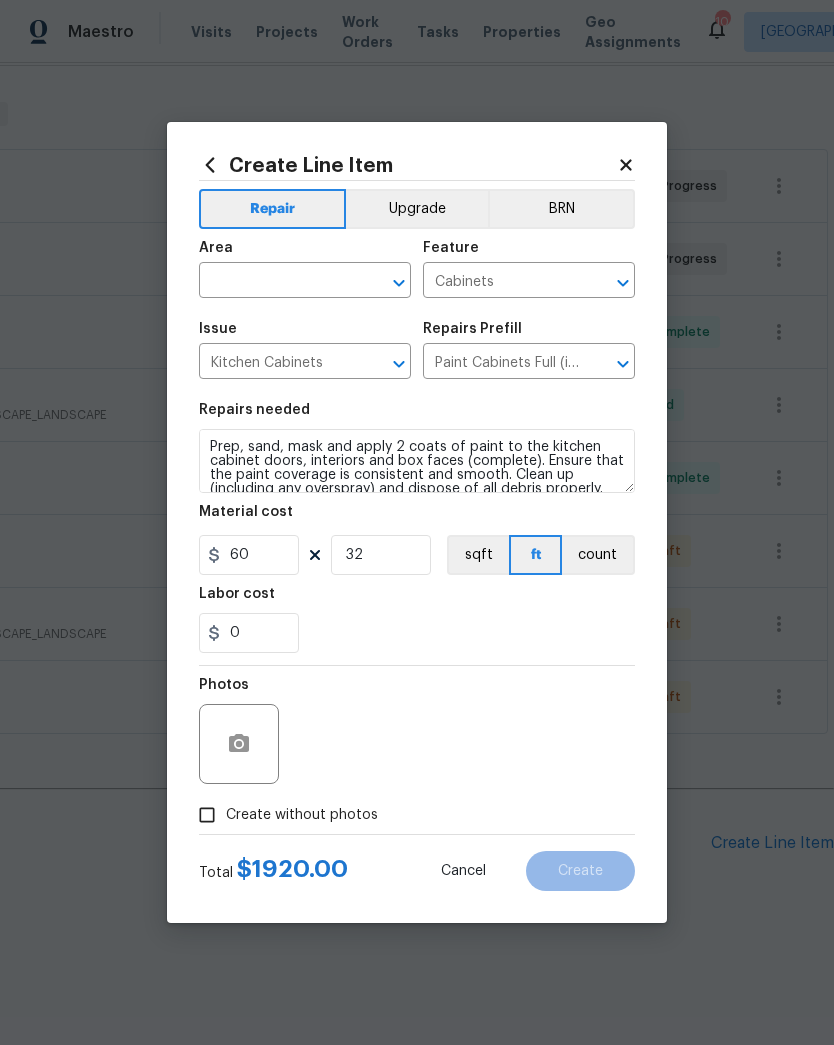 click on "Labor cost" at bounding box center [417, 600] 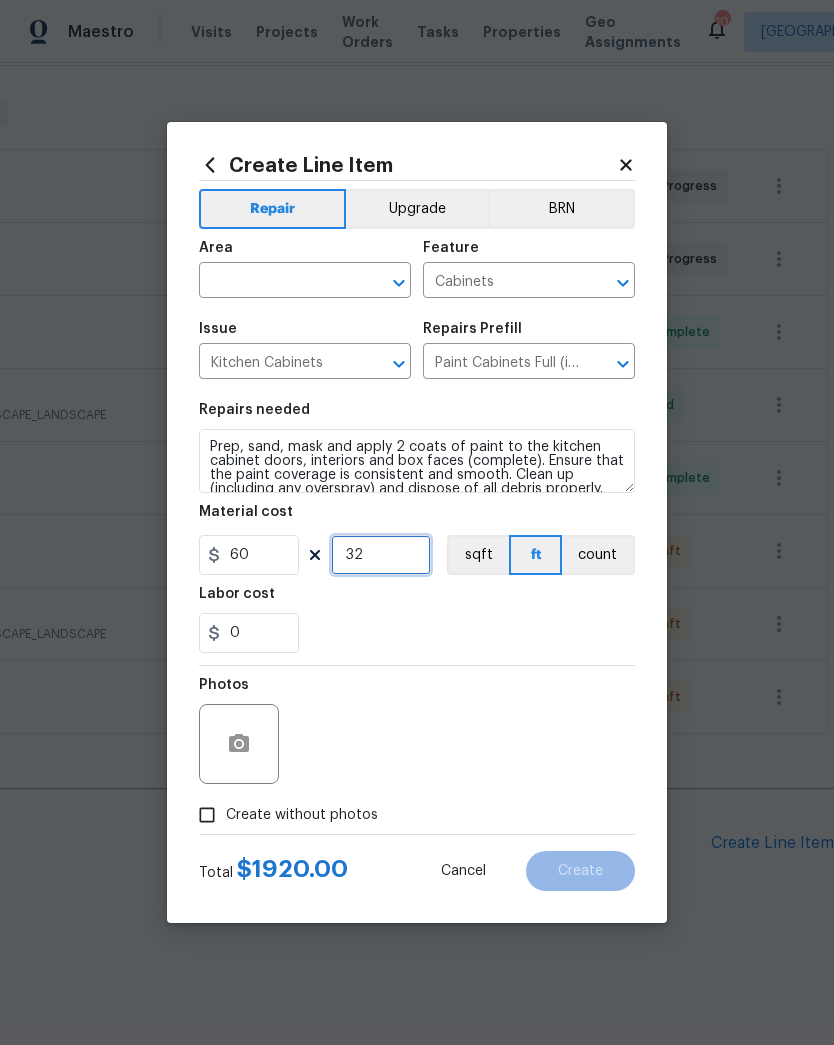 click on "32" at bounding box center (381, 555) 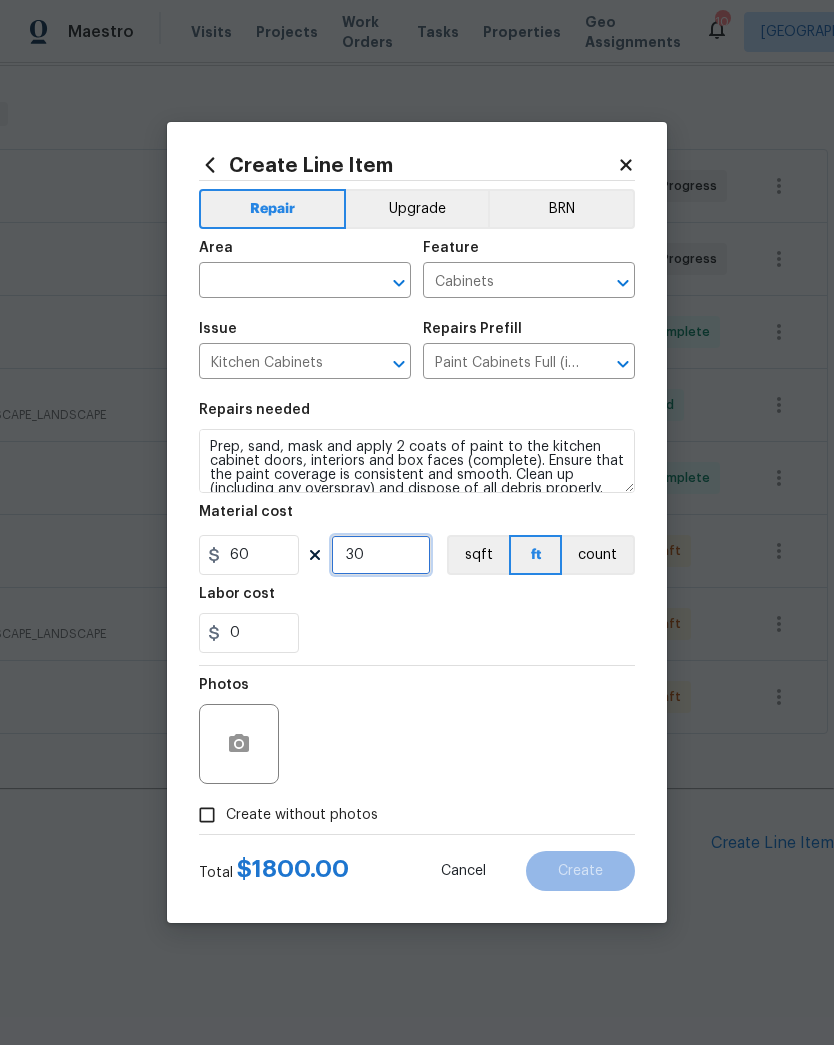 type on "30" 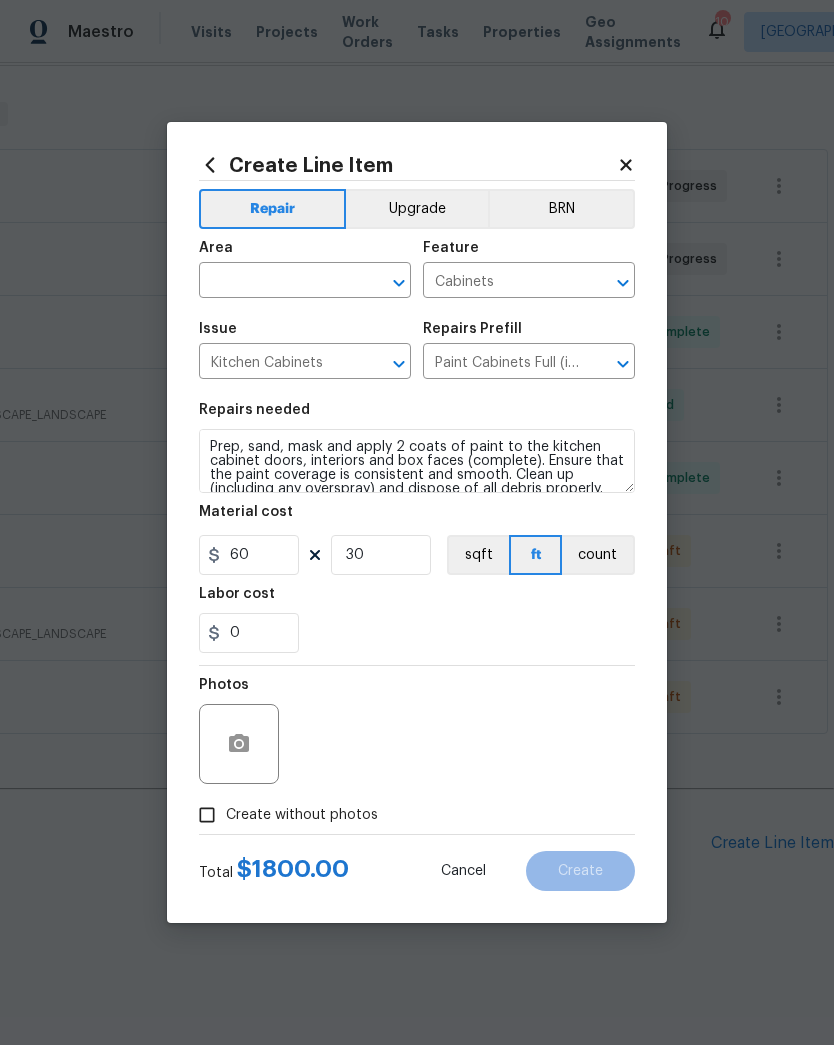 click on "Labor cost" at bounding box center [417, 600] 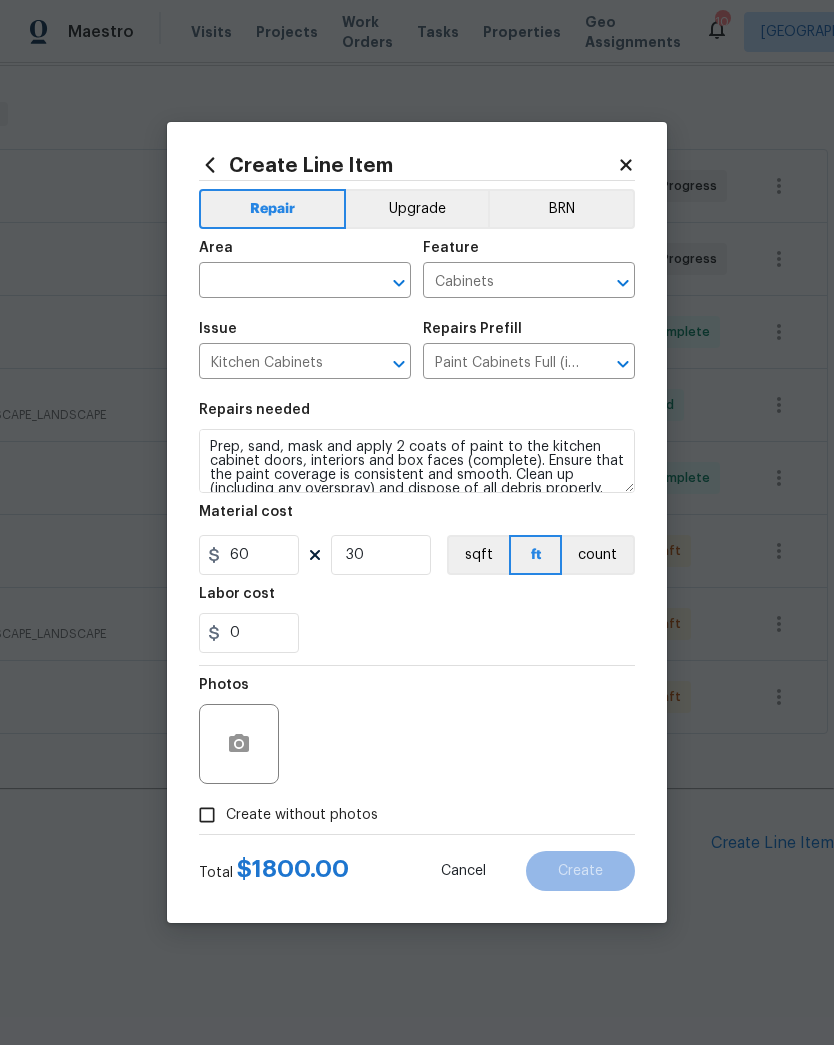 click at bounding box center [277, 282] 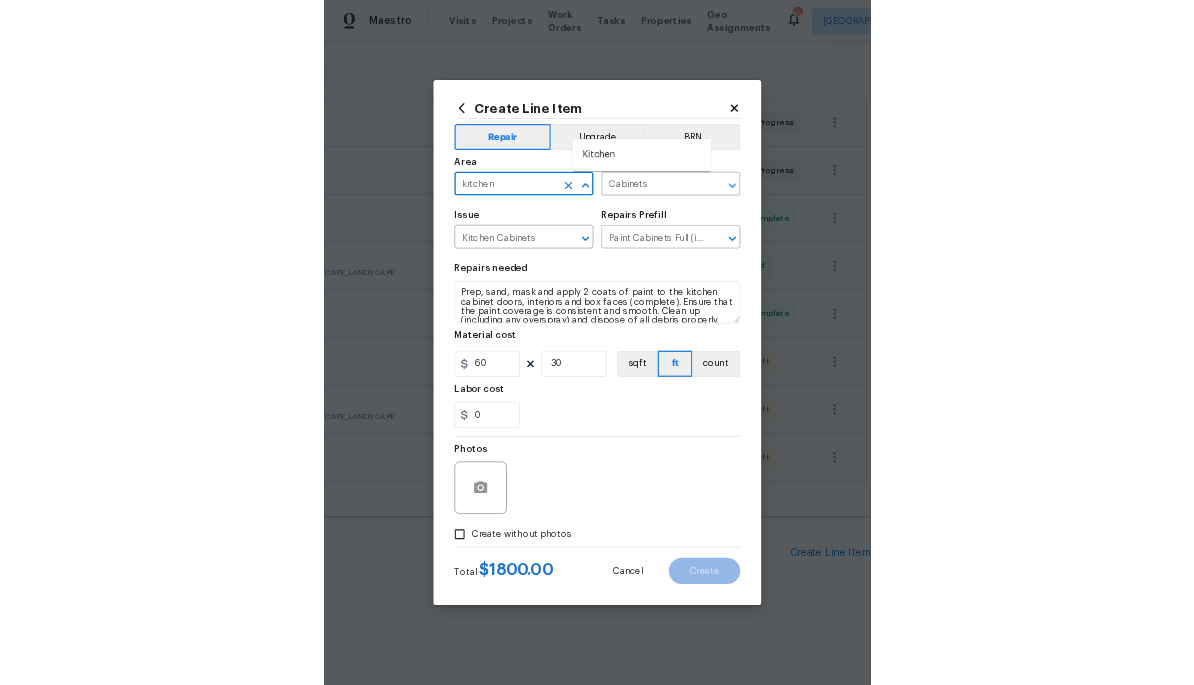 scroll, scrollTop: 297, scrollLeft: 0, axis: vertical 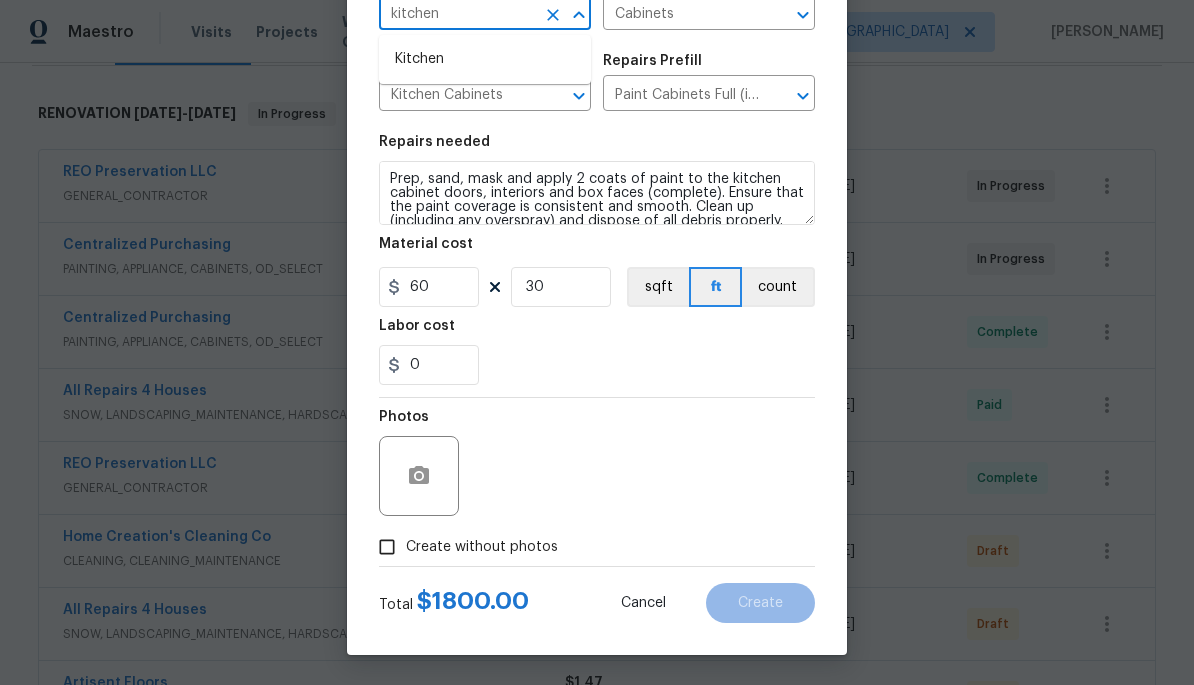 type on "kitchen" 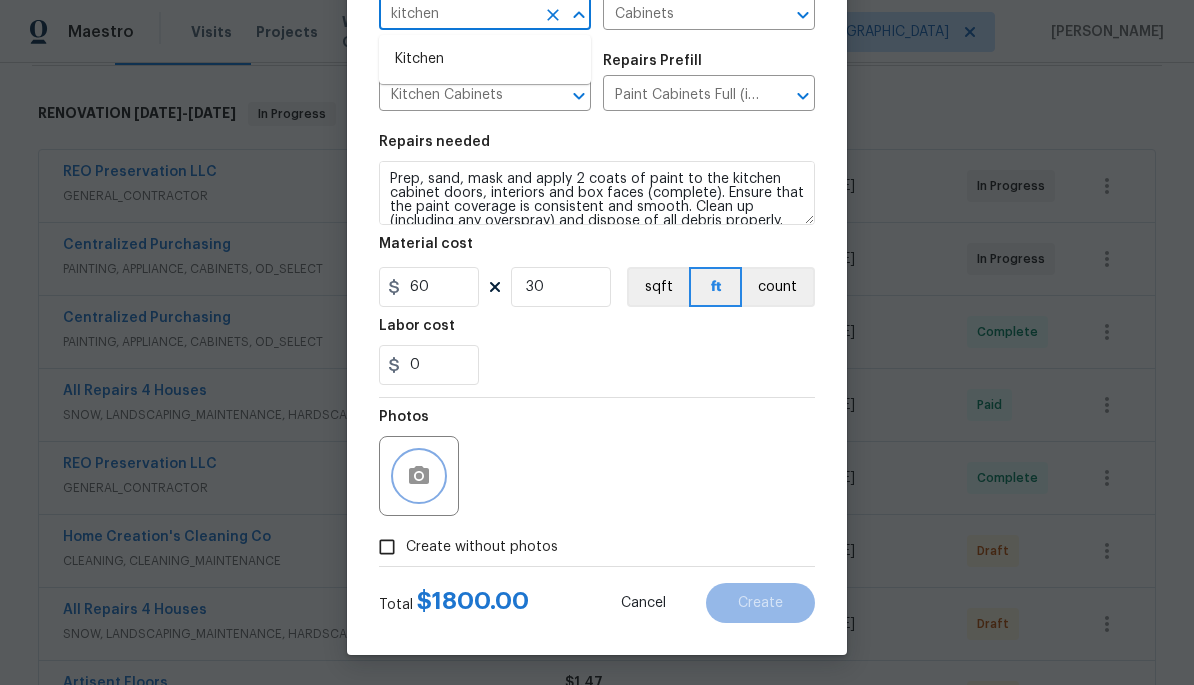 click at bounding box center (419, 476) 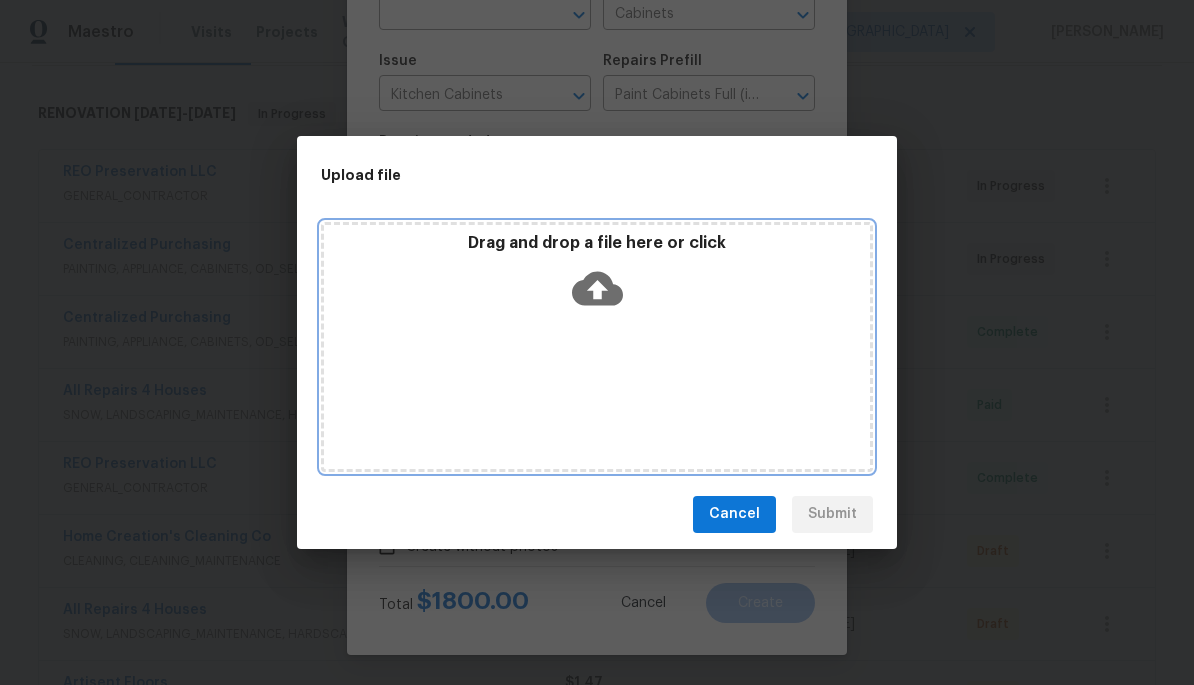 click 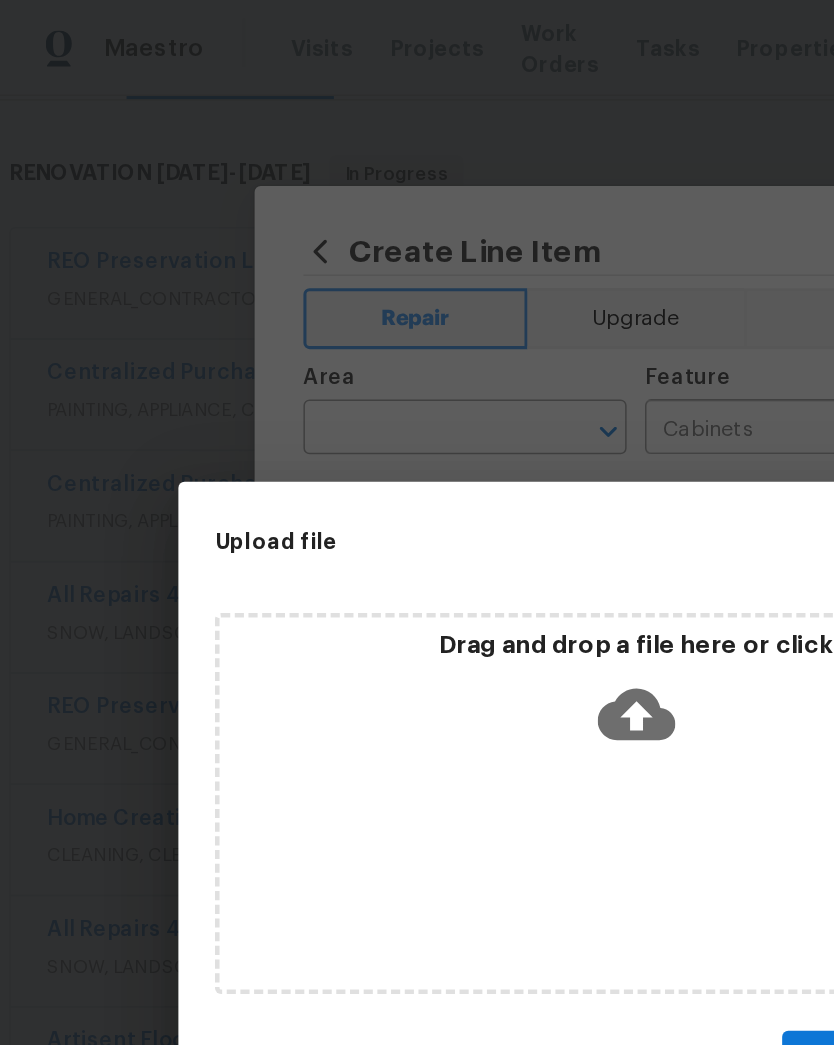 scroll, scrollTop: 0, scrollLeft: 0, axis: both 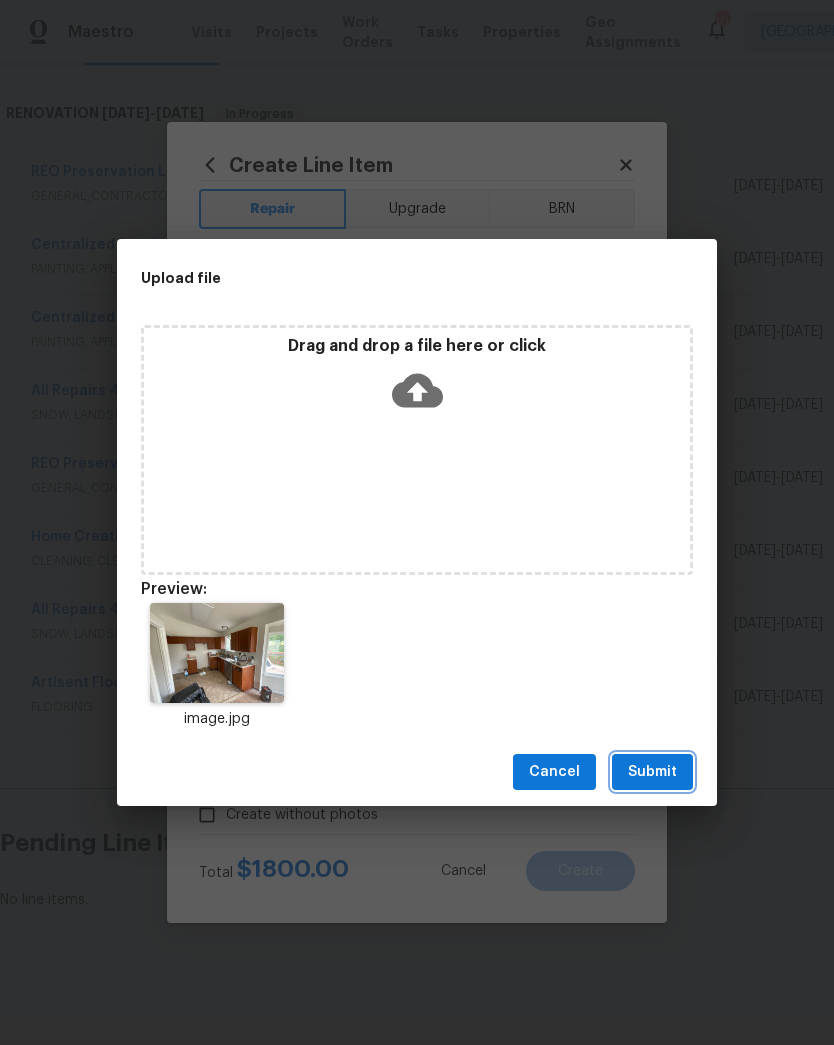 click on "Submit" at bounding box center (652, 772) 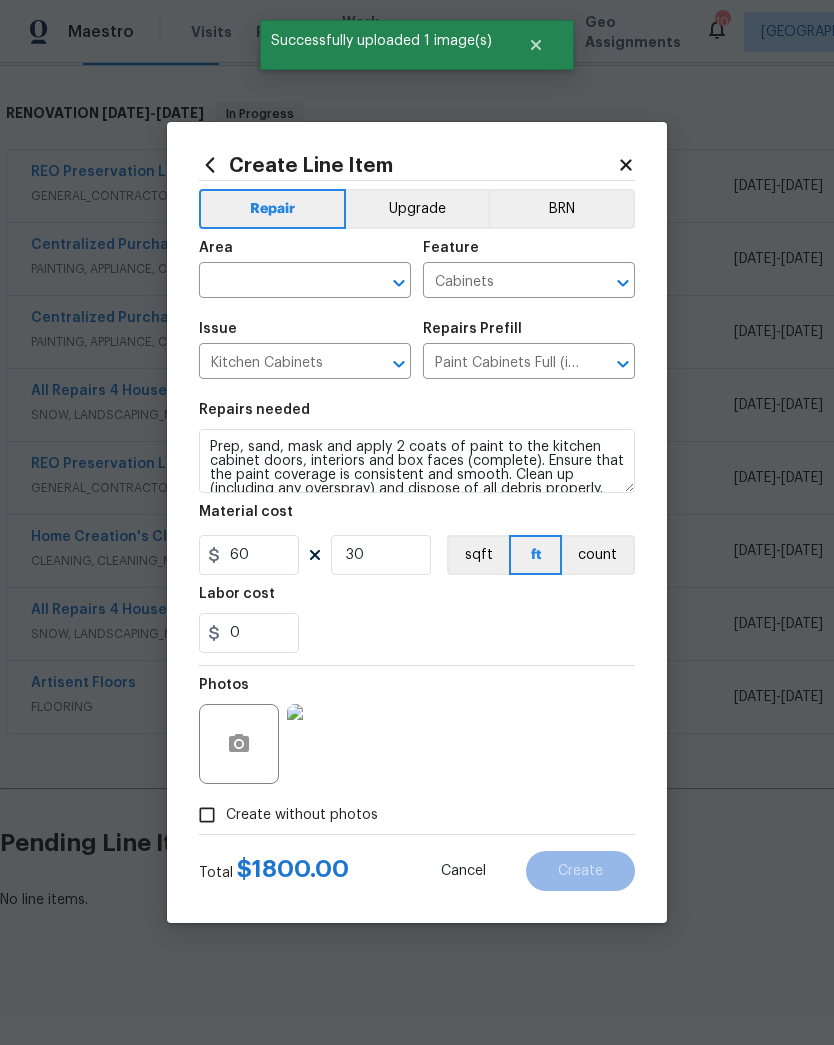 click at bounding box center [277, 282] 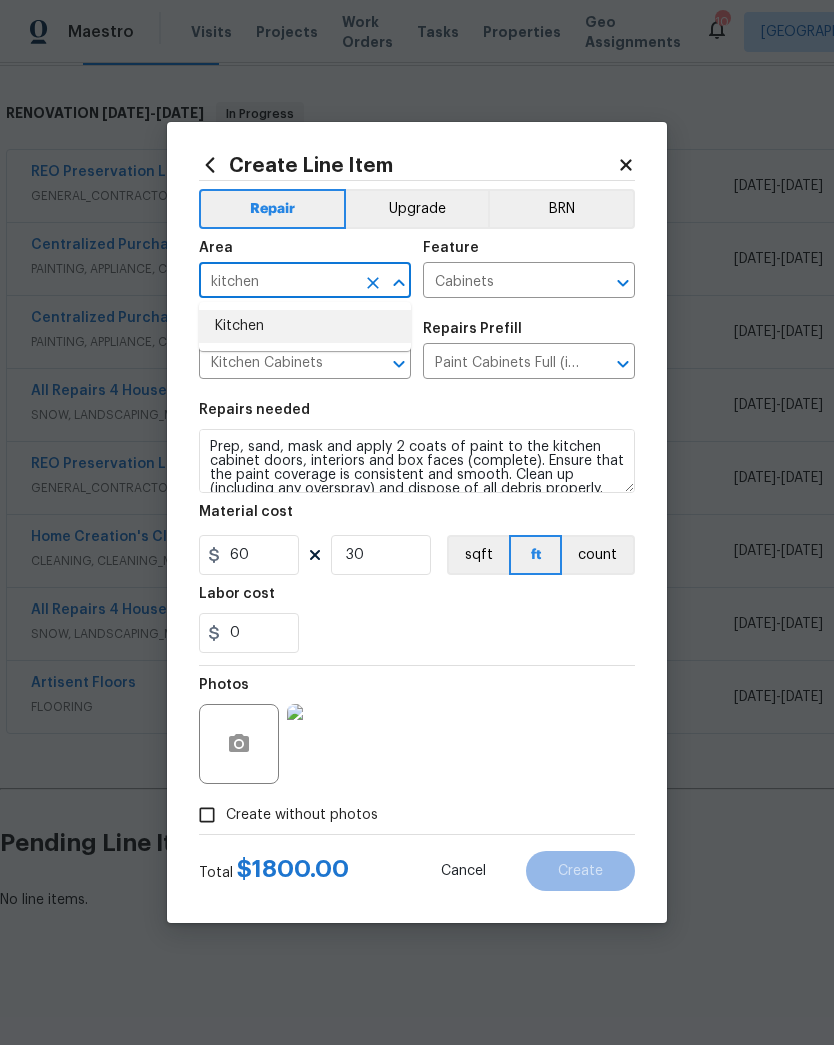 click on "Kitchen" at bounding box center [305, 326] 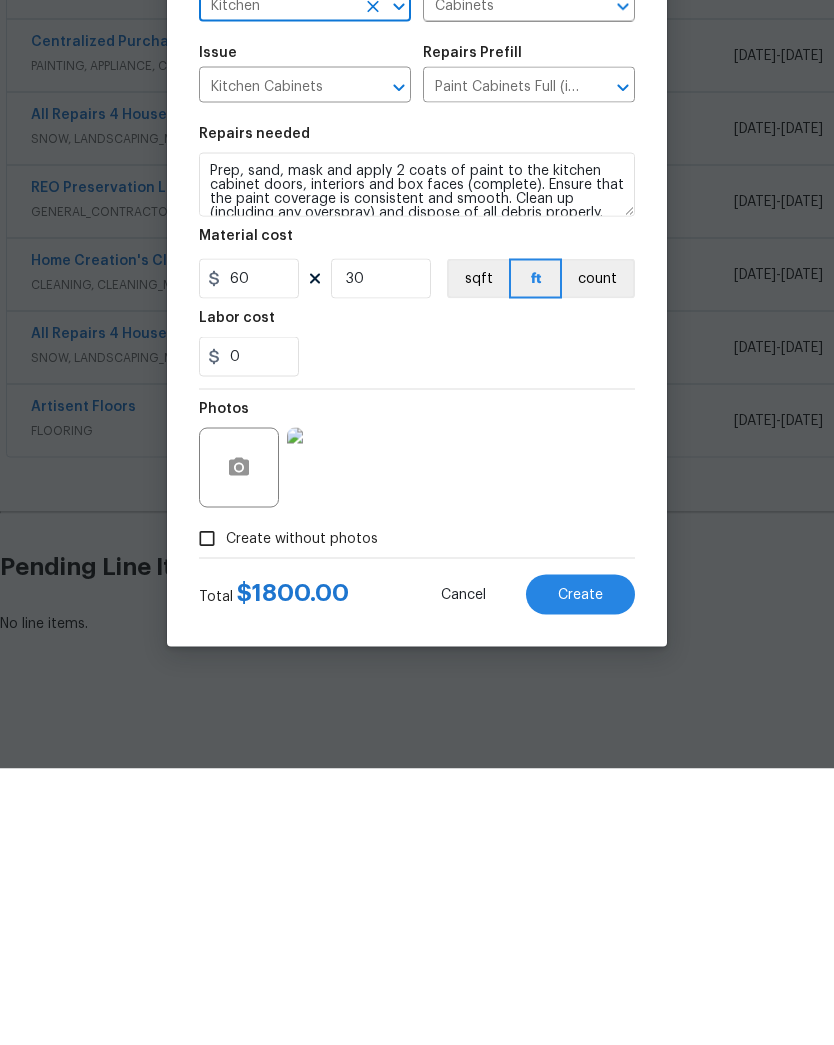 click on "Create" at bounding box center [580, 871] 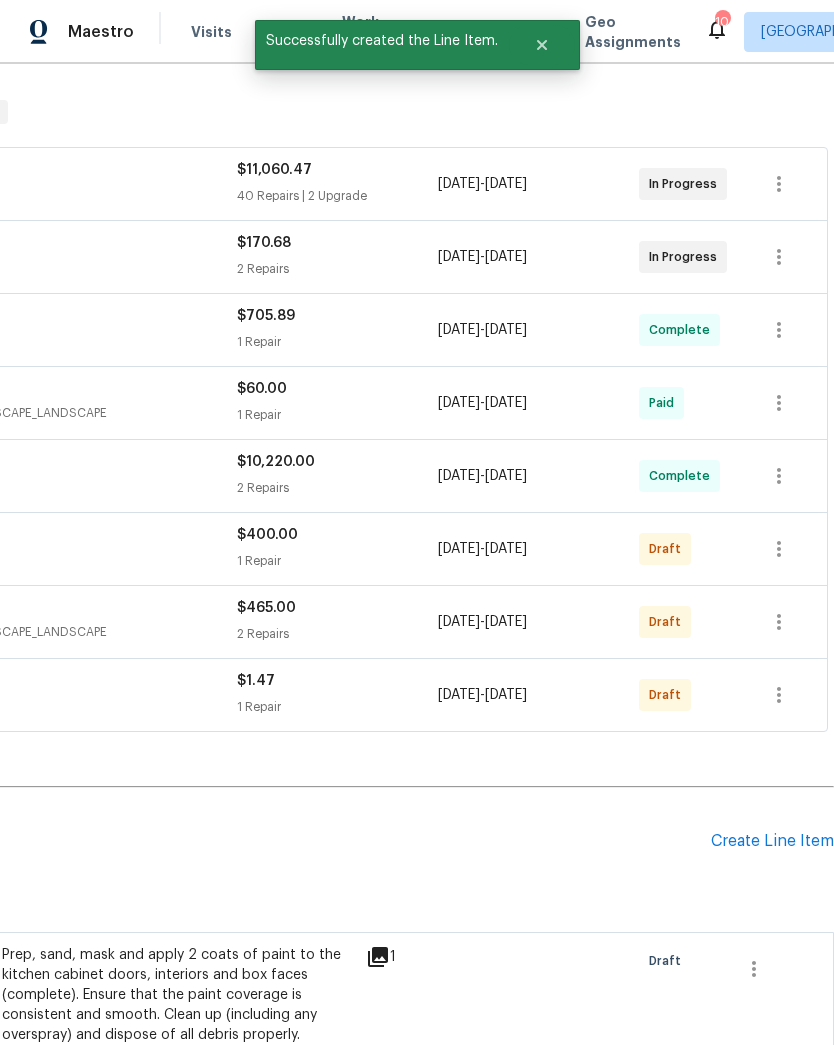 scroll, scrollTop: 299, scrollLeft: 296, axis: both 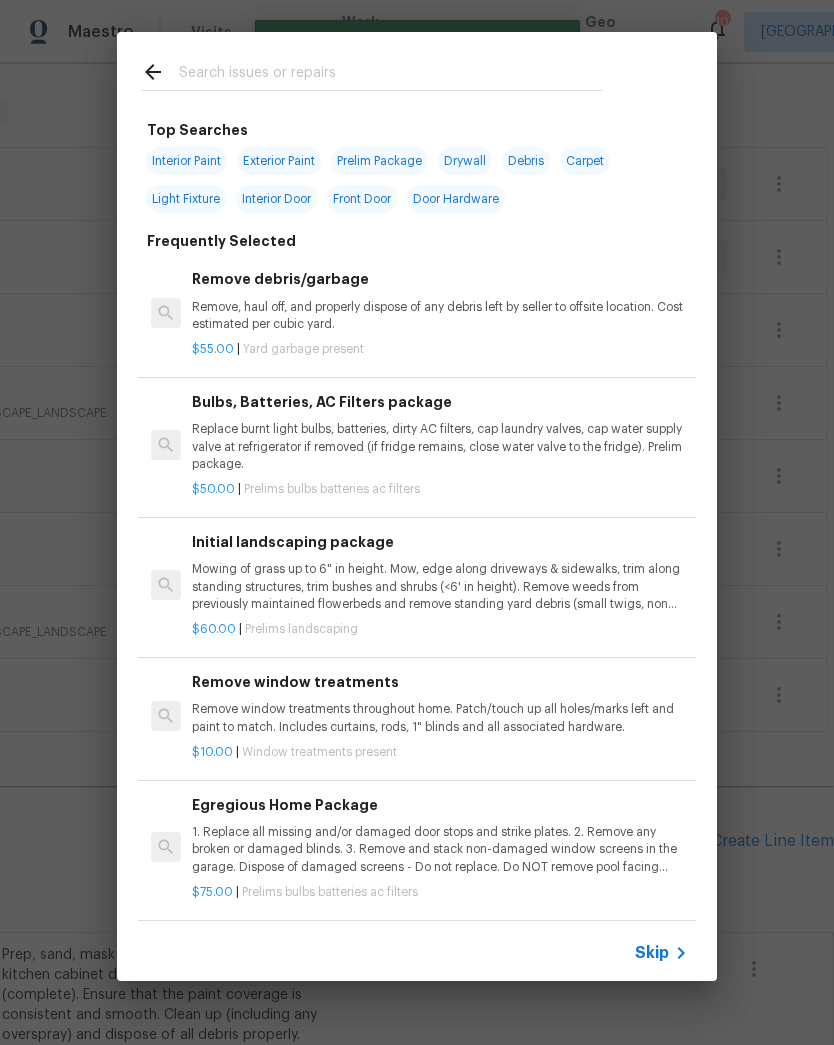 click at bounding box center [391, 75] 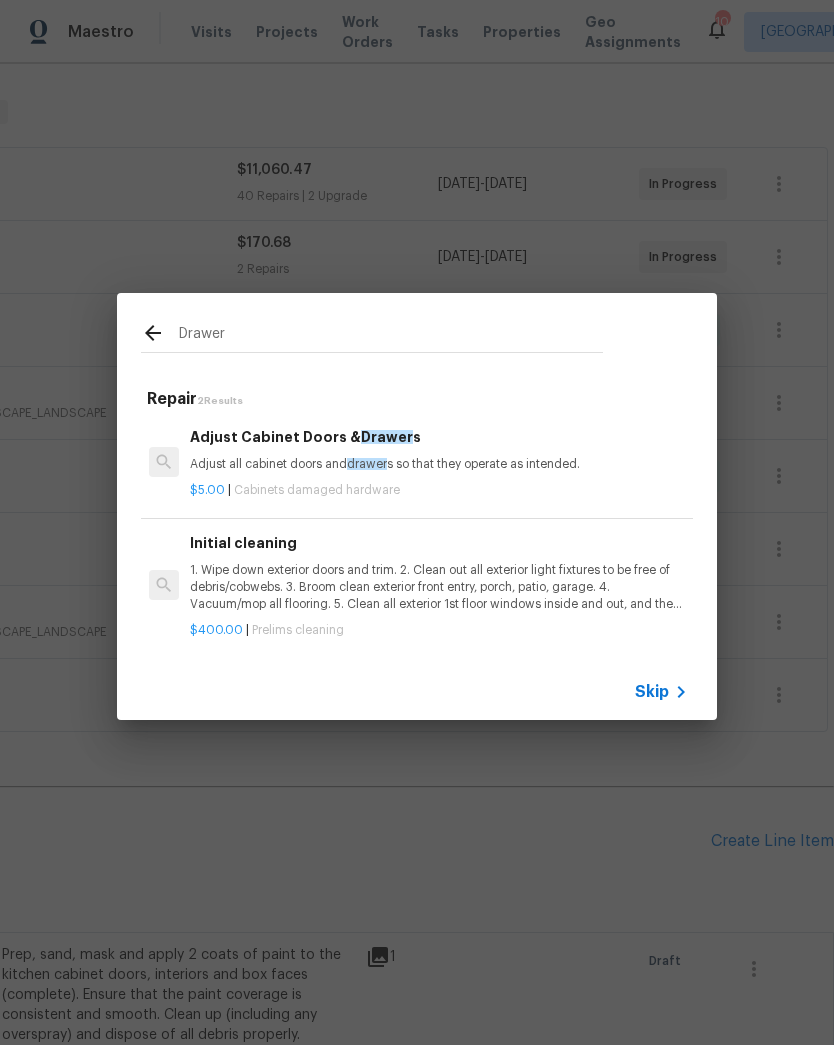 scroll, scrollTop: 0, scrollLeft: 2, axis: horizontal 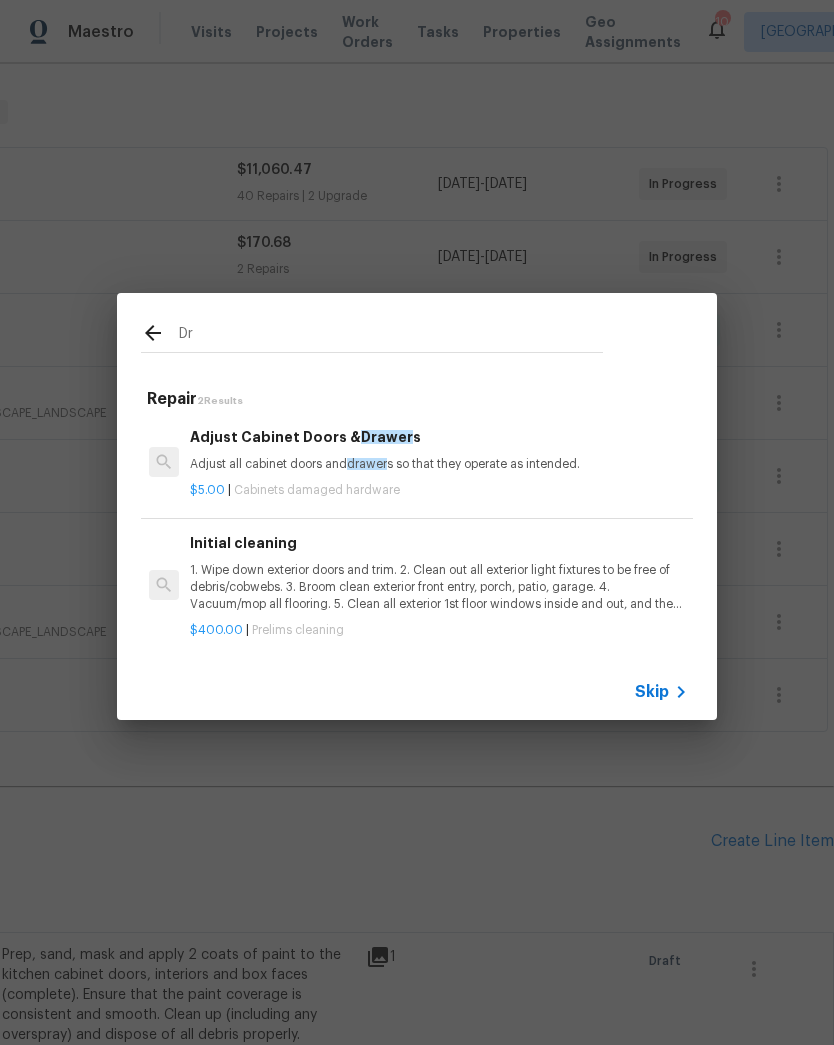 type on "D" 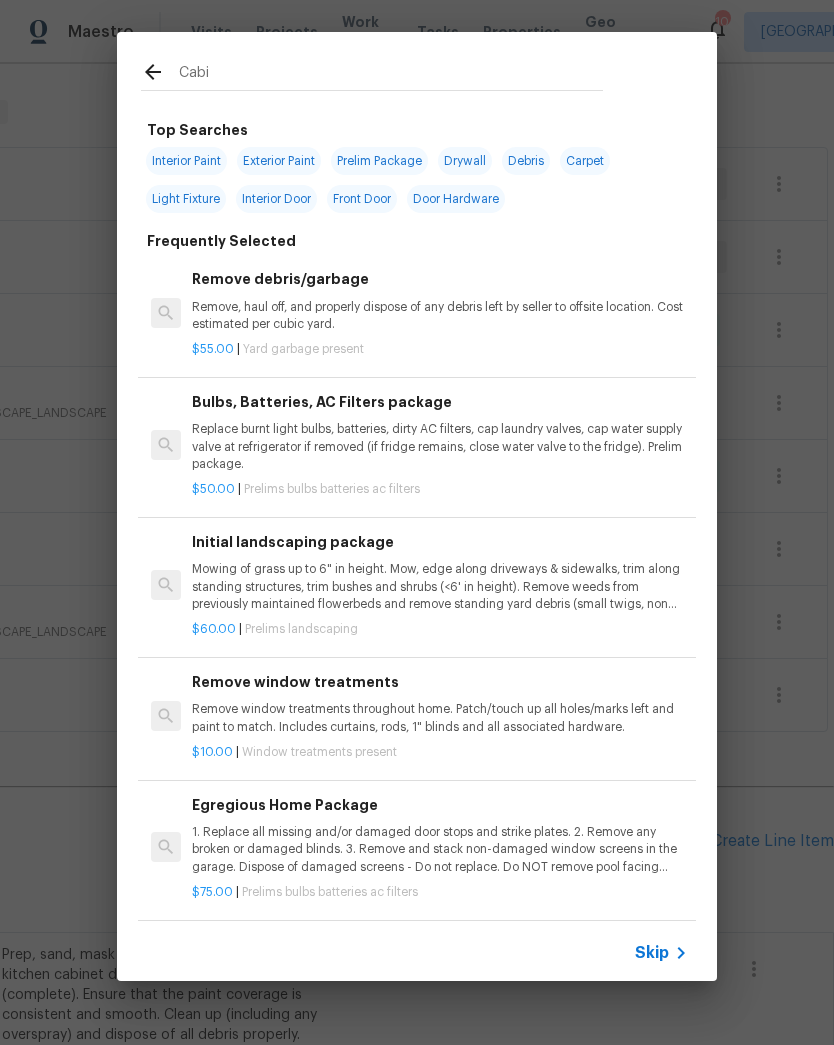 type on "Cabin" 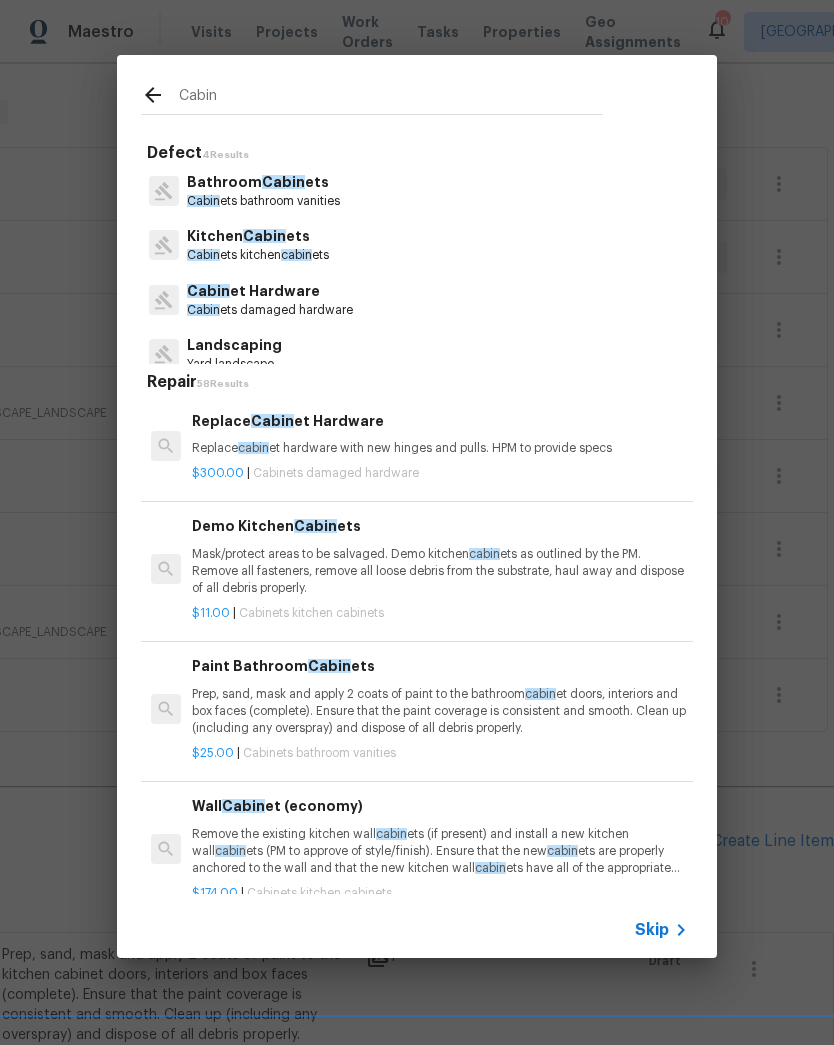 click on "Cabin ets kitchen  cabin ets" at bounding box center [258, 255] 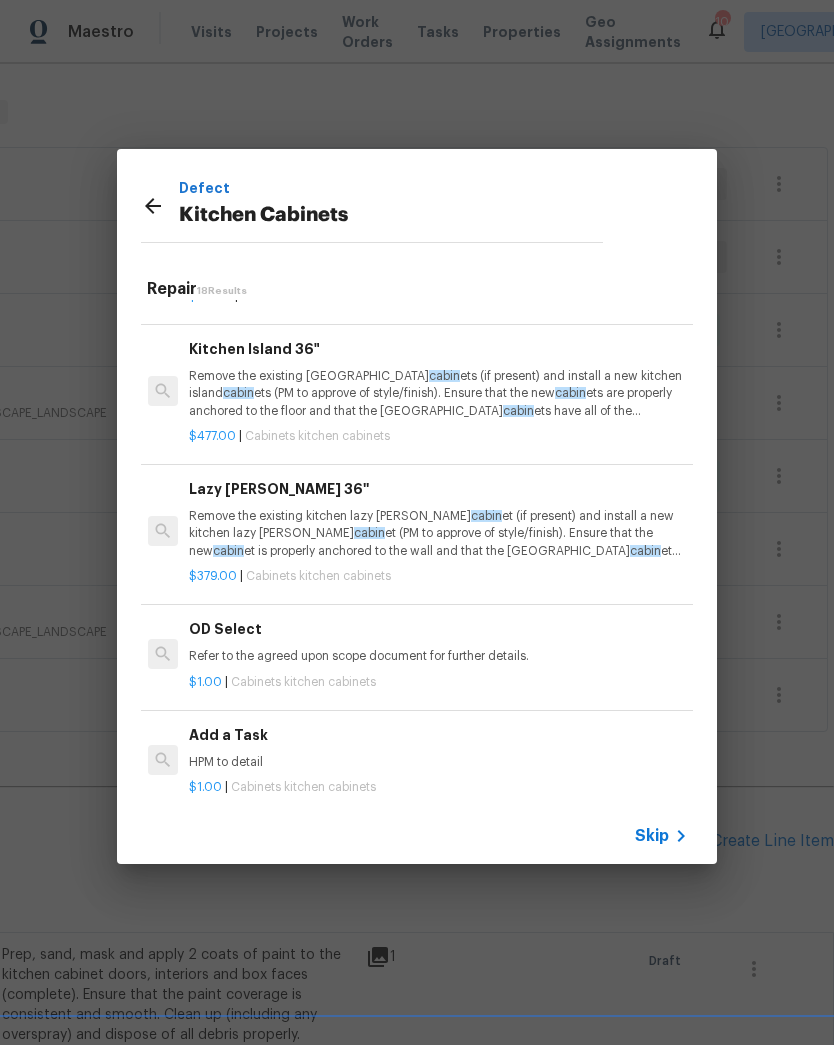 scroll, scrollTop: 1920, scrollLeft: 3, axis: both 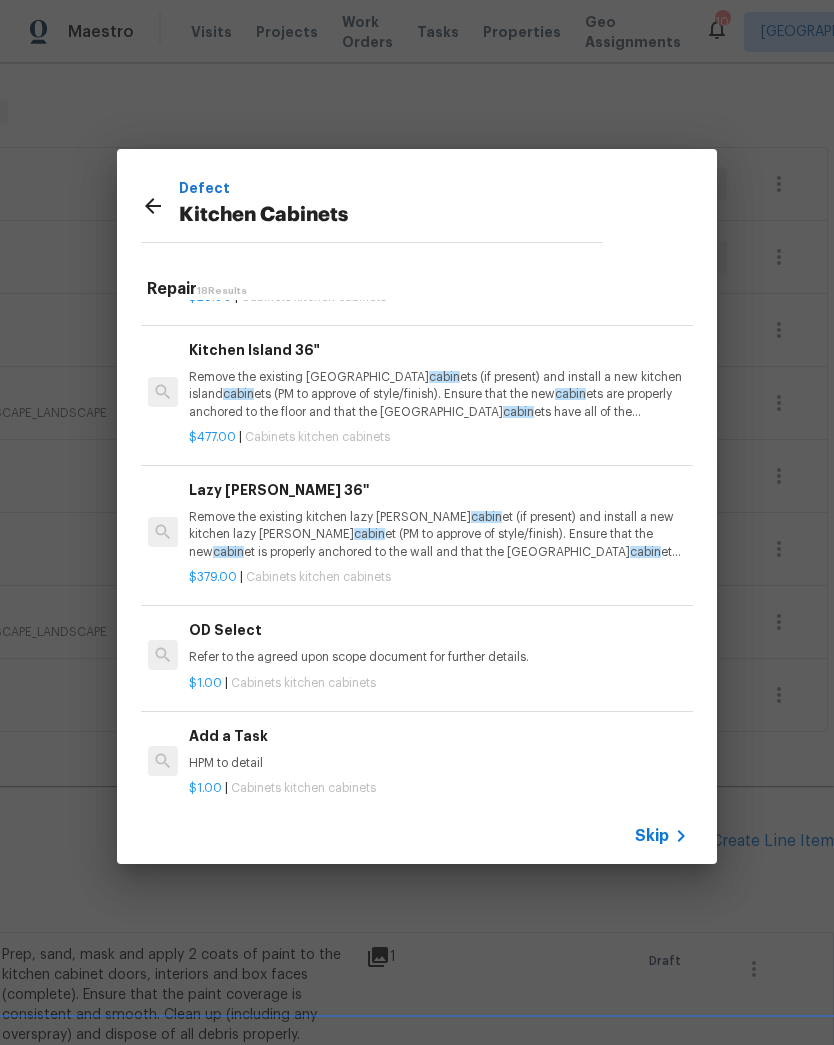 click on "Add a Task" at bounding box center (437, 736) 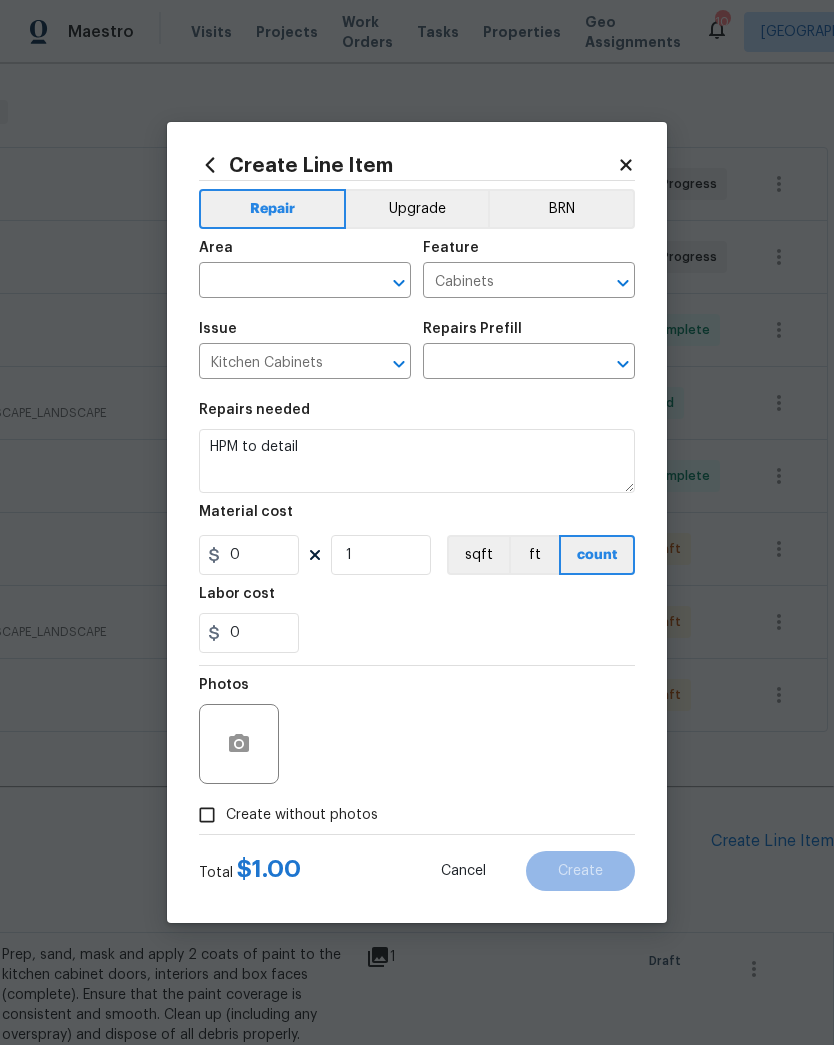 type on "Add a Task $1.00" 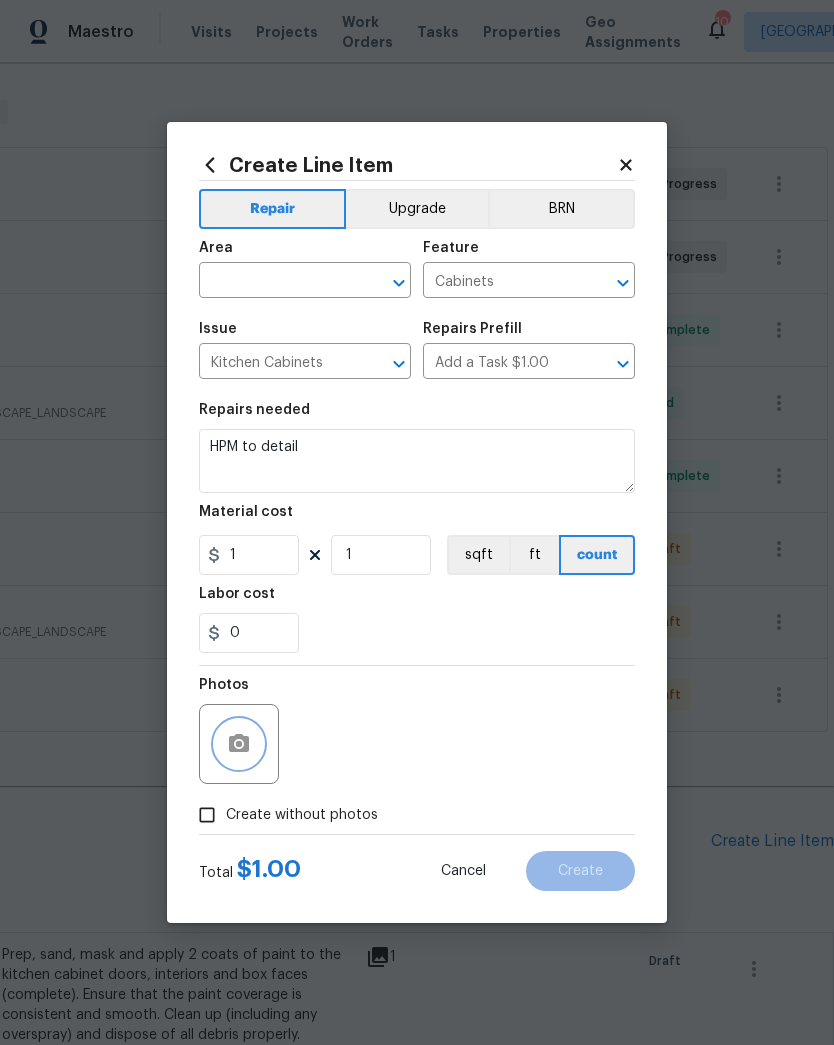 click at bounding box center (239, 744) 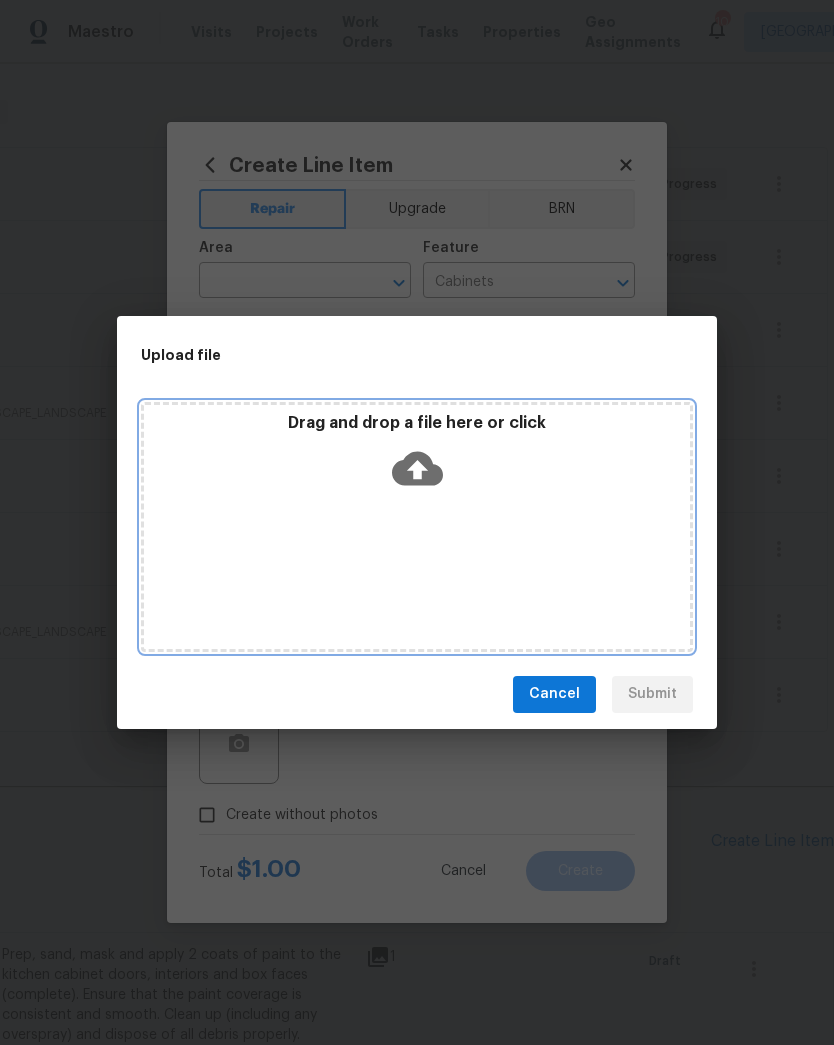click 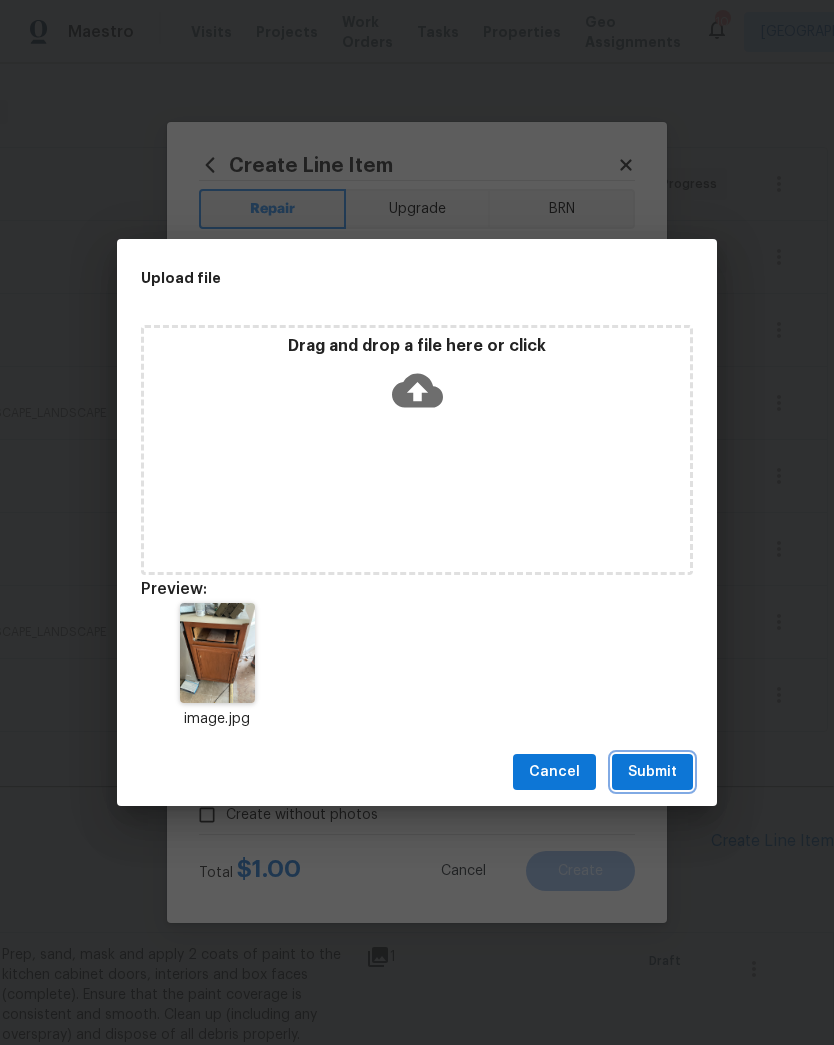 click on "Submit" at bounding box center (652, 772) 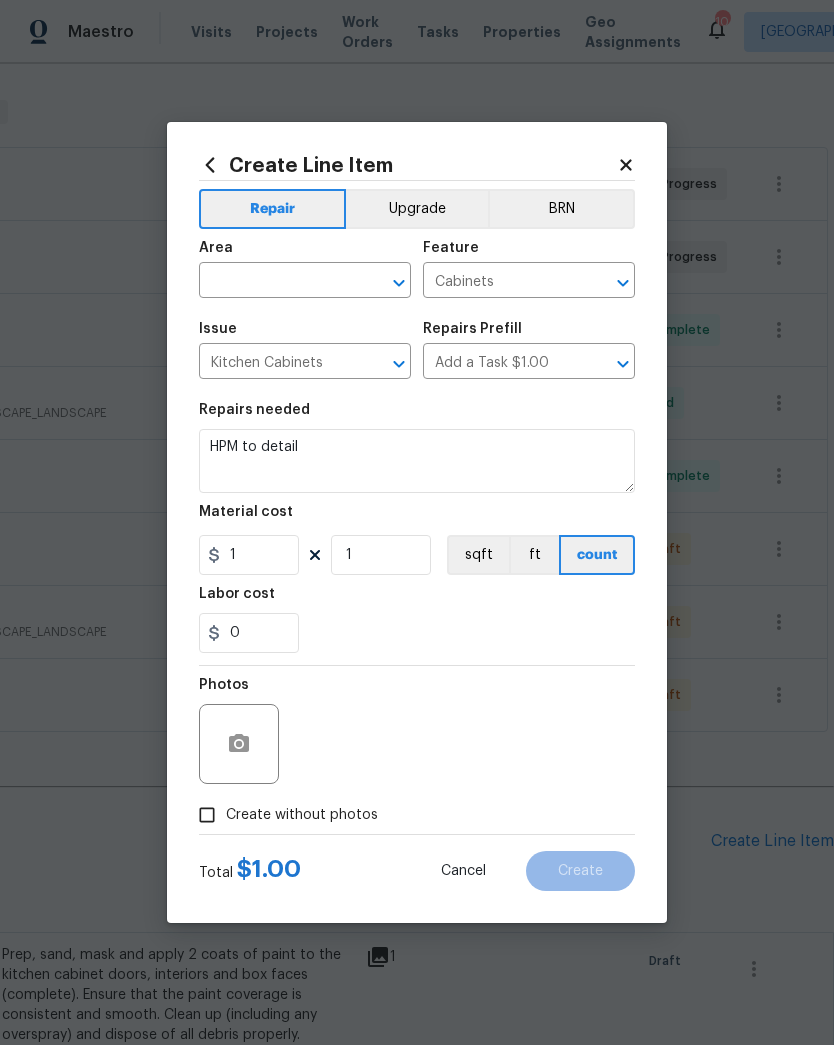 click at bounding box center (277, 282) 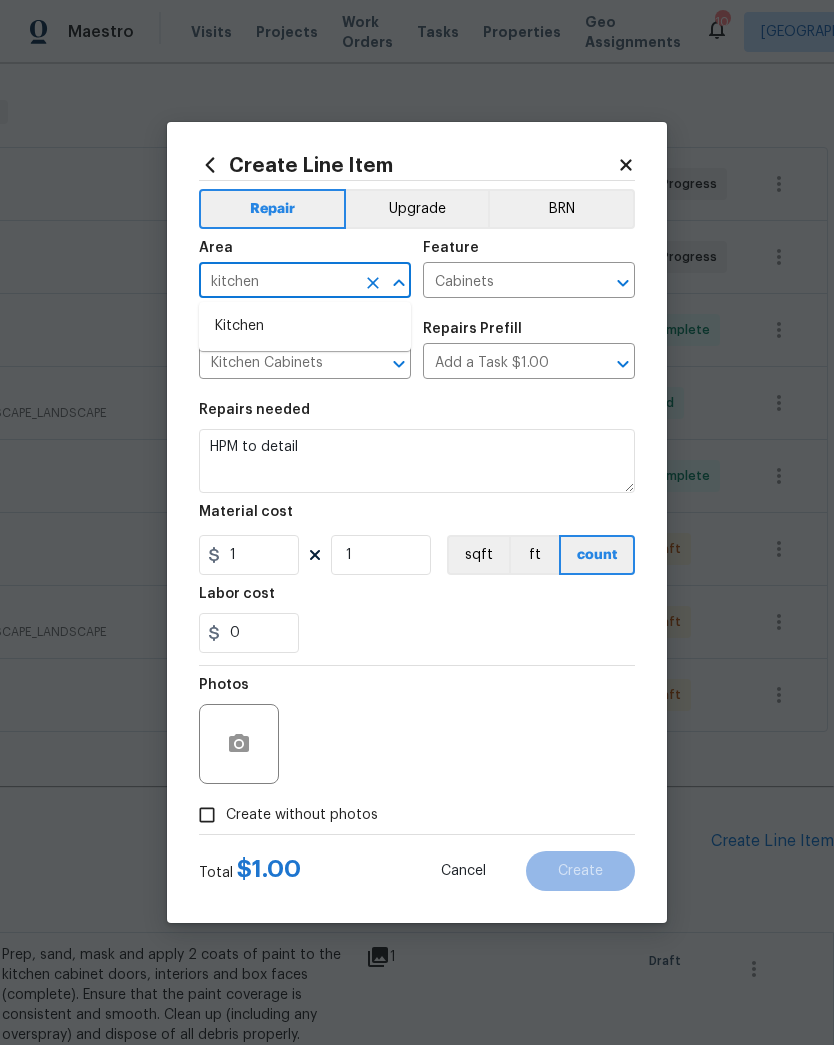 type on "kitchen" 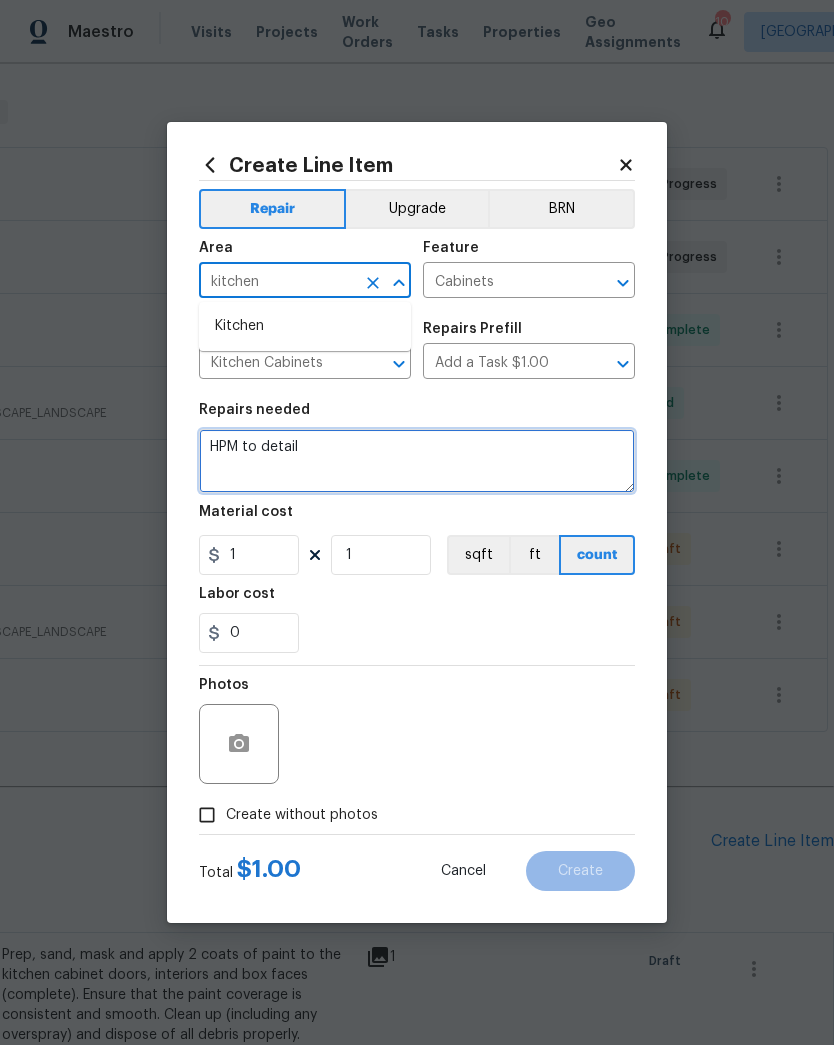 click on "HPM to detail" at bounding box center [417, 461] 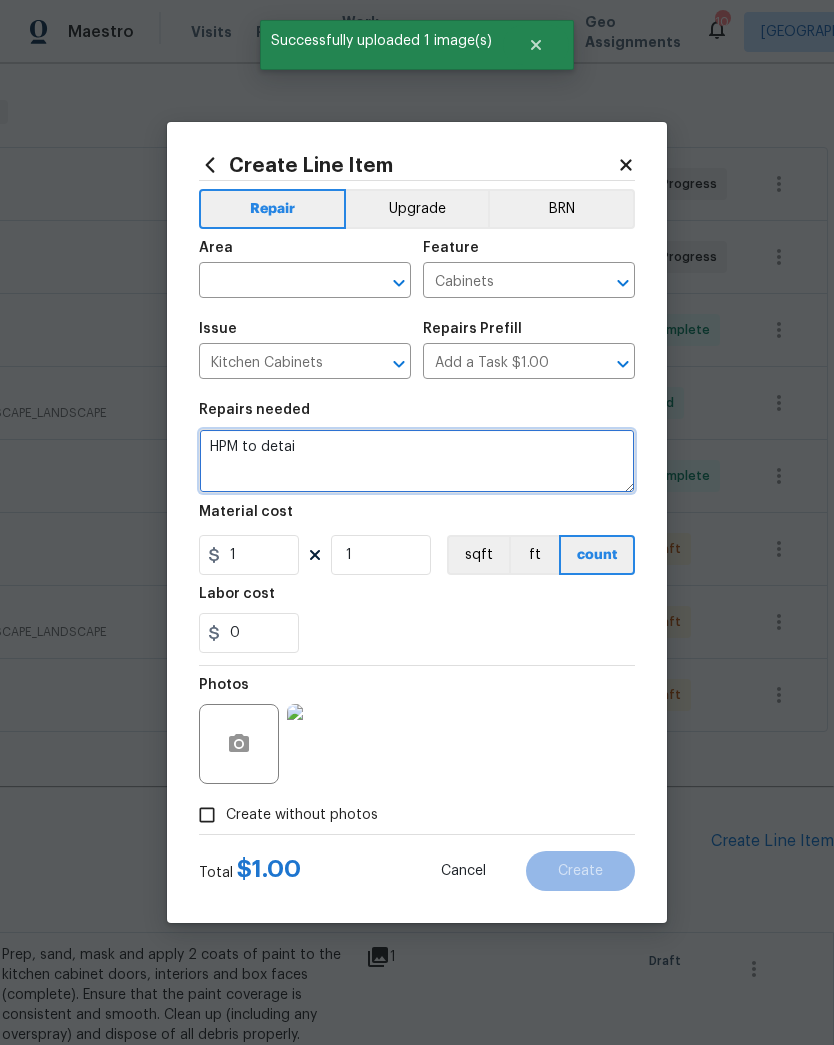 type on "HPM to detai" 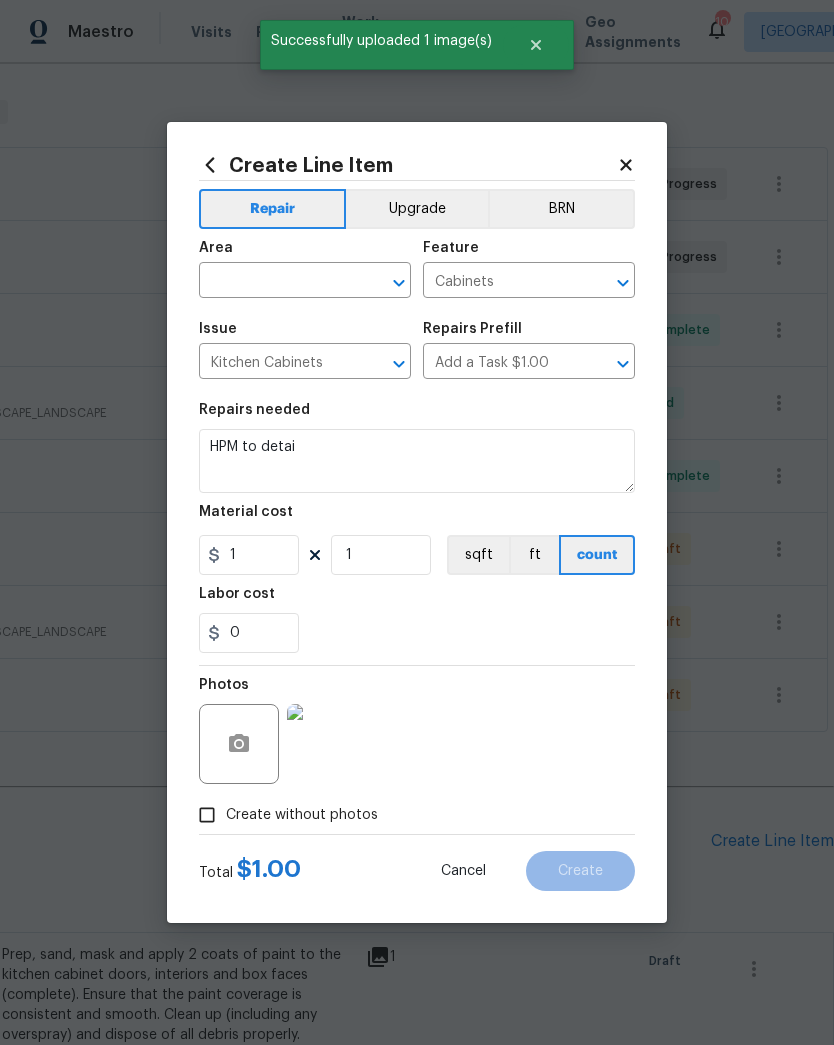 click at bounding box center (277, 282) 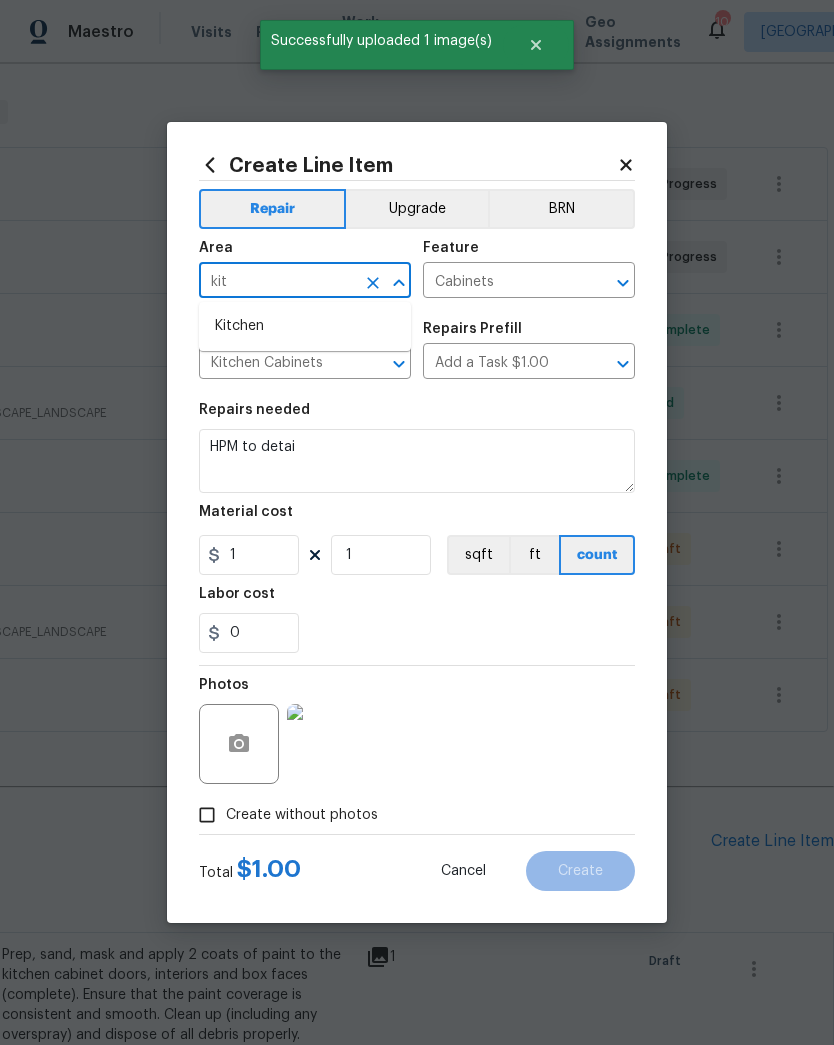 click on "Kitchen" at bounding box center (305, 326) 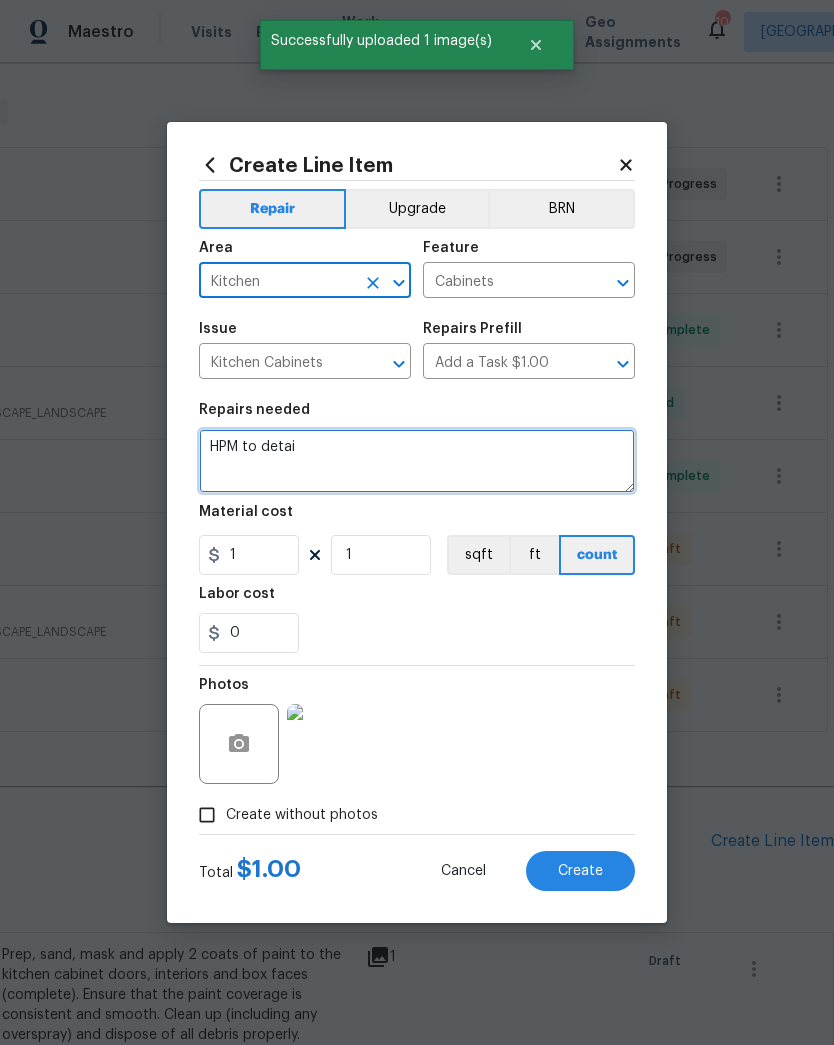click on "HPM to detai" at bounding box center (417, 461) 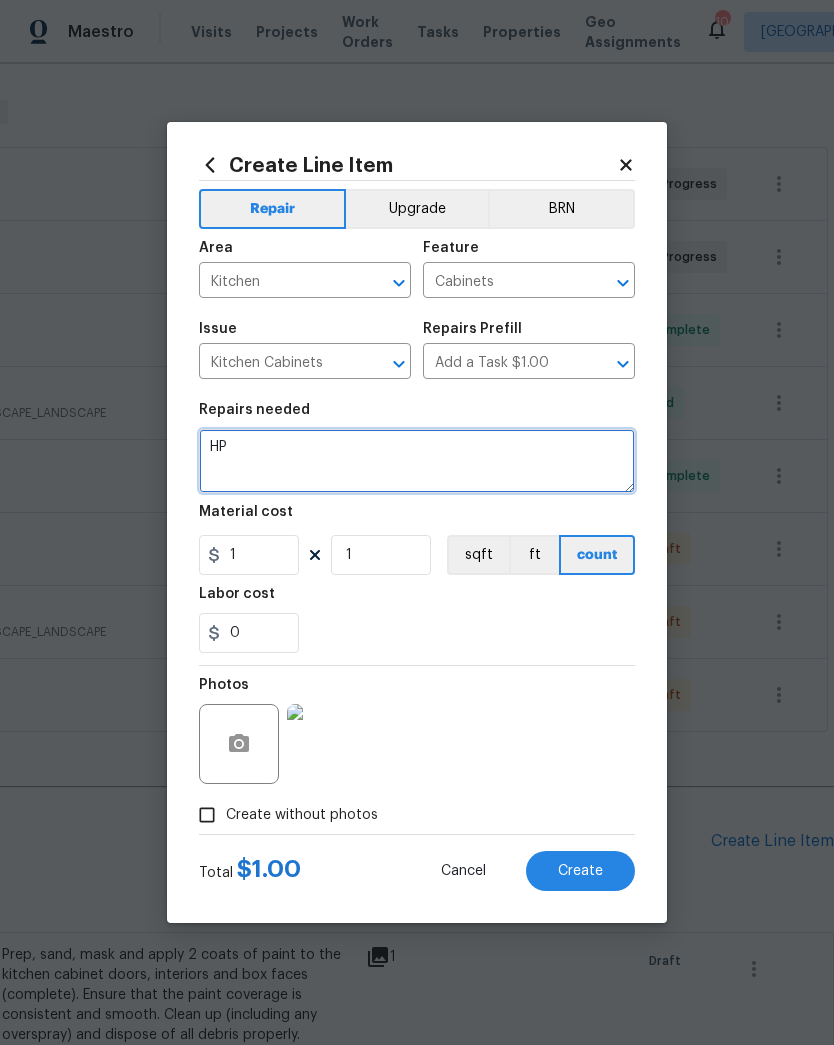 type on "H" 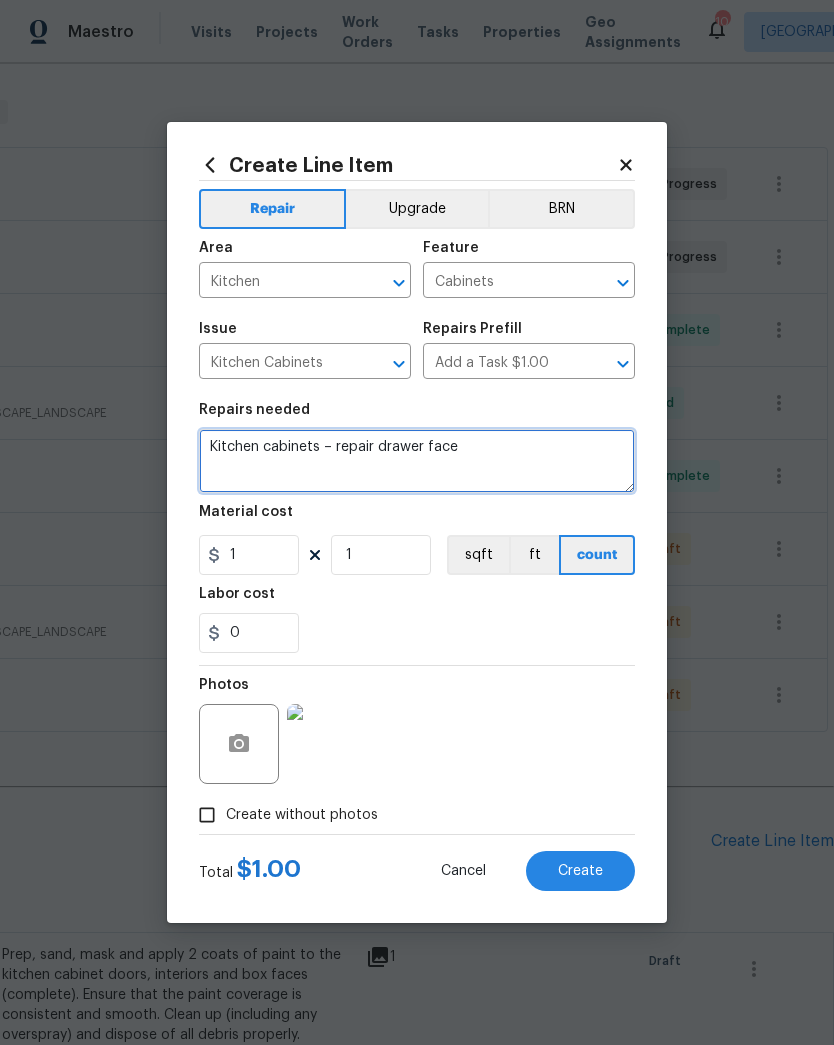 type on "Kitchen cabinets – repair drawer face" 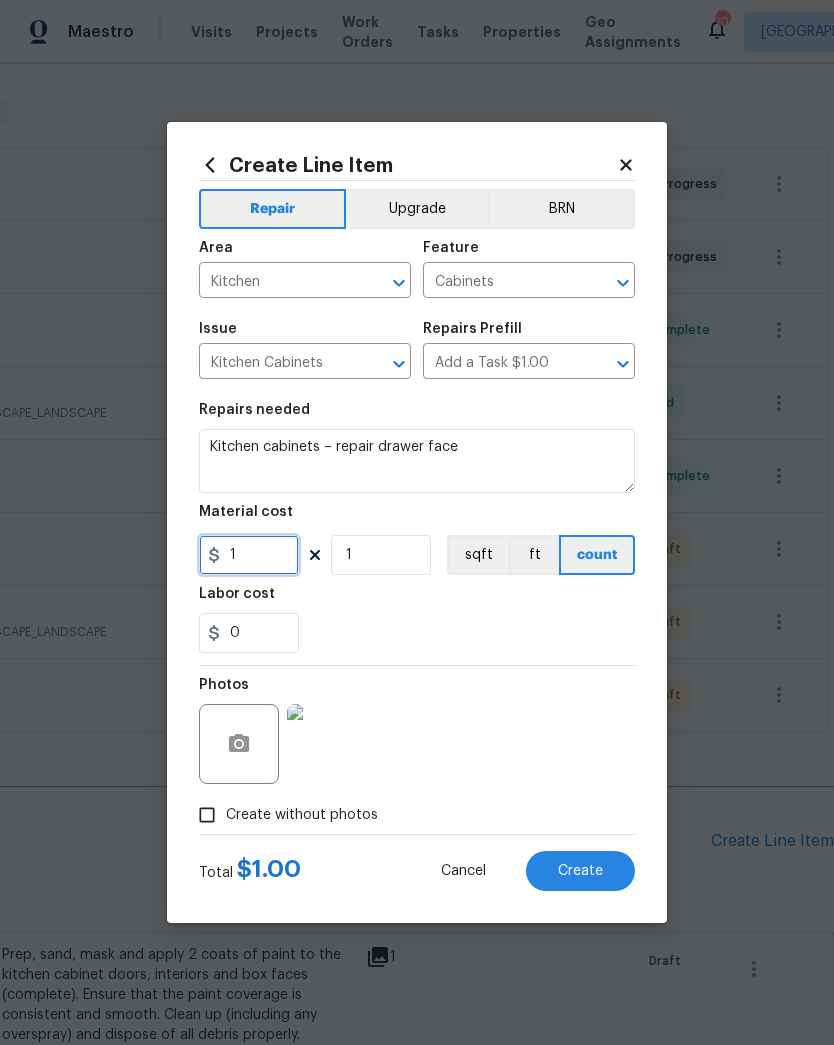 click on "1" at bounding box center (249, 555) 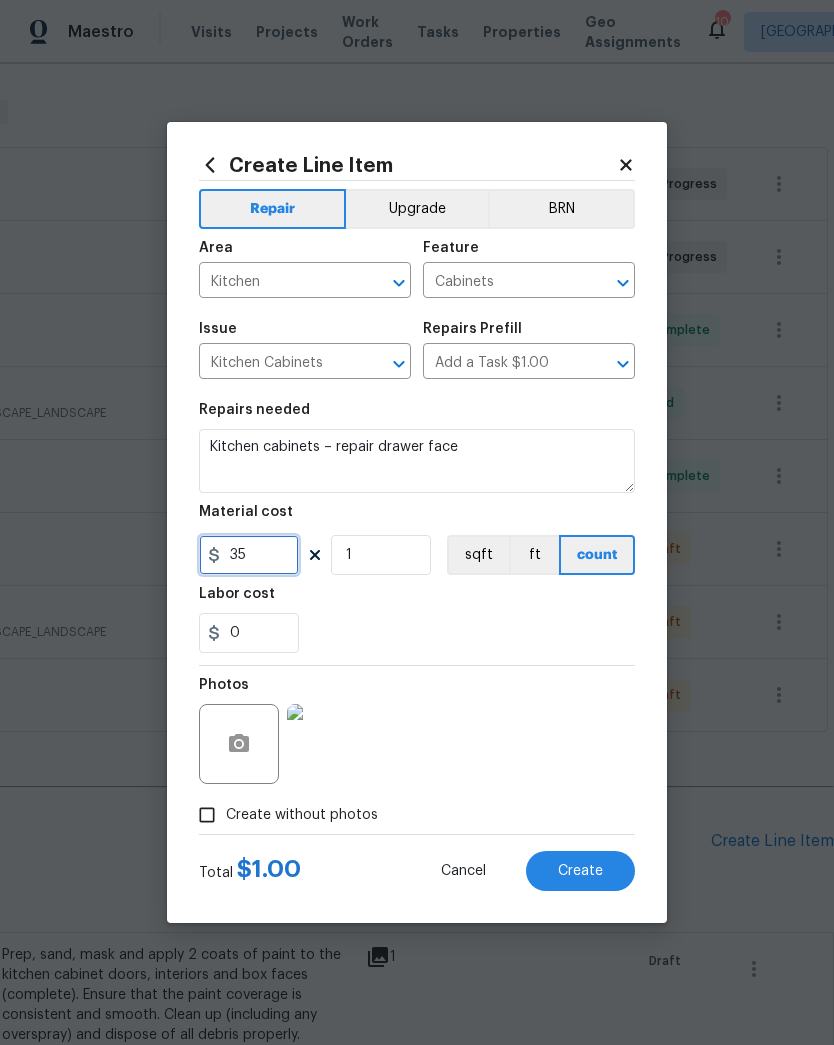 type on "35" 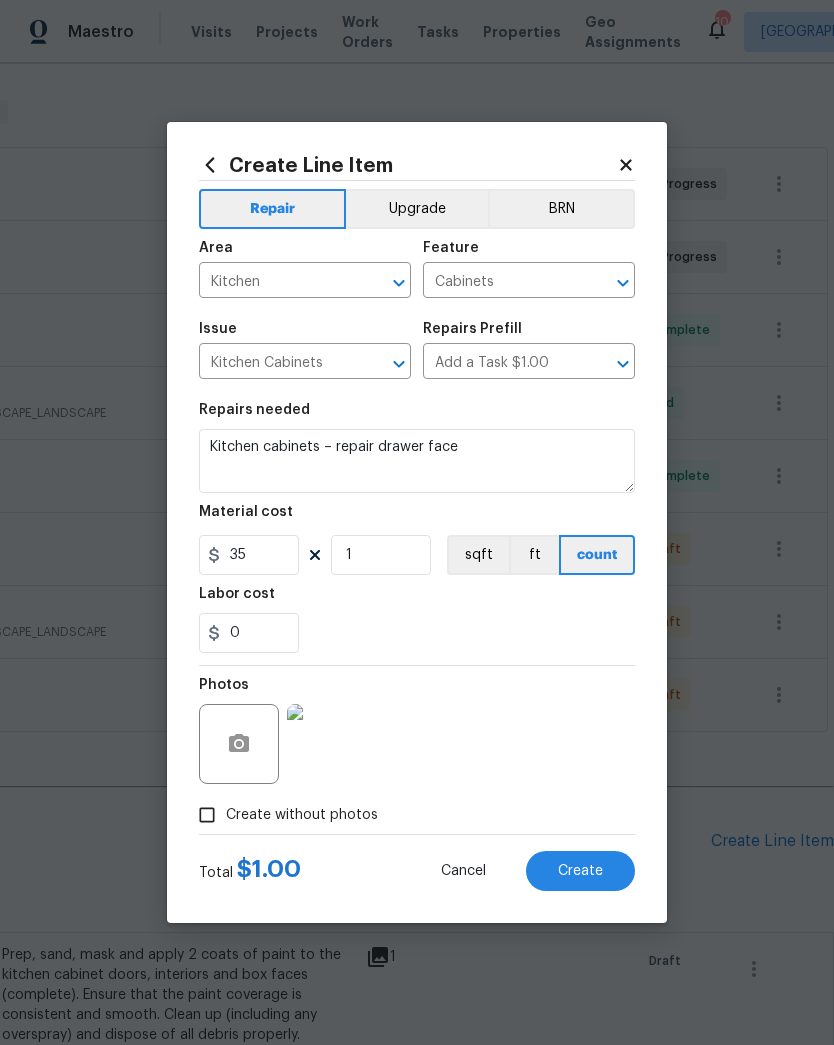 click on "0" at bounding box center (417, 633) 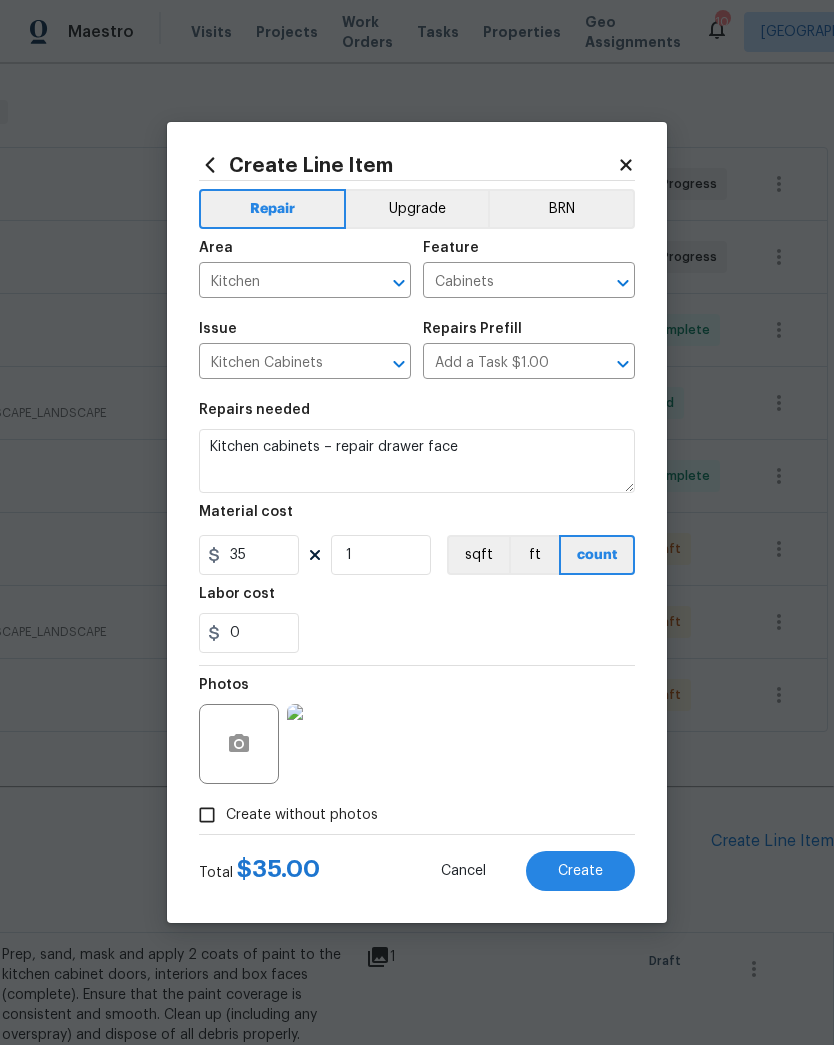 click on "Create" at bounding box center [580, 871] 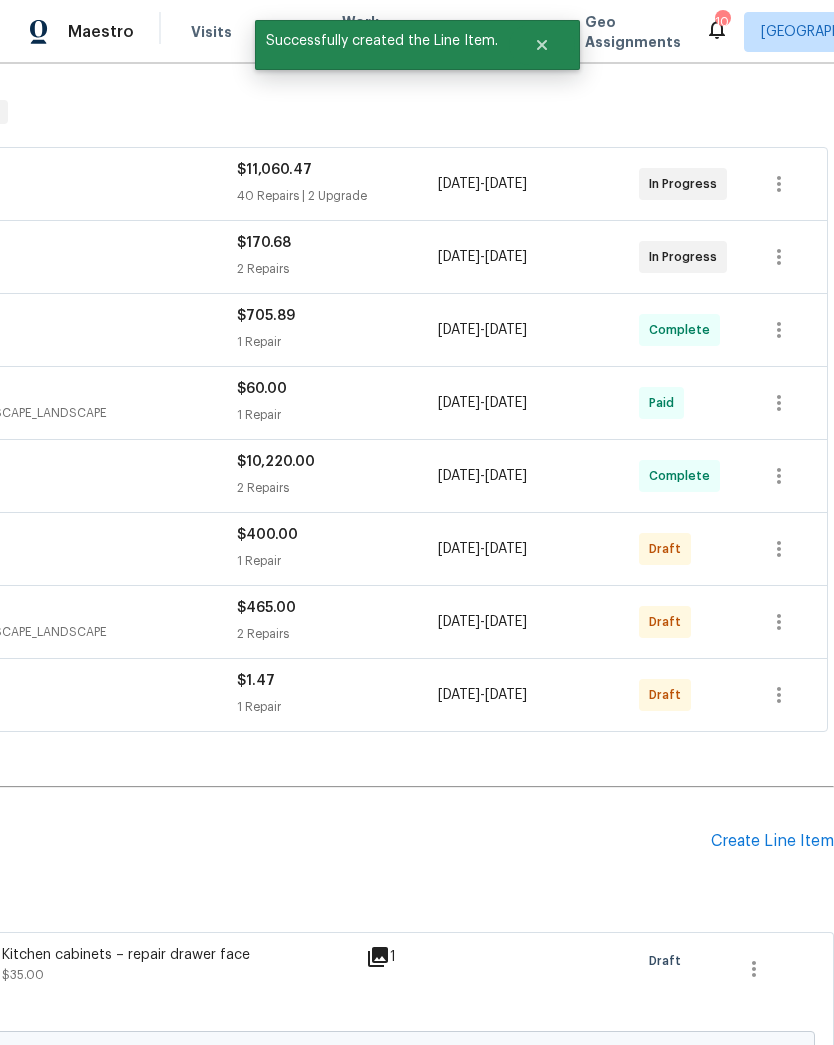 click on "Create Line Item" at bounding box center (772, 841) 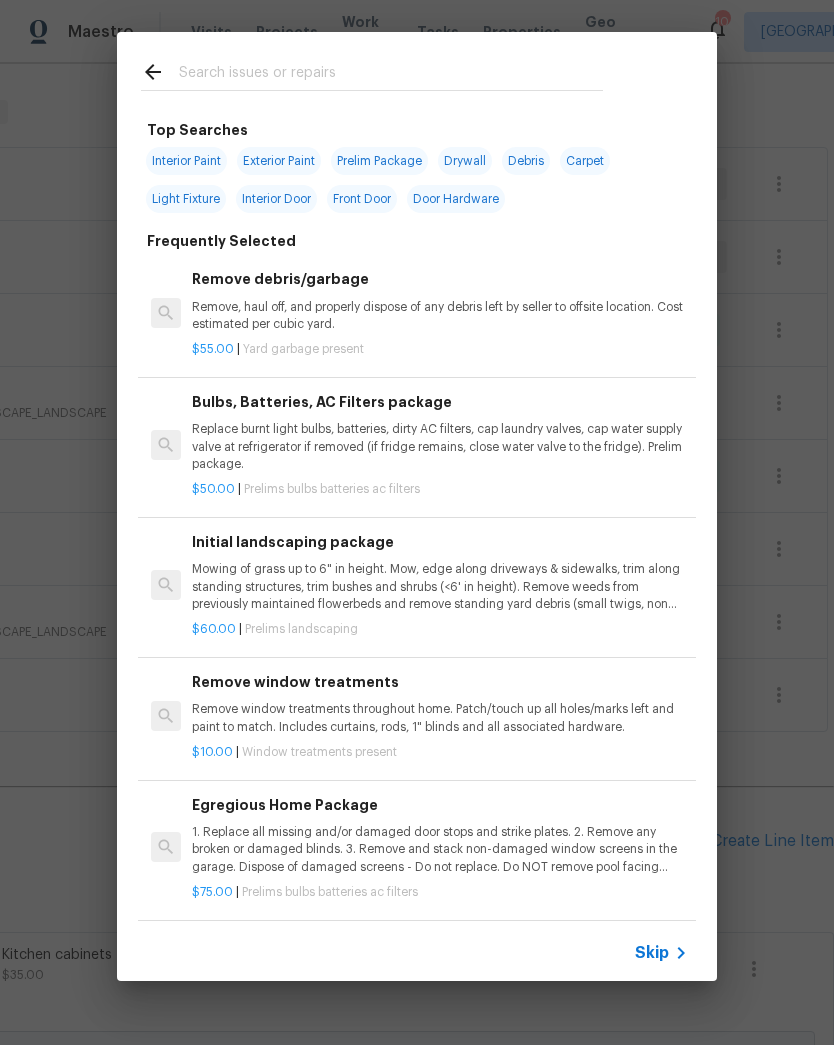 click at bounding box center (372, 71) 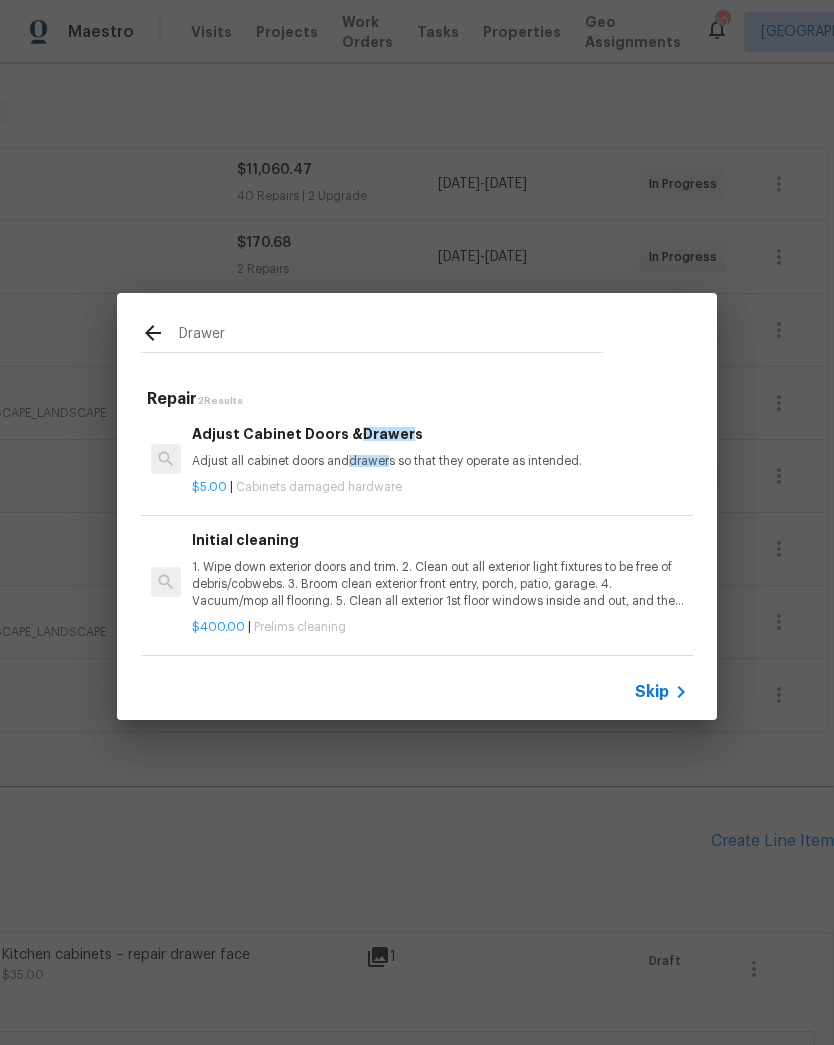 scroll, scrollTop: 3, scrollLeft: 0, axis: vertical 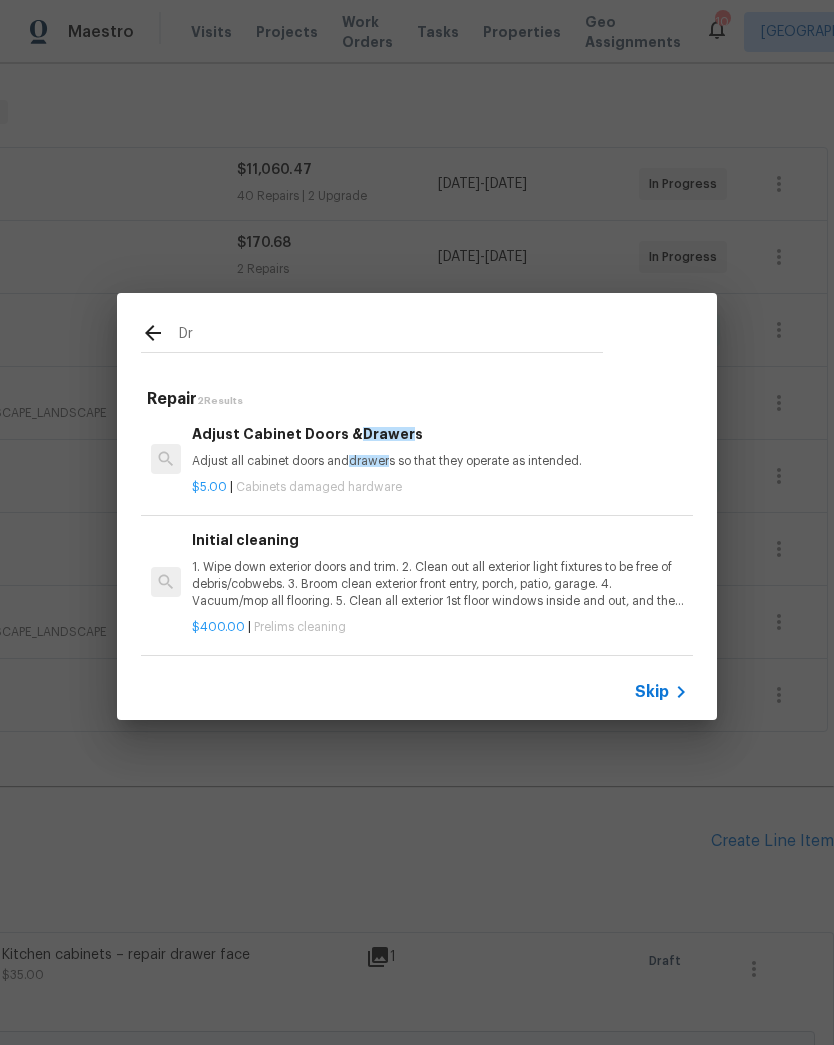 type on "D" 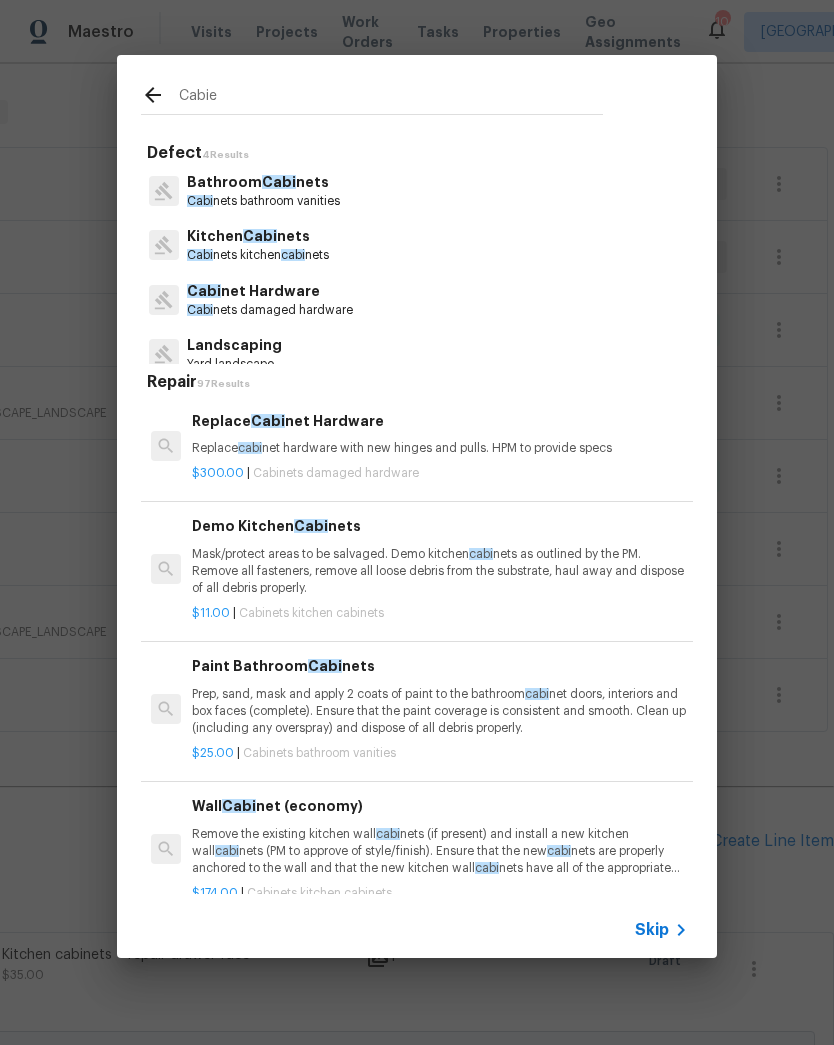 type on "Cabiet" 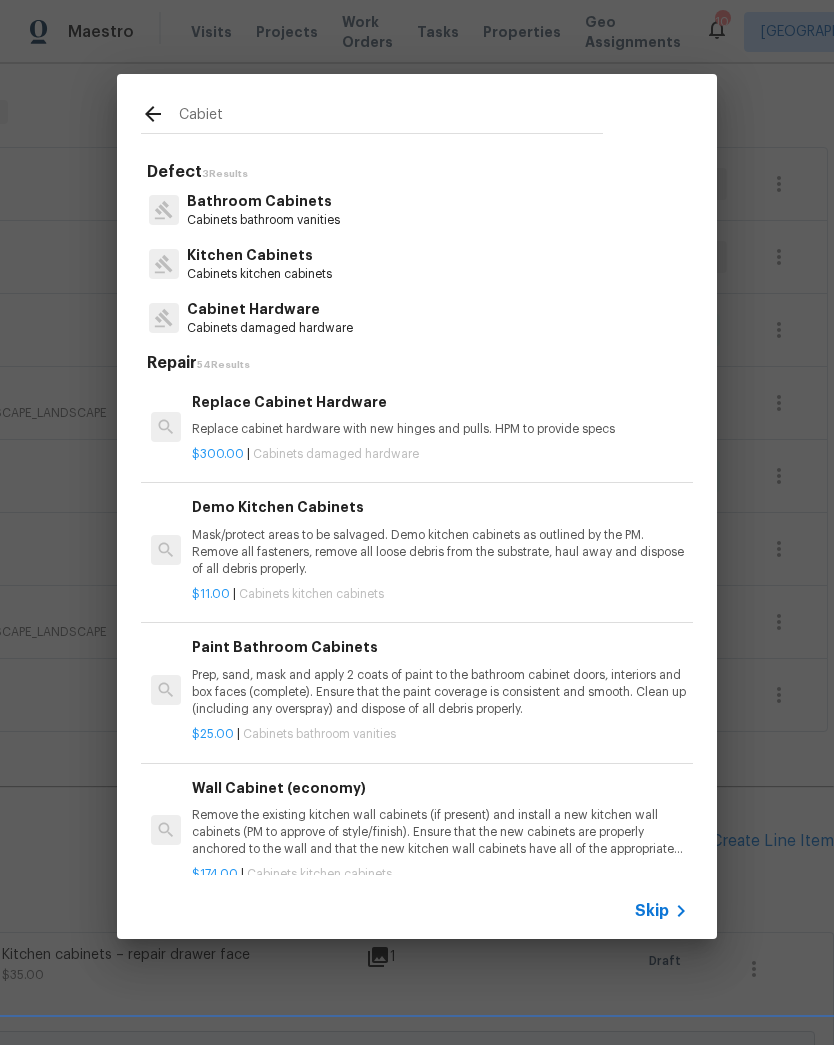 click on "Cabinets kitchen cabinets" at bounding box center [259, 274] 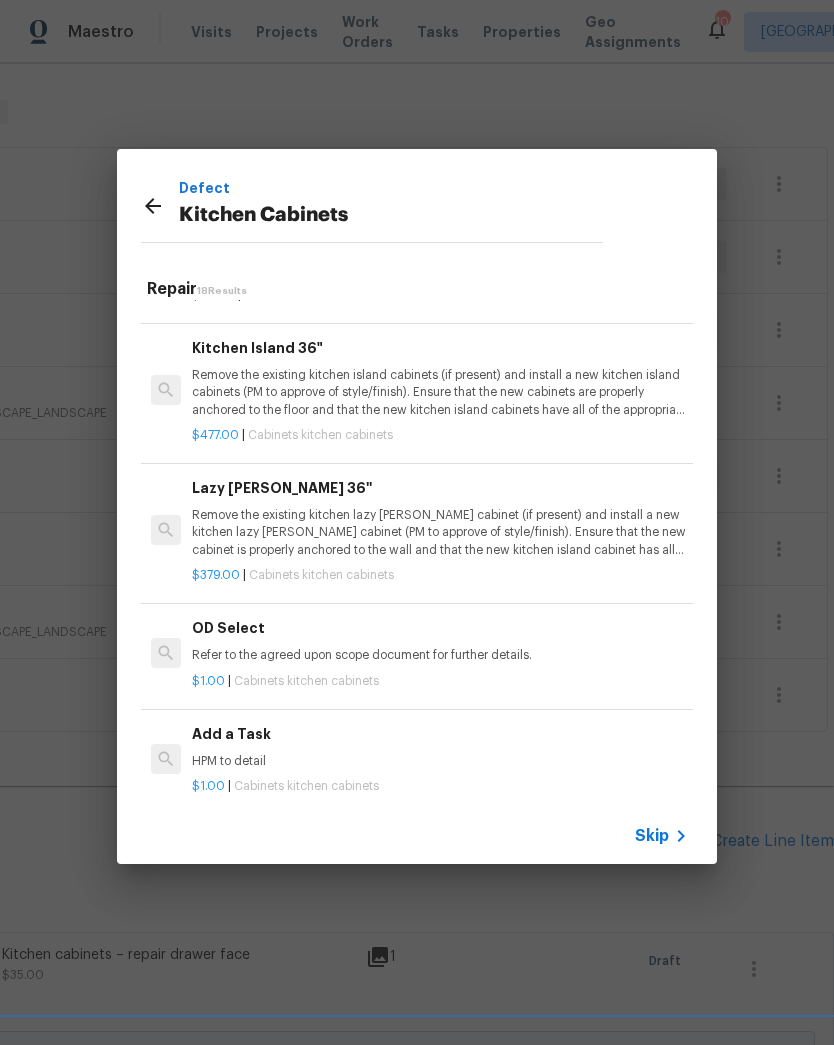 scroll, scrollTop: 1920, scrollLeft: 0, axis: vertical 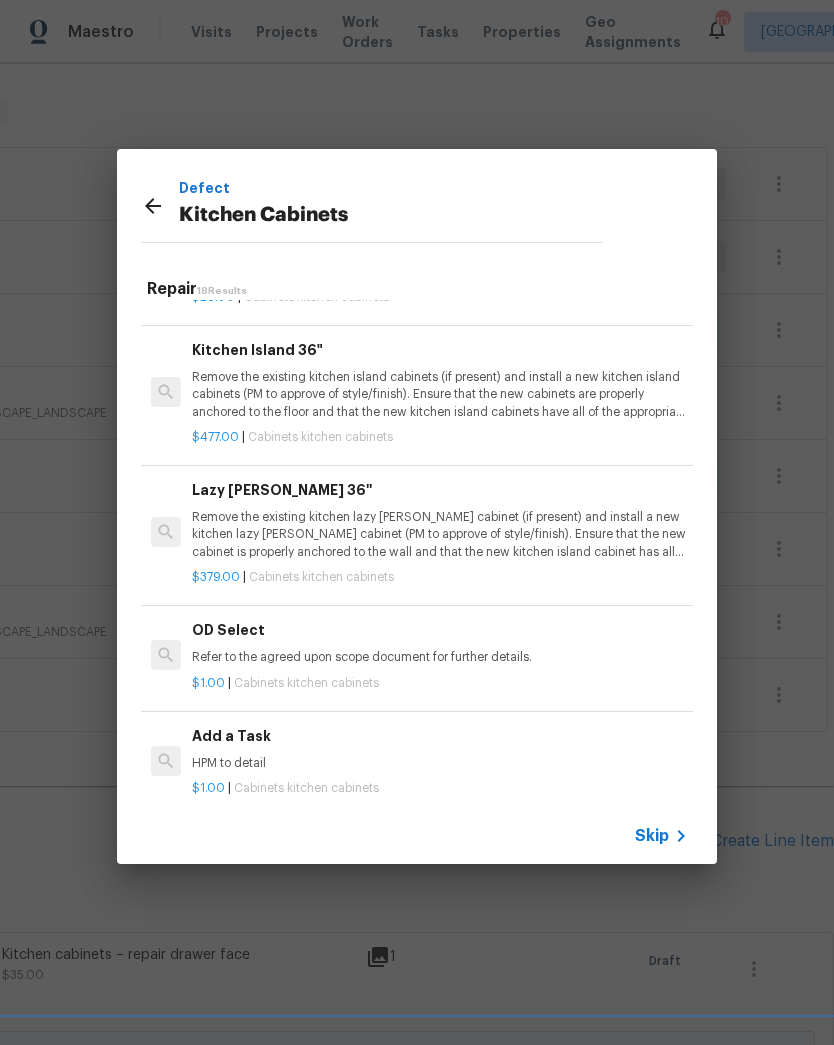click on "HPM to detail" at bounding box center (440, 763) 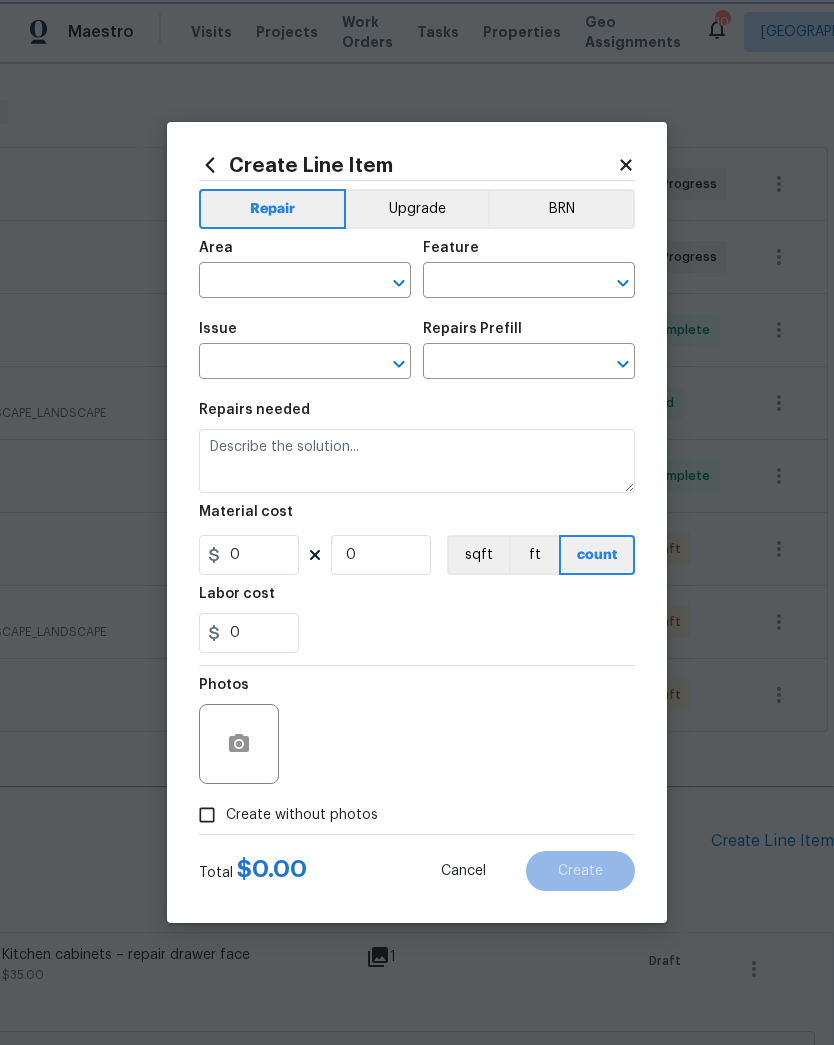 type on "Cabinets" 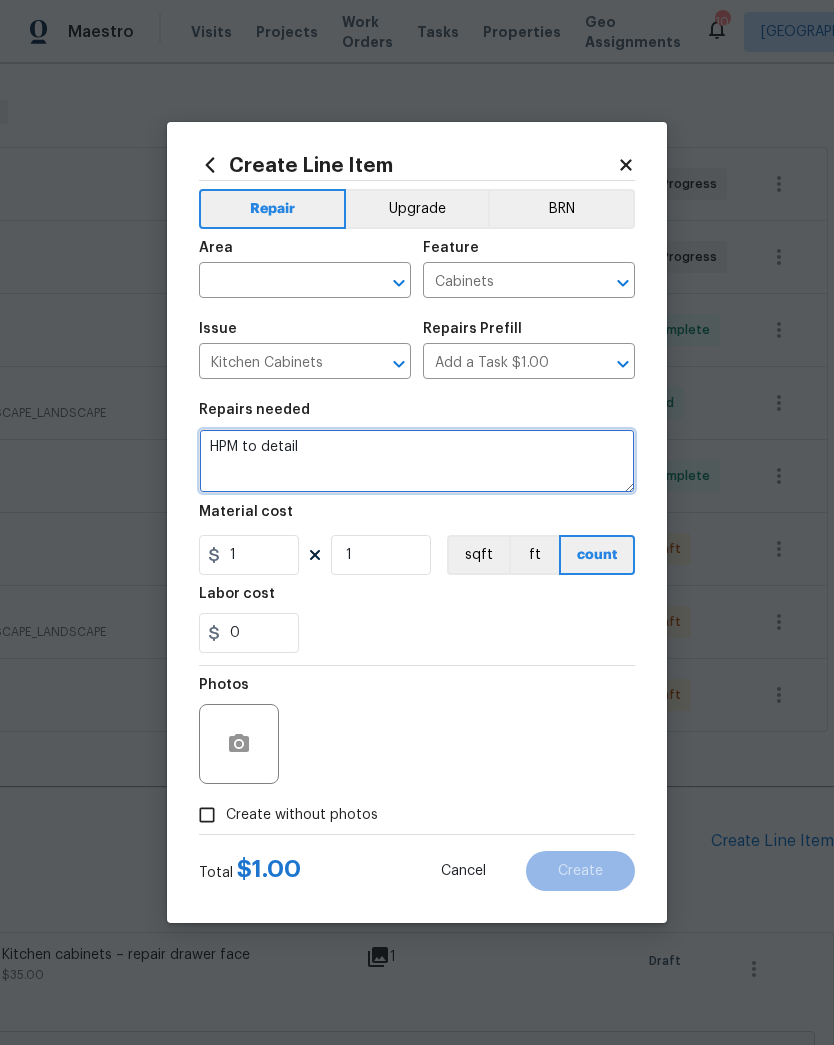 click on "HPM to detail" at bounding box center [417, 461] 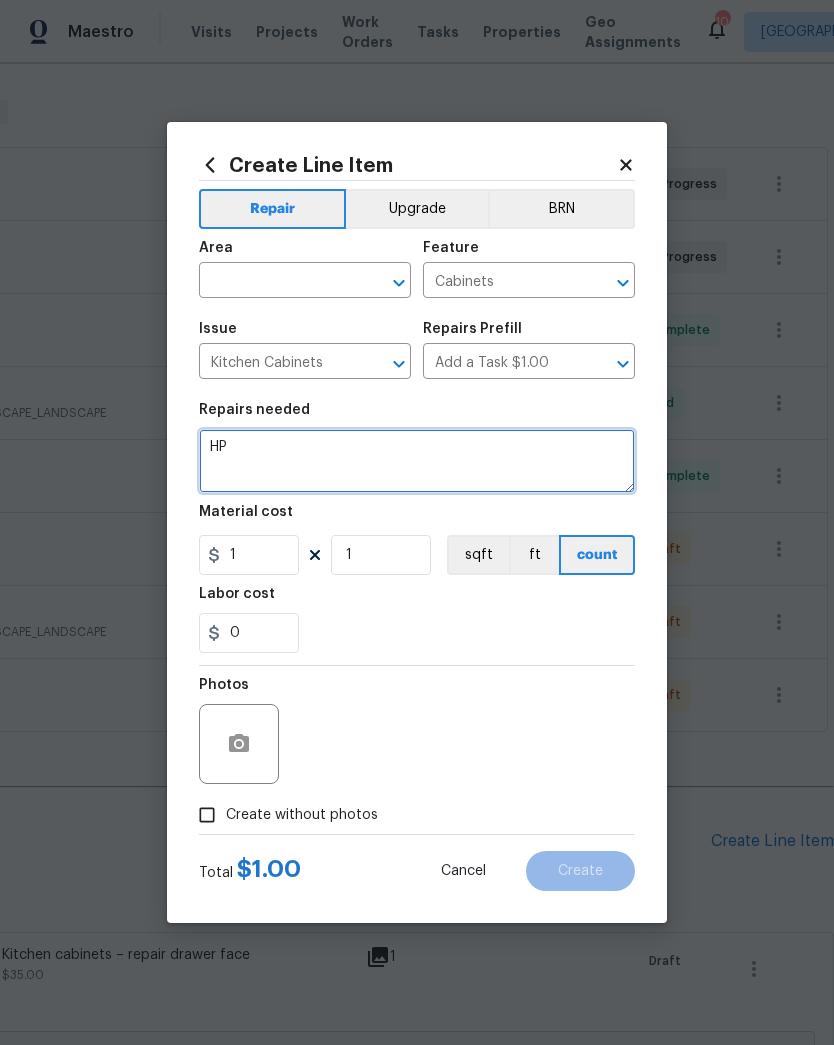 type on "H" 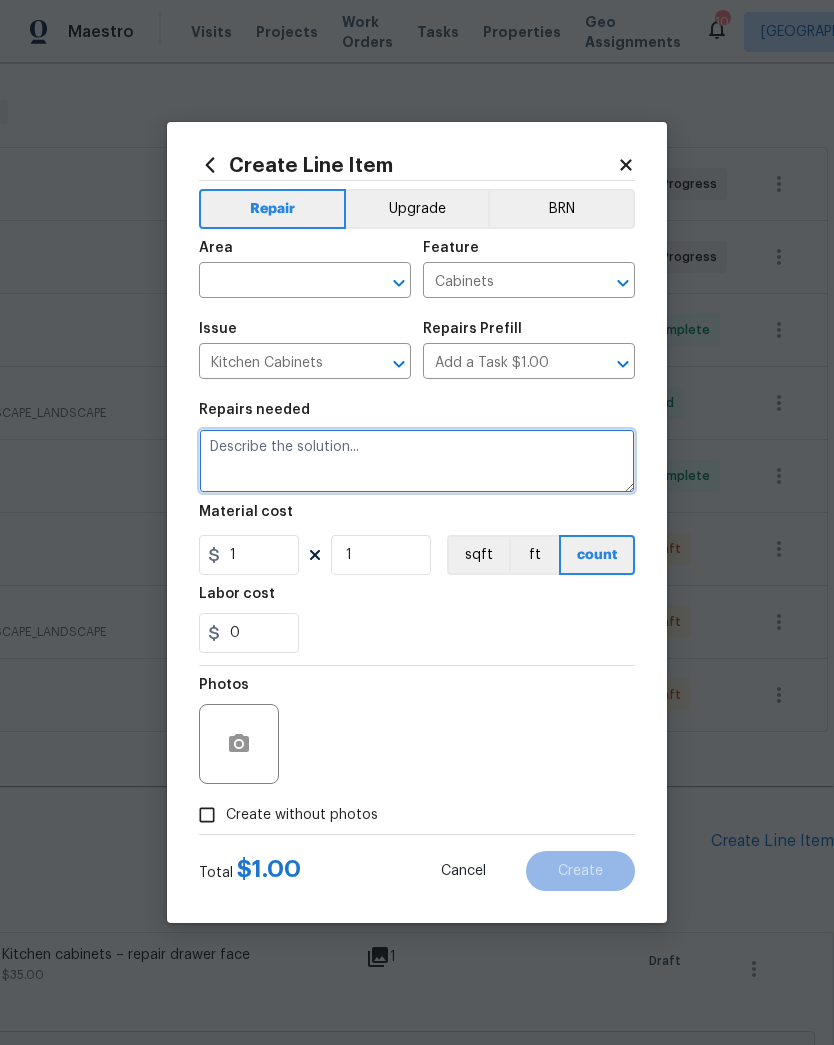 click at bounding box center (417, 461) 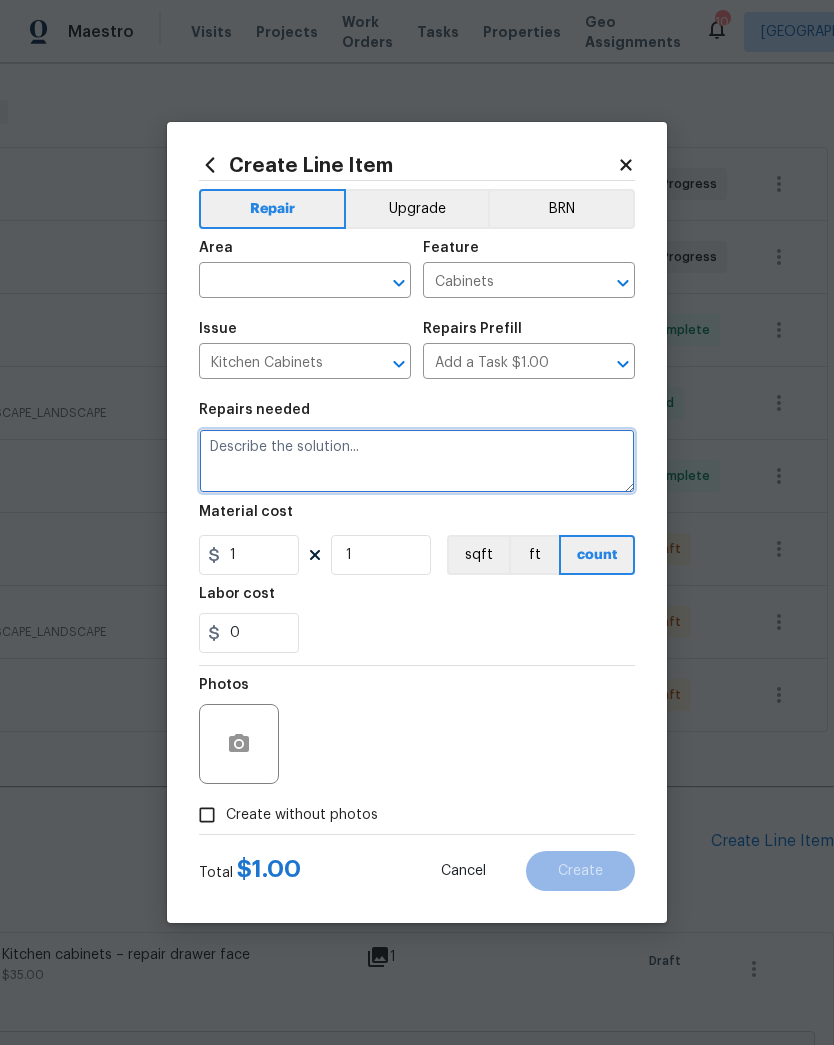 paste on "Cabinet Hardware - Remove the existing cabinet pulls and hinges. Prep and drill for new cabinet pulls. Install new brushed nickel round knob and brushed nickel hinges on all drawers and doors. Remove and dispose of all debris properly." 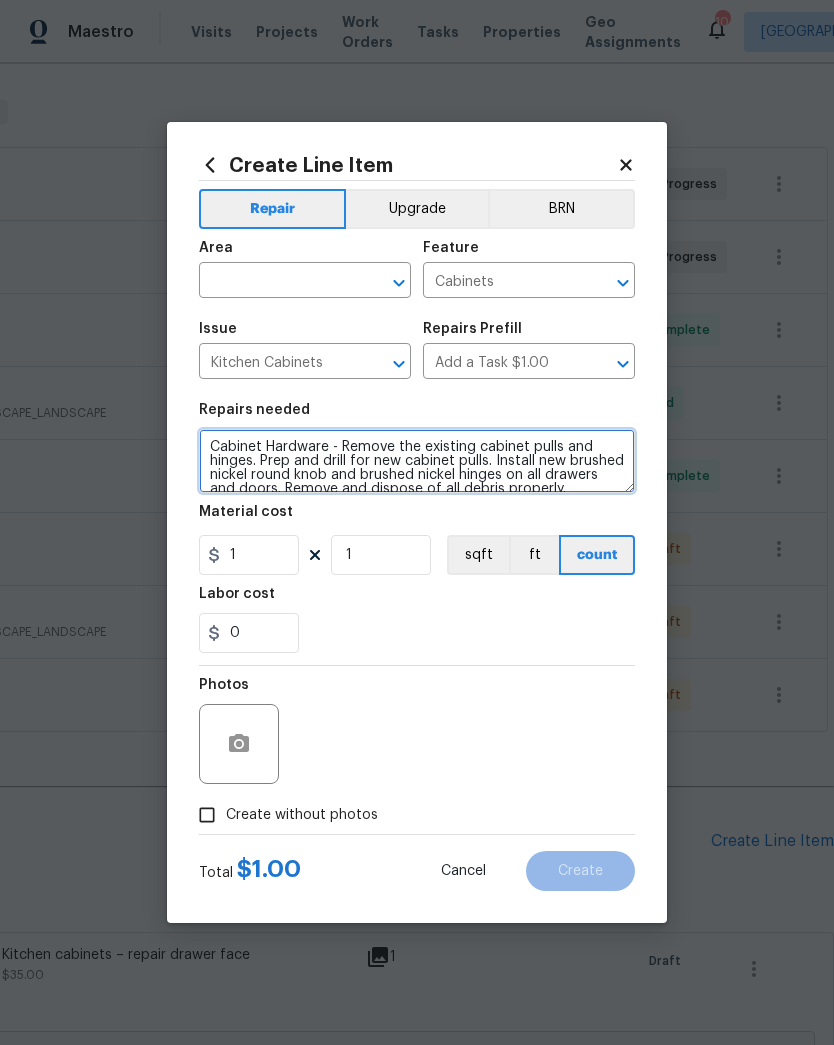scroll, scrollTop: 4, scrollLeft: 0, axis: vertical 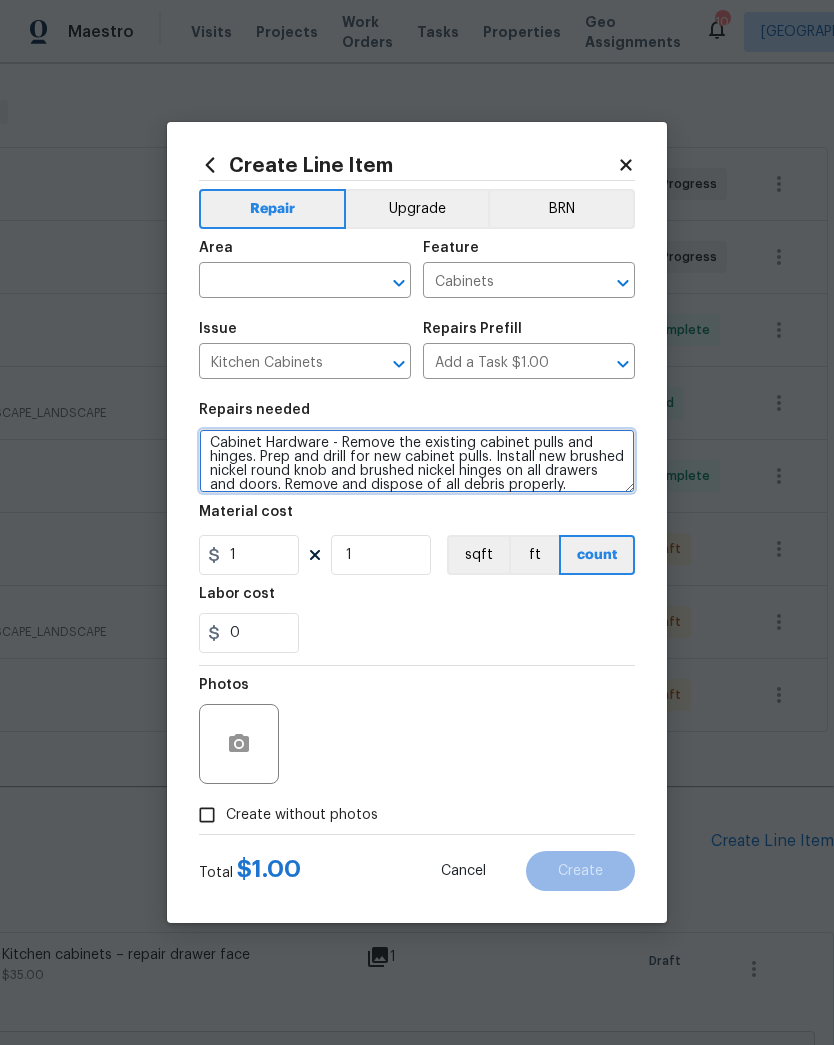 type on "Cabinet Hardware - Remove the existing cabinet pulls and hinges. Prep and drill for new cabinet pulls. Install new brushed nickel round knob and brushed nickel hinges on all drawers and doors. Remove and dispose of all debris properly." 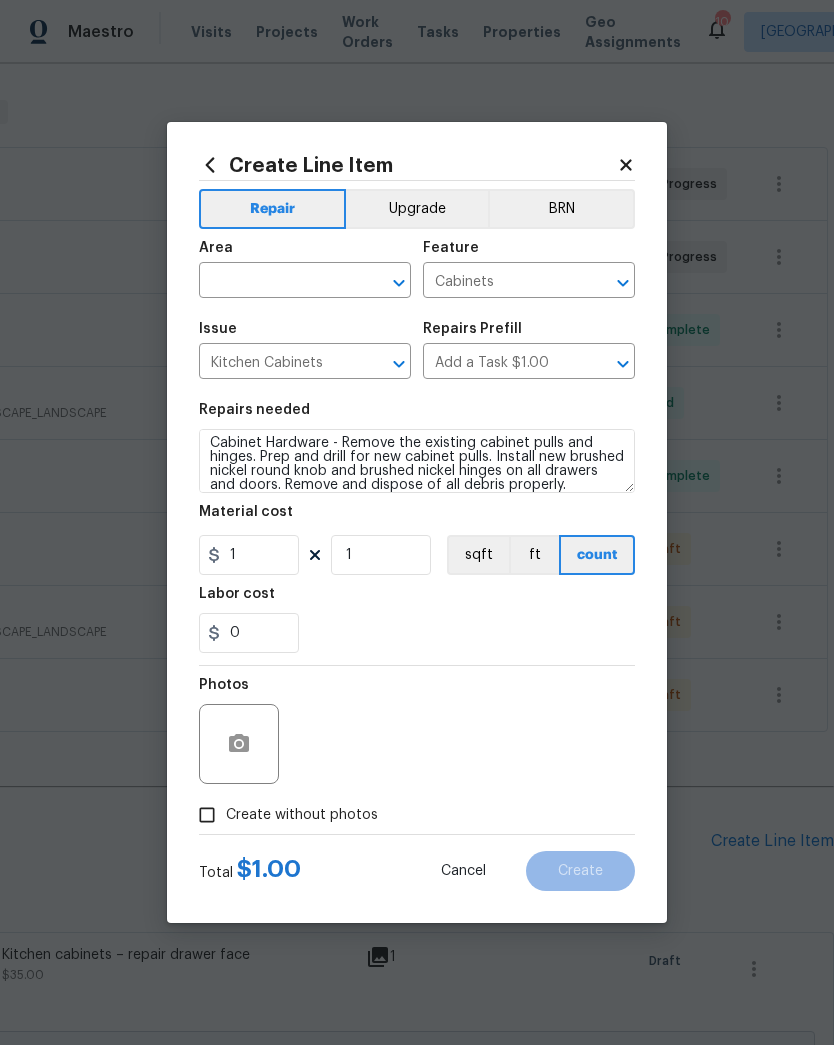 click at bounding box center [277, 282] 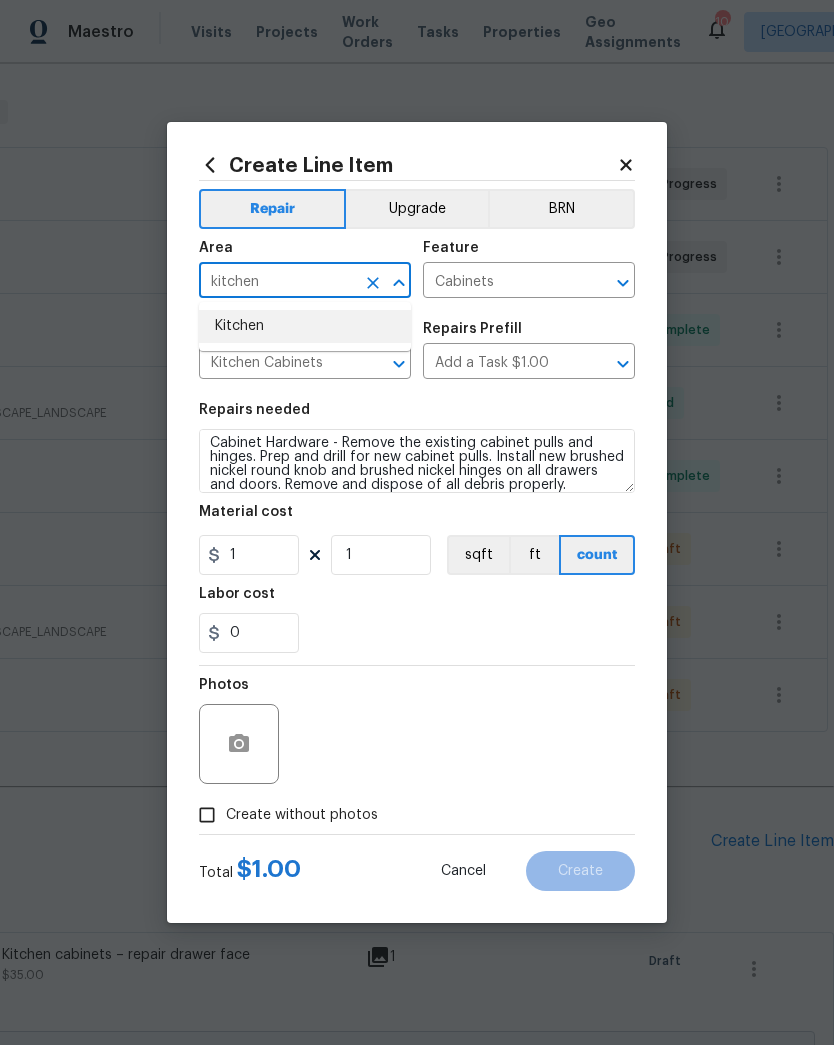 click on "Kitchen" at bounding box center [305, 326] 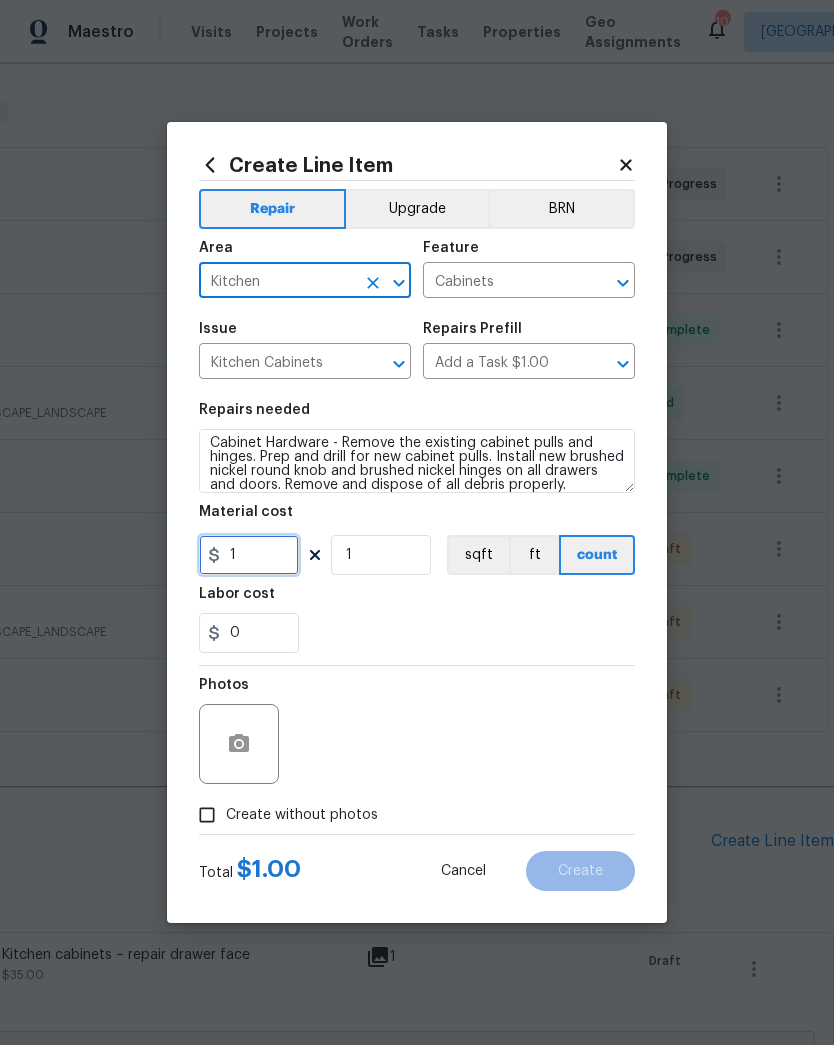 click on "1" at bounding box center [249, 555] 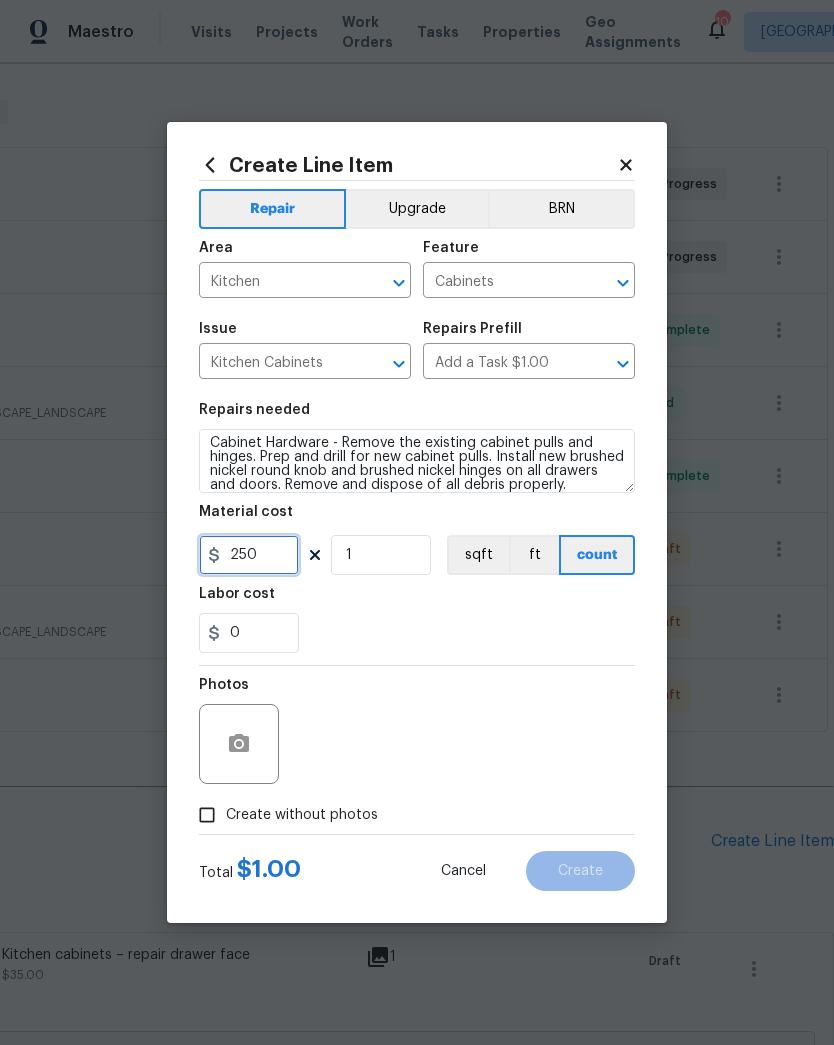 type on "250" 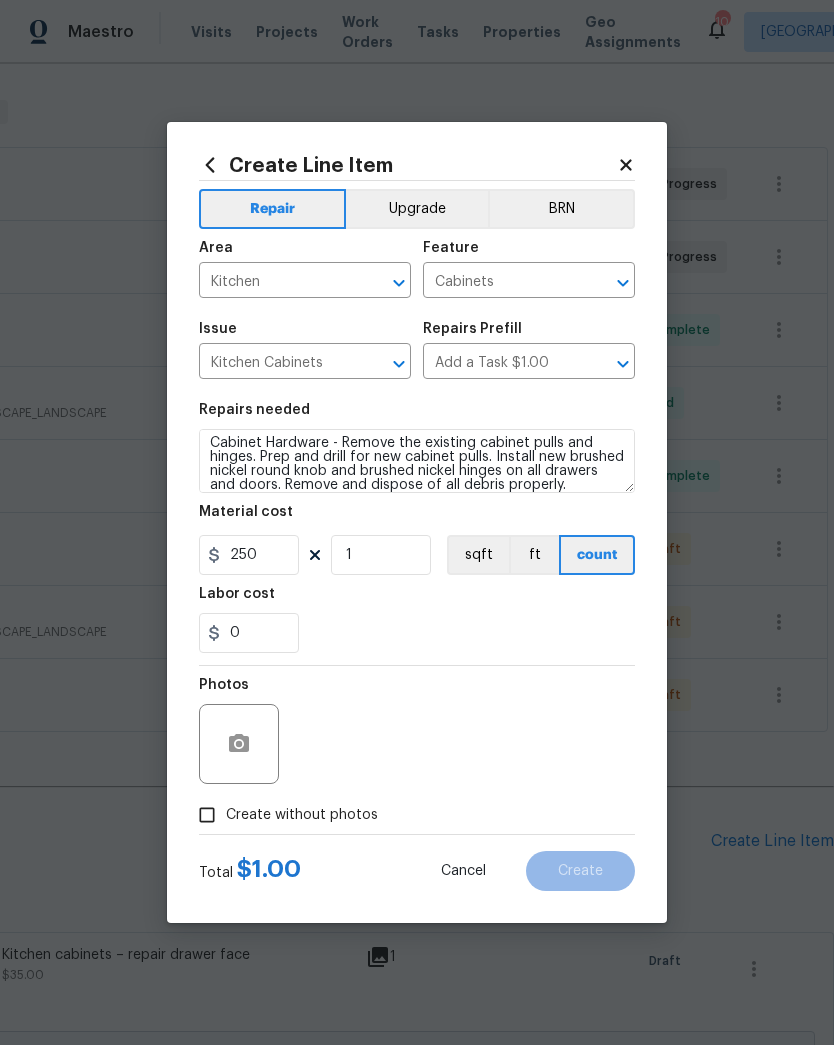 click on "0" at bounding box center (417, 633) 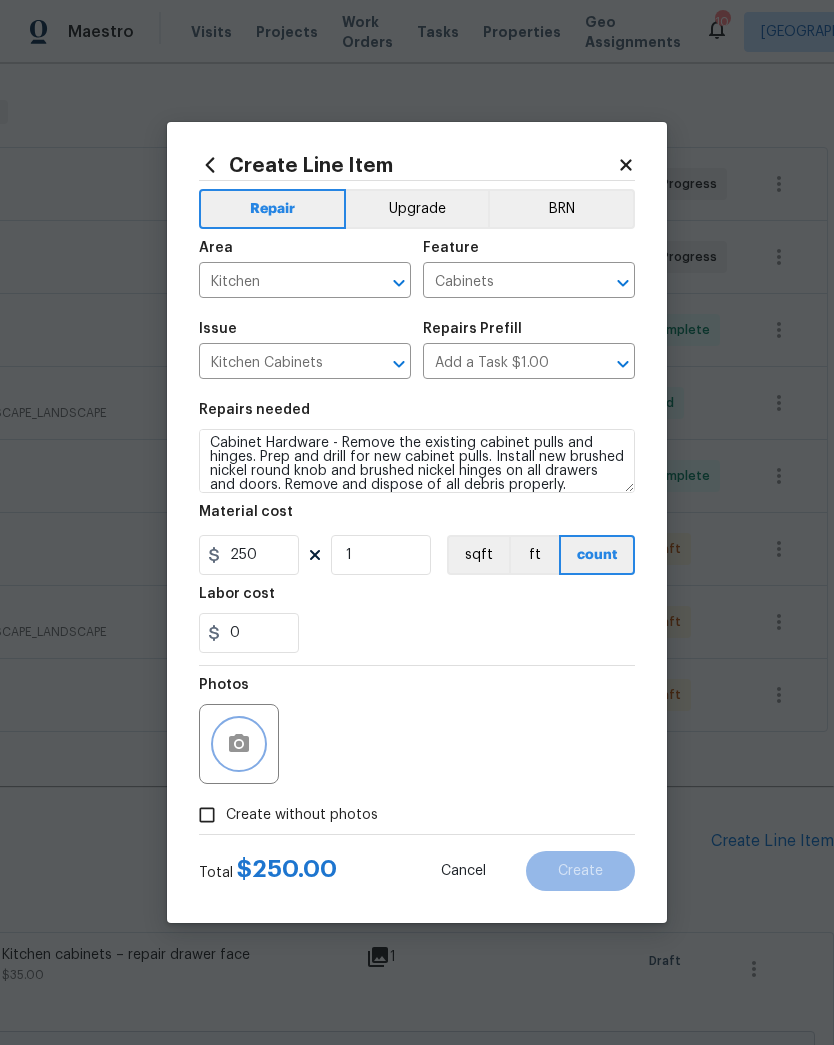 click 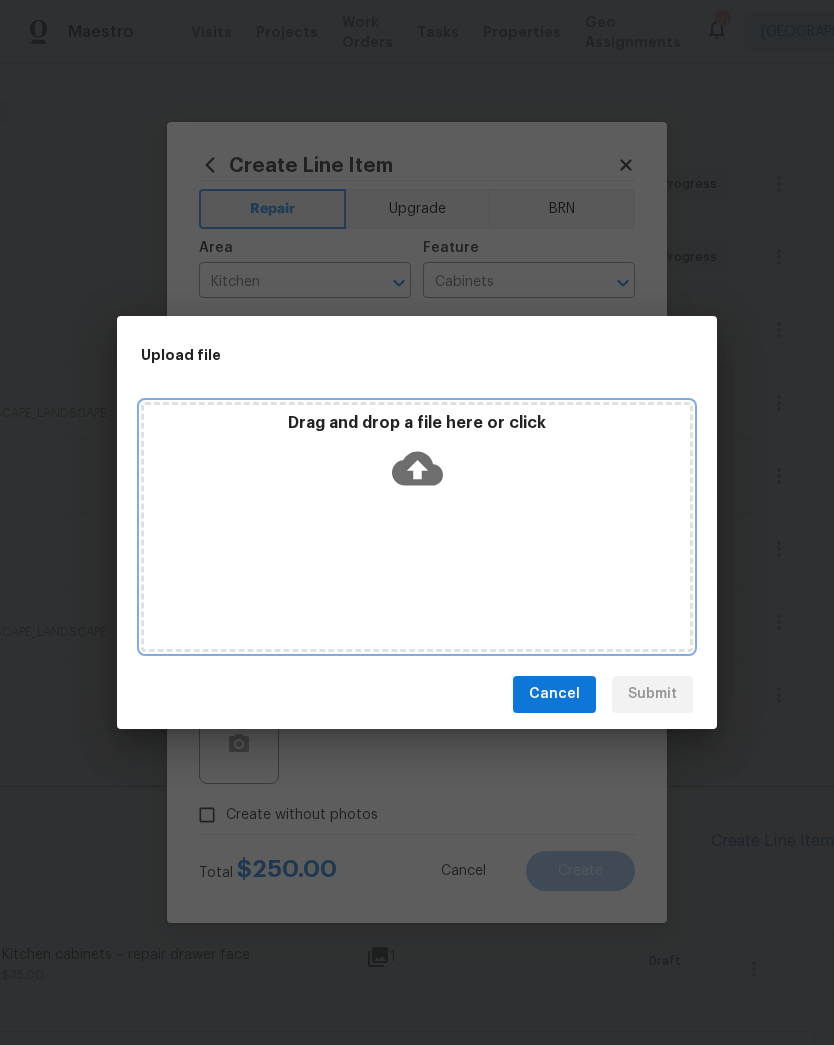 click 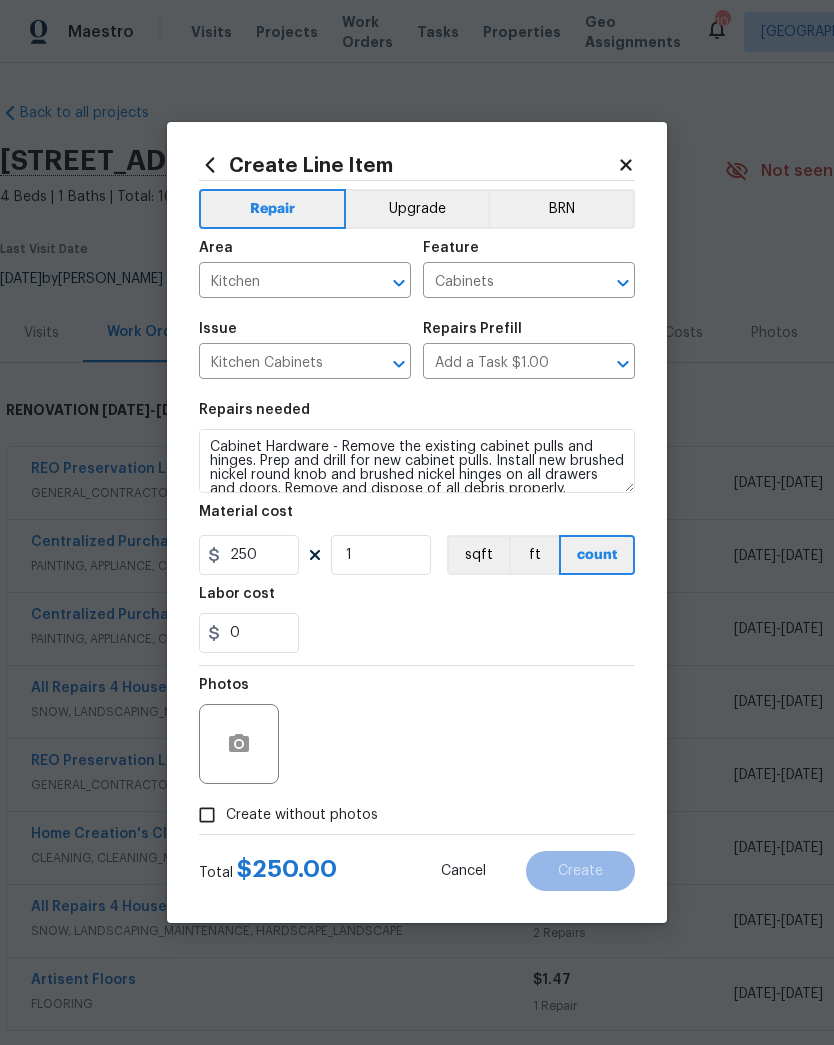 scroll, scrollTop: 0, scrollLeft: 0, axis: both 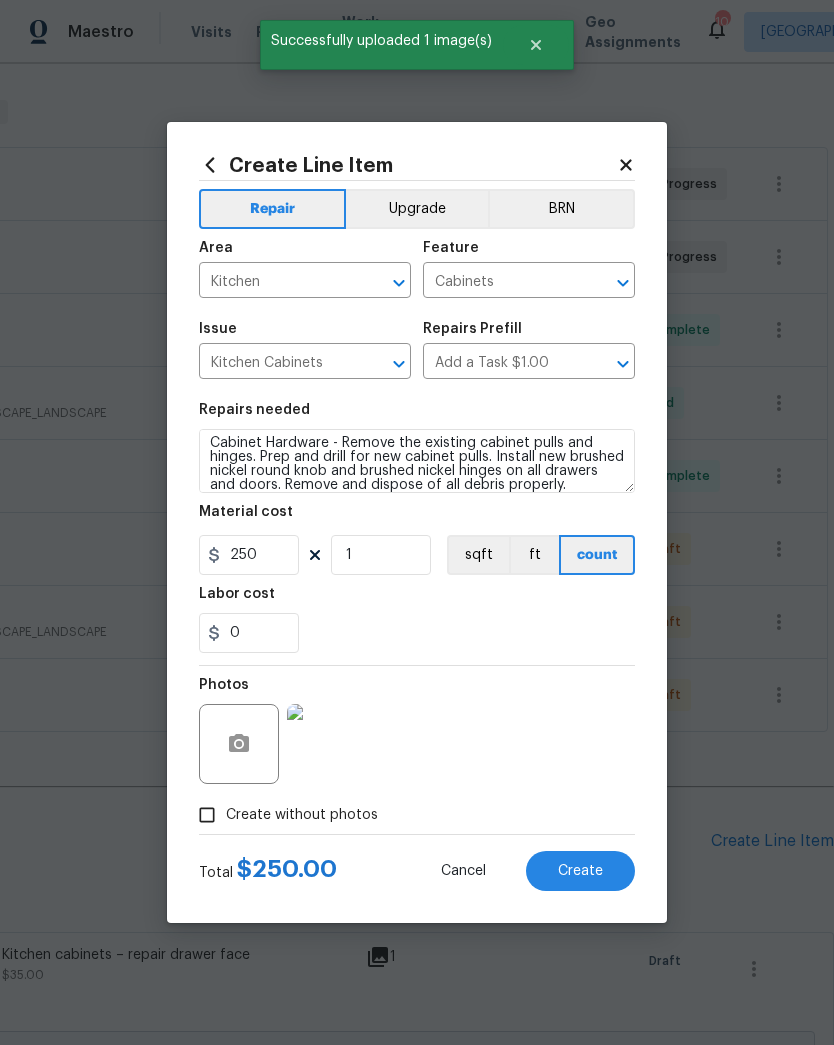 click on "Create" at bounding box center (580, 871) 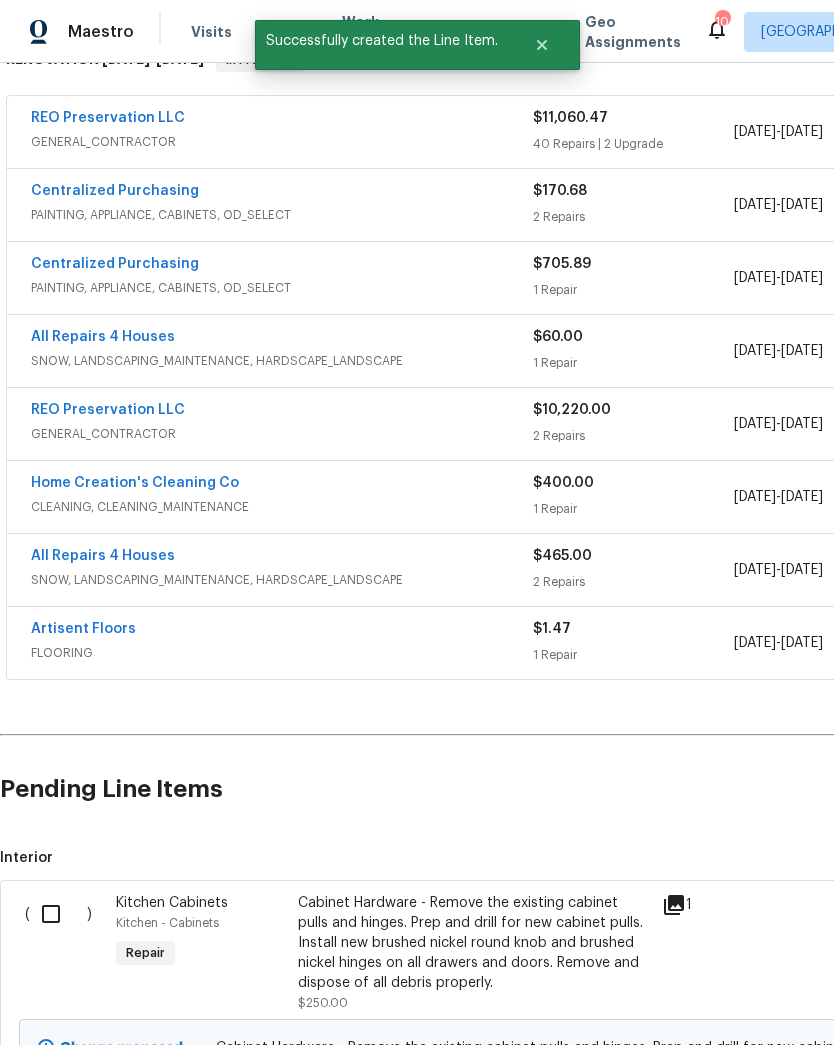 scroll, scrollTop: 351, scrollLeft: 0, axis: vertical 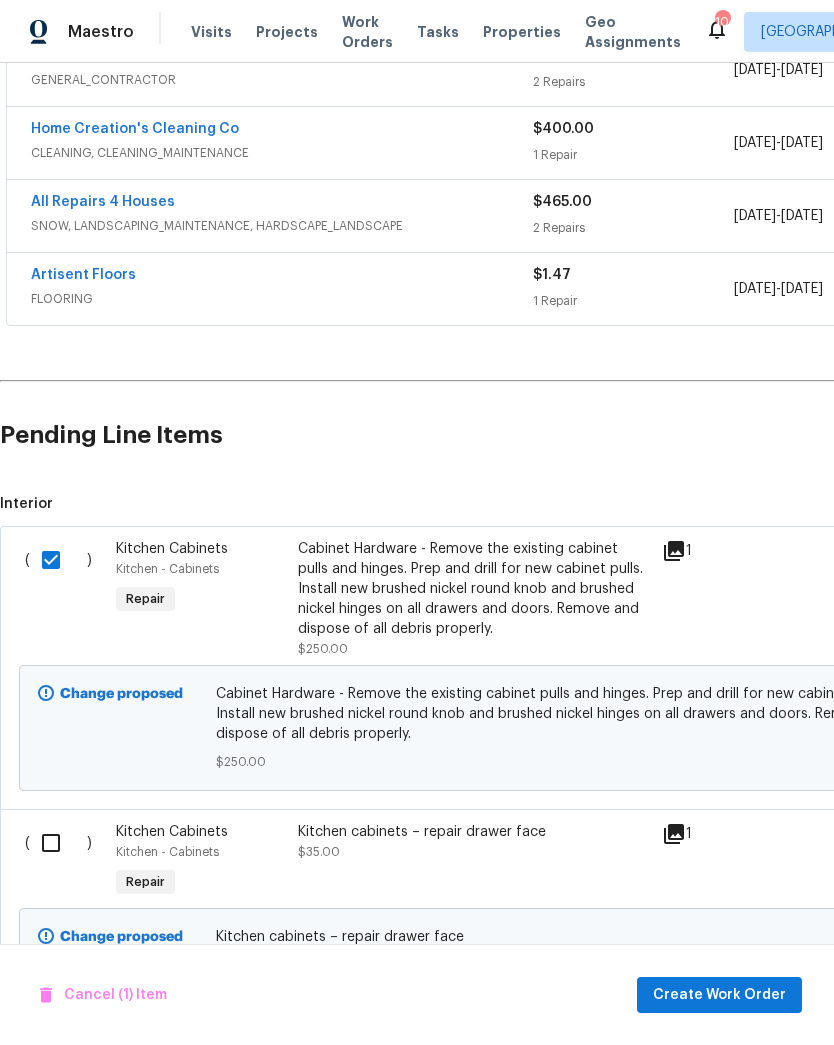 click at bounding box center (58, 843) 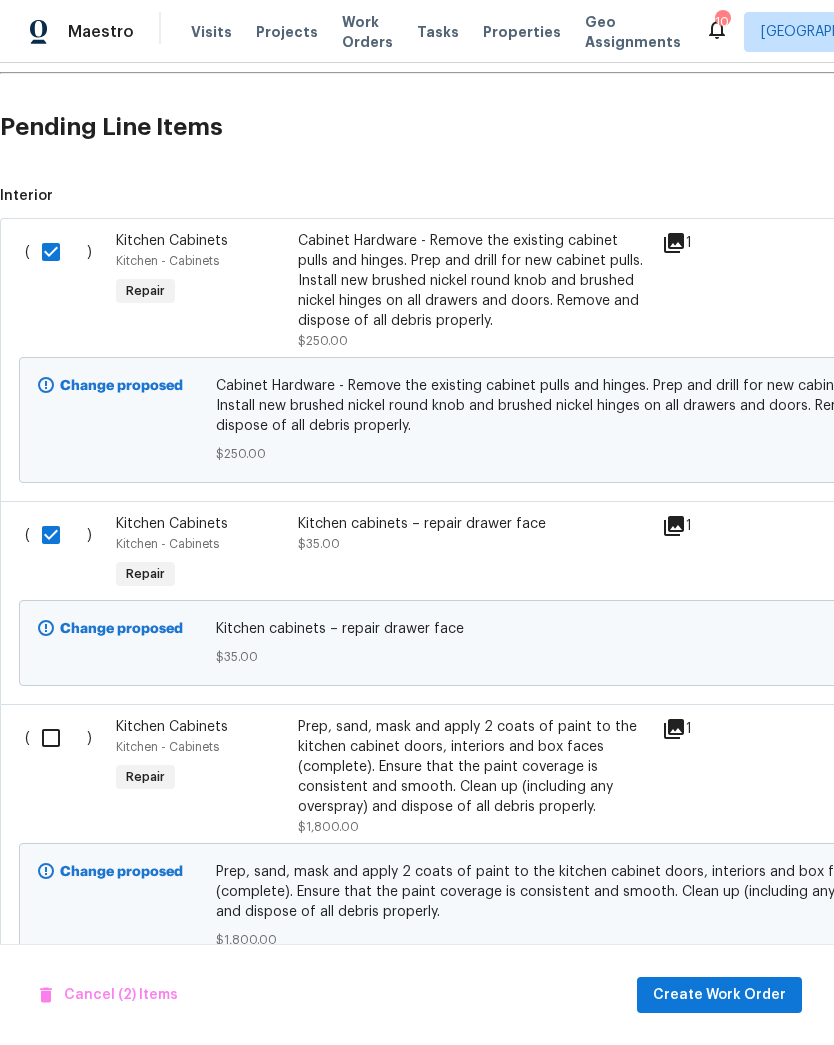scroll, scrollTop: 1027, scrollLeft: 0, axis: vertical 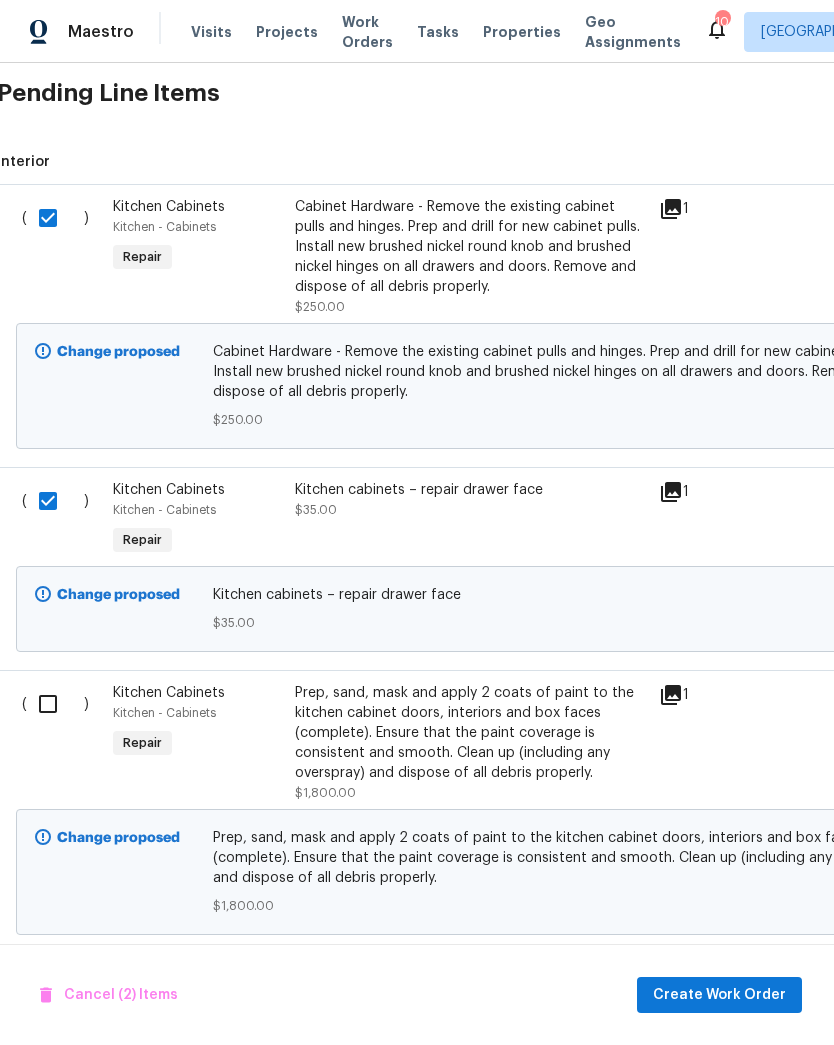 click at bounding box center (55, 704) 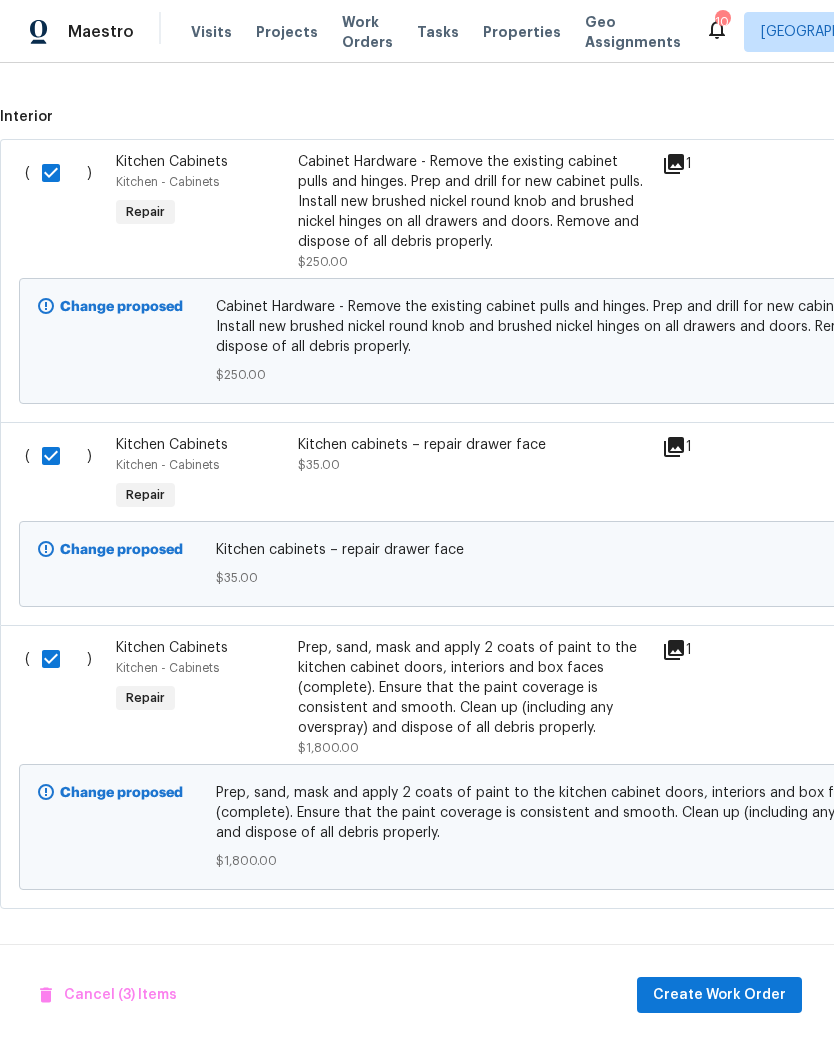 scroll, scrollTop: 1094, scrollLeft: 0, axis: vertical 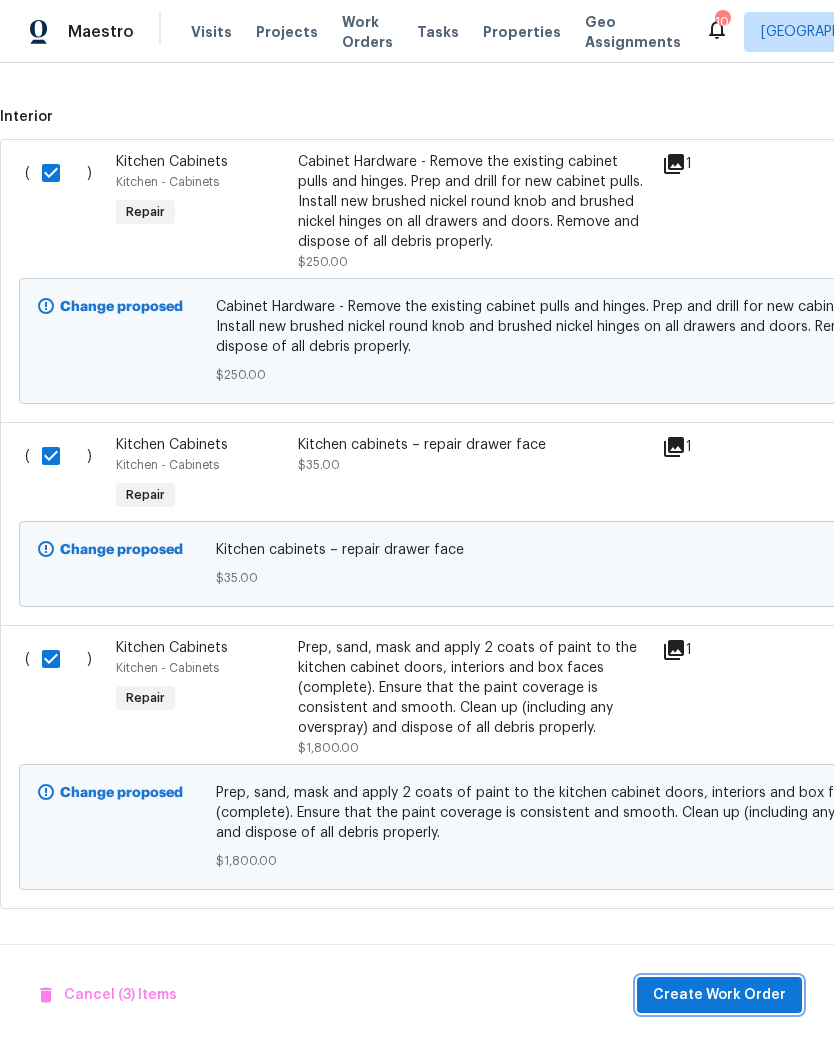 click on "Create Work Order" at bounding box center [719, 995] 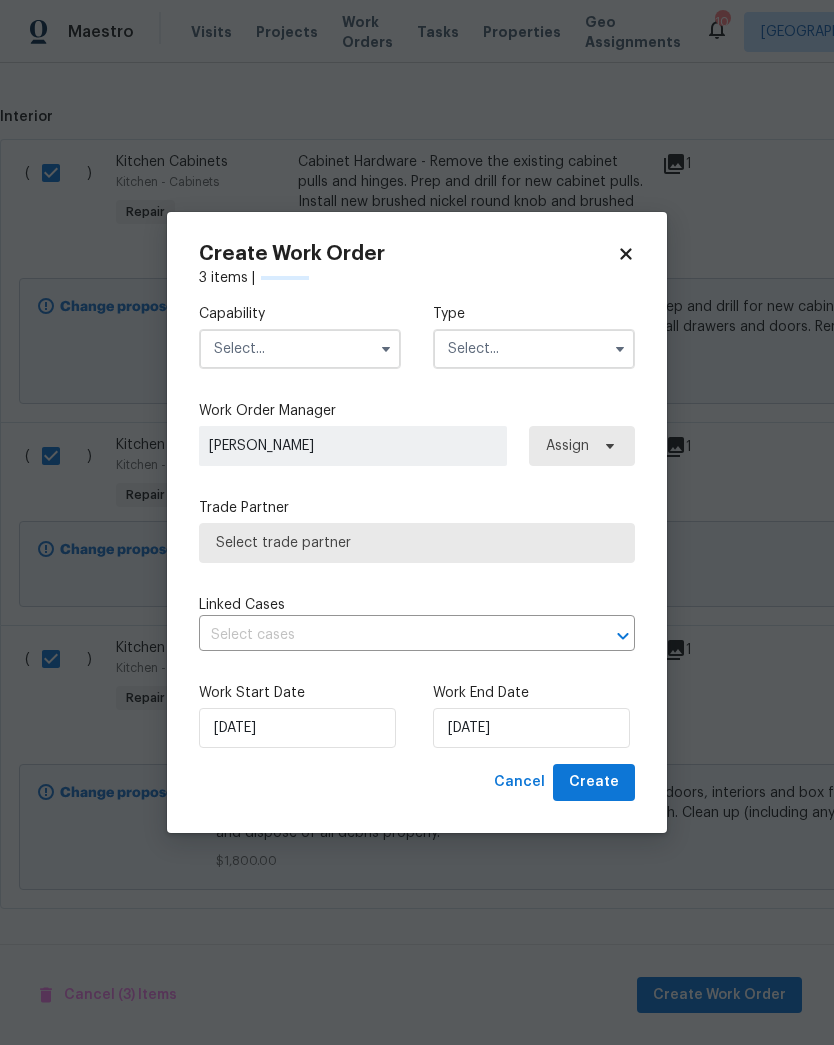 checkbox on "false" 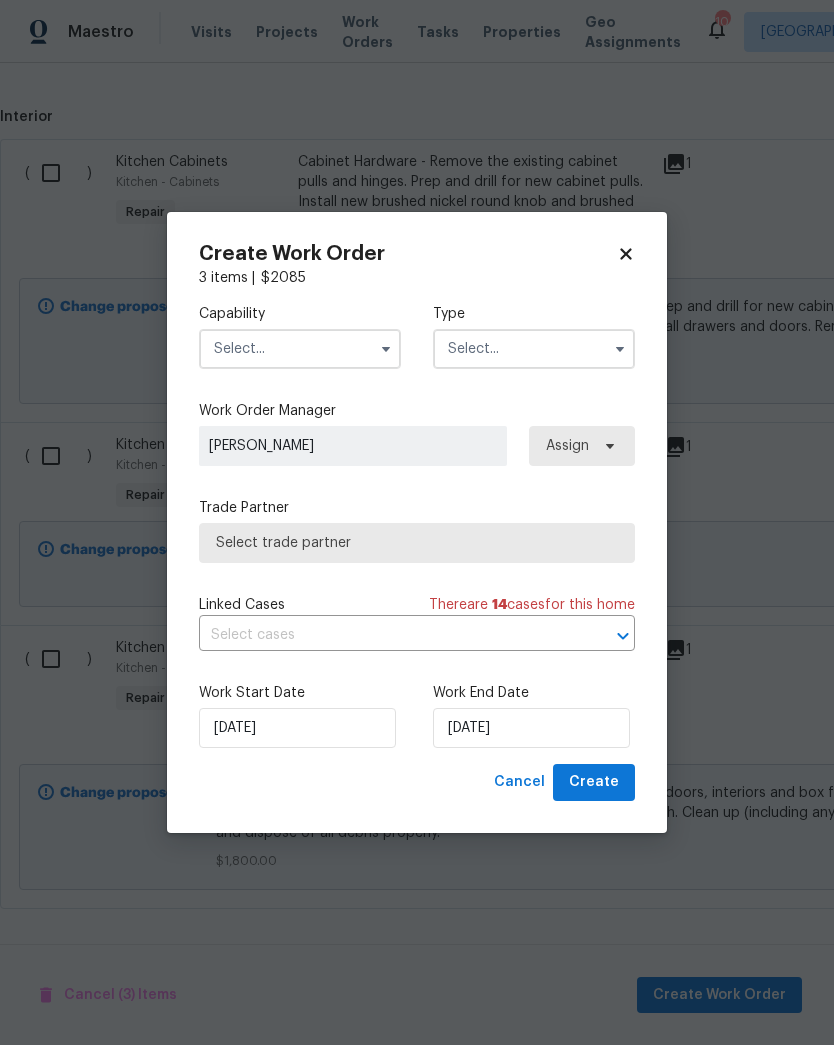 click at bounding box center (300, 349) 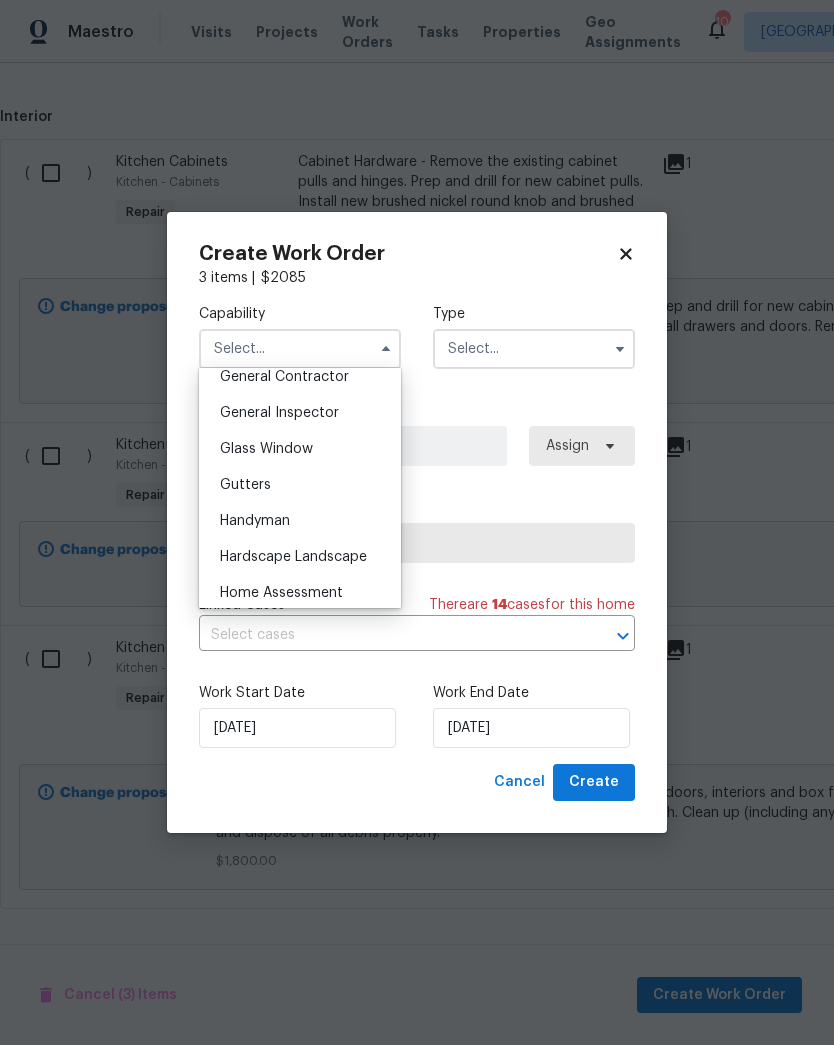 scroll, scrollTop: 990, scrollLeft: 0, axis: vertical 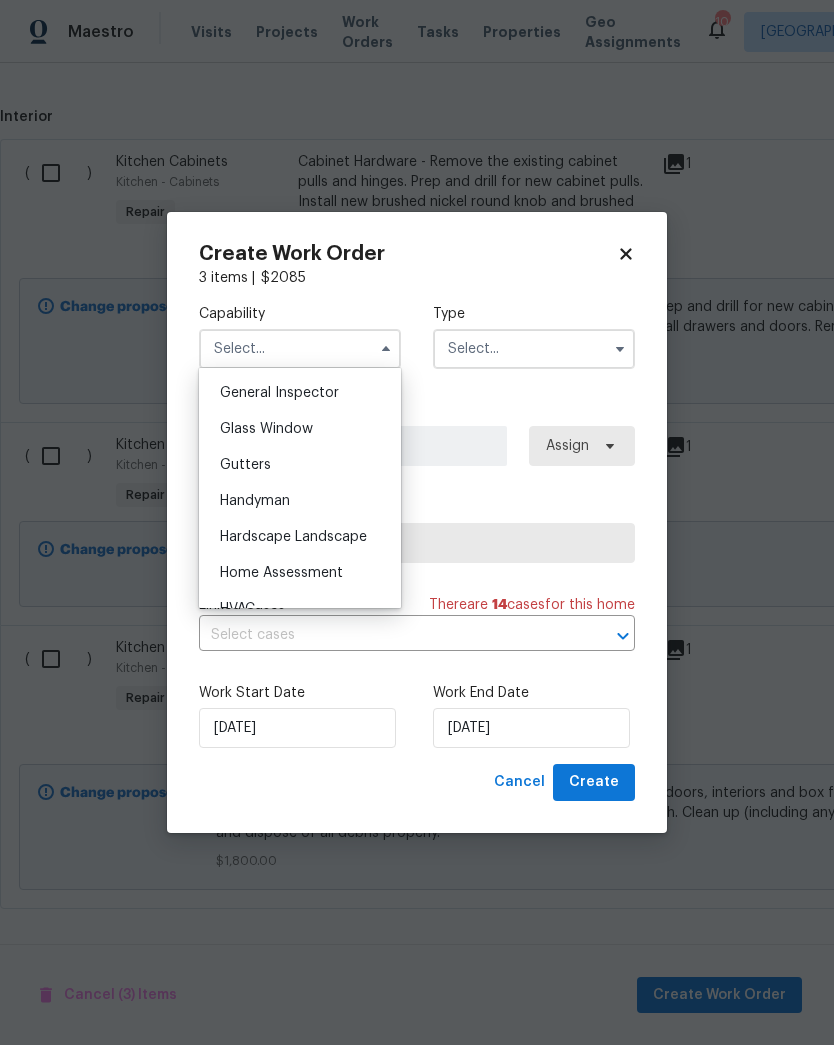 click on "Handyman" at bounding box center [300, 501] 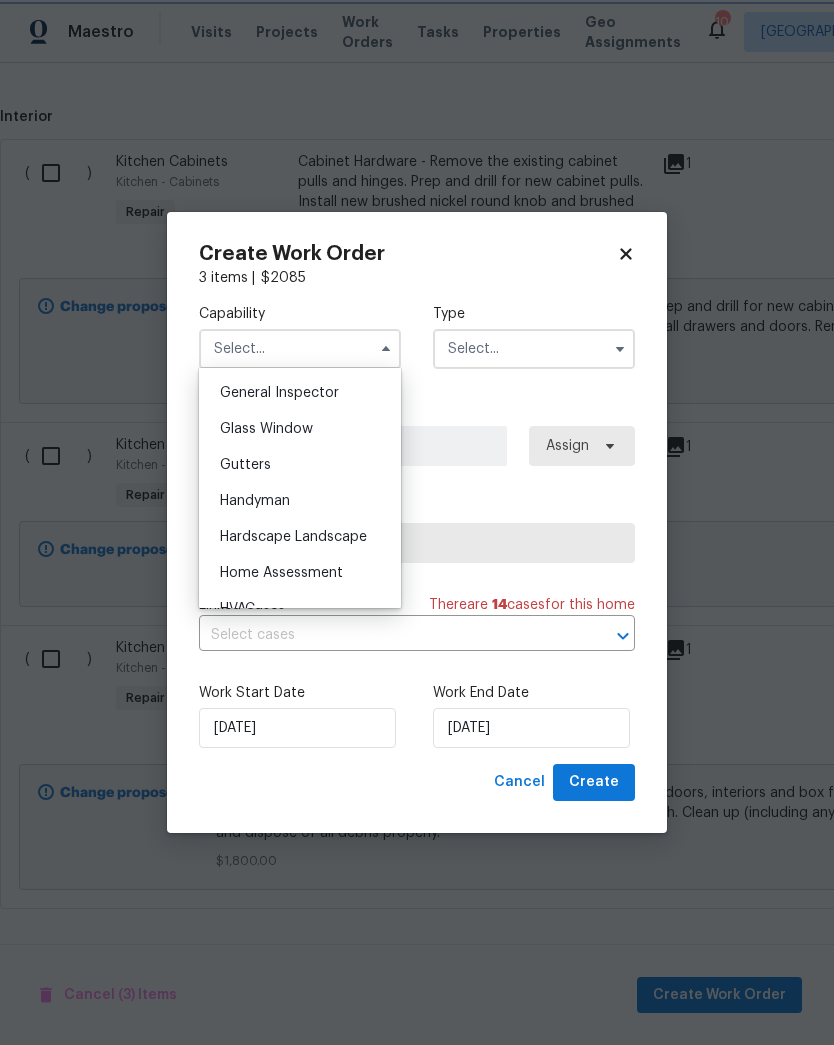 type on "Handyman" 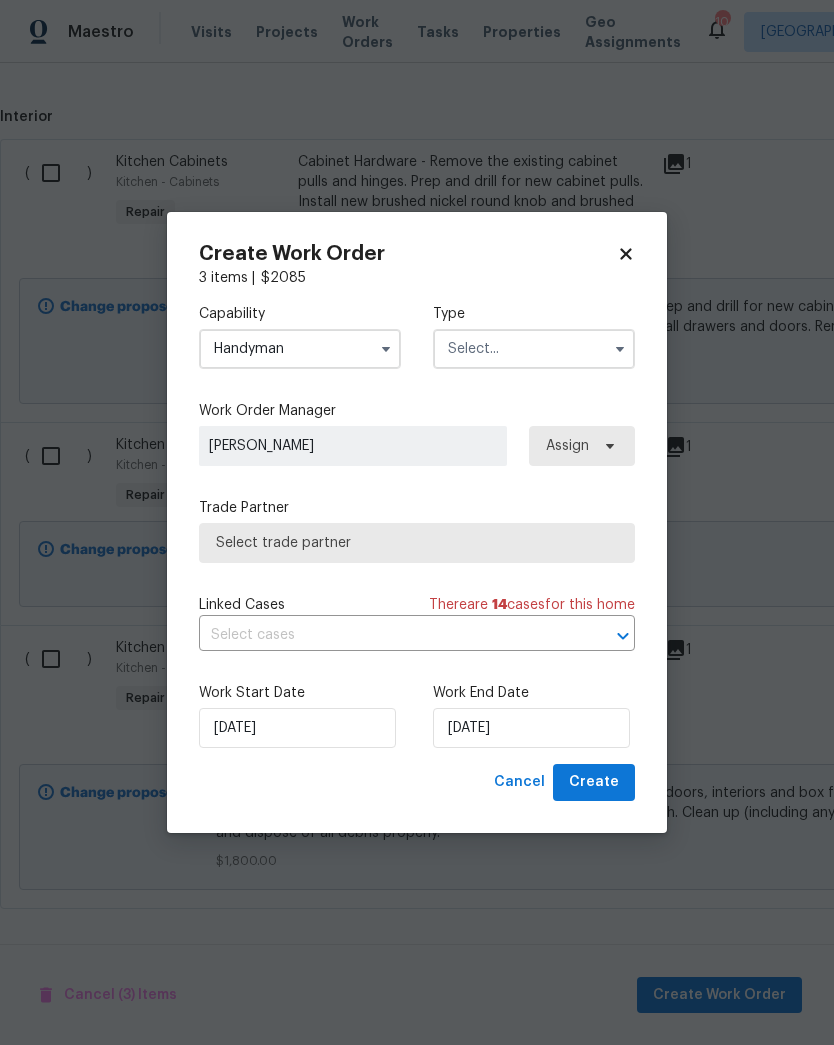 click at bounding box center (534, 349) 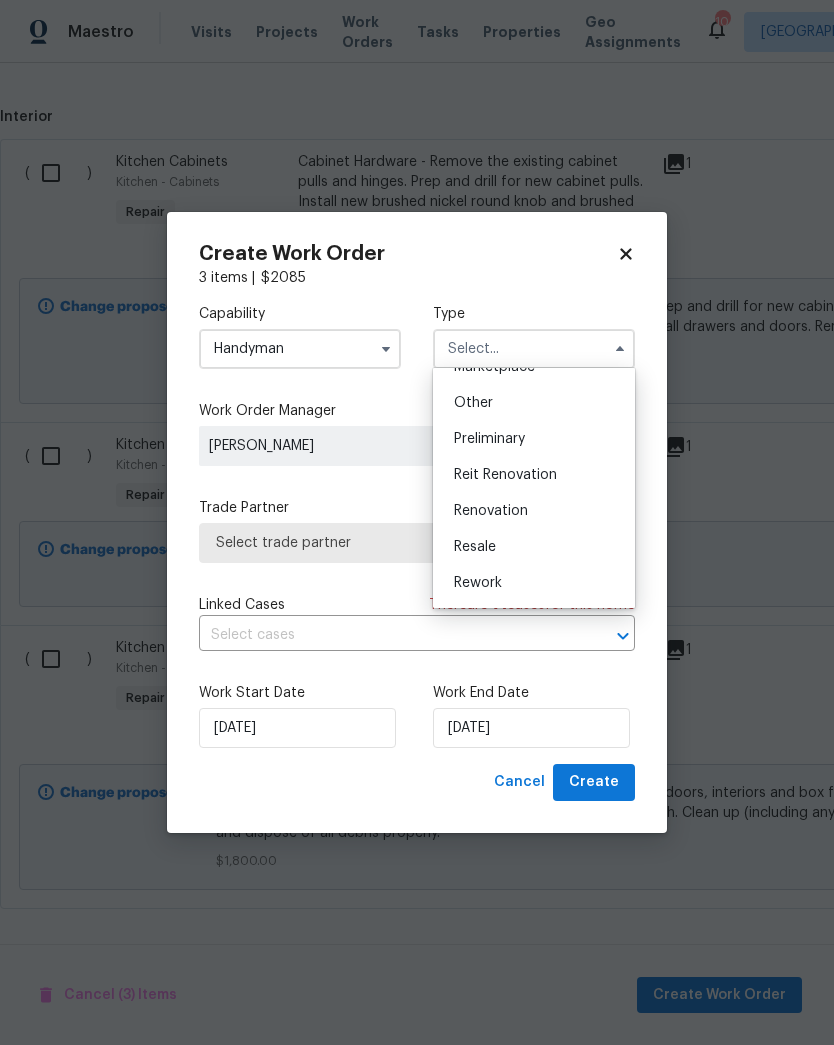 scroll, scrollTop: 387, scrollLeft: 0, axis: vertical 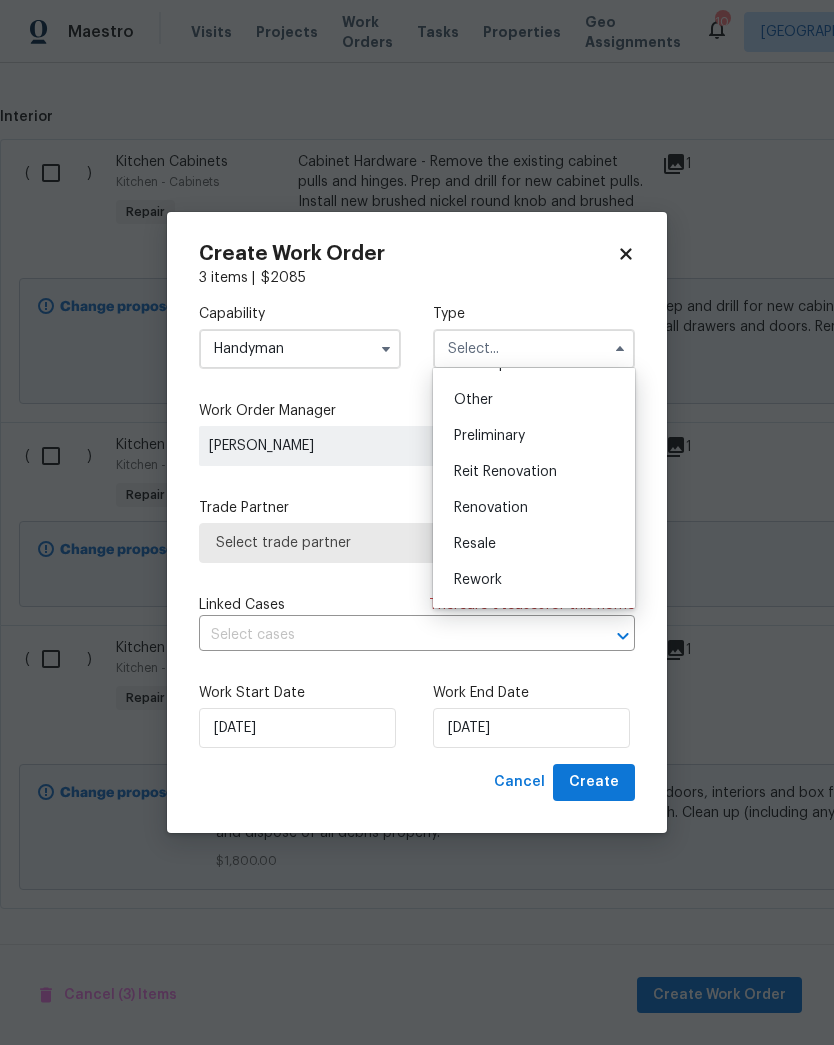 click on "Renovation" at bounding box center (534, 508) 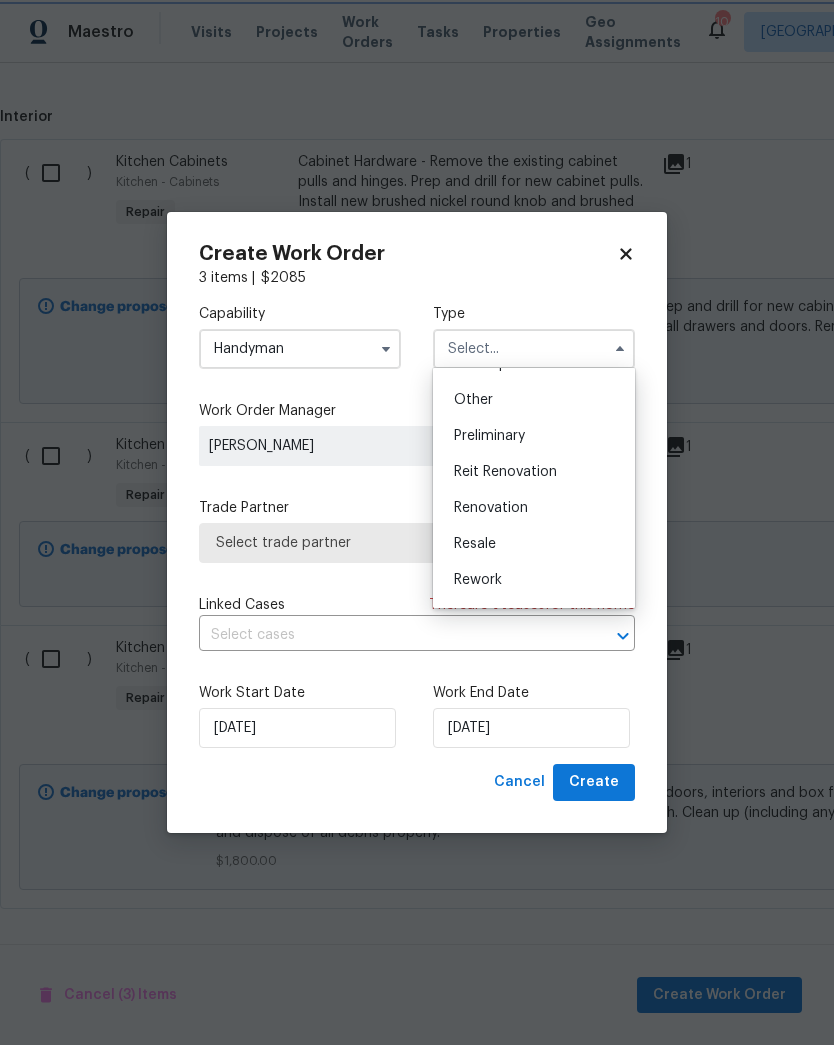 type on "Renovation" 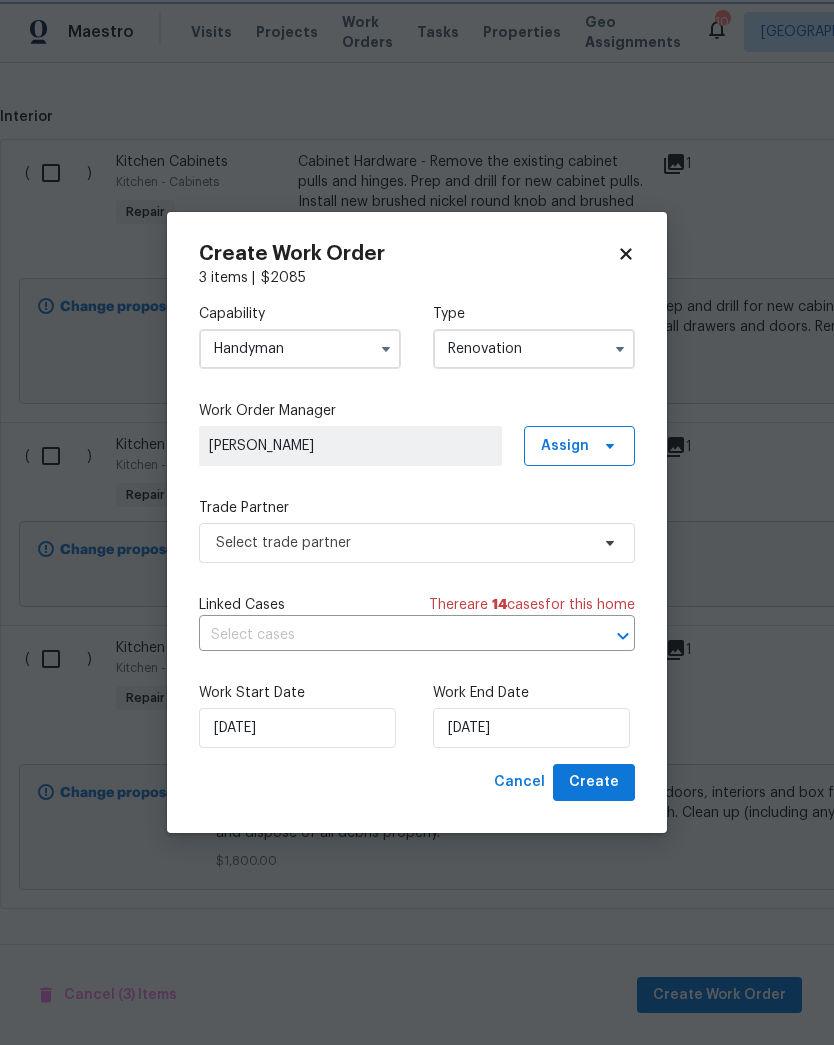 scroll, scrollTop: 0, scrollLeft: 0, axis: both 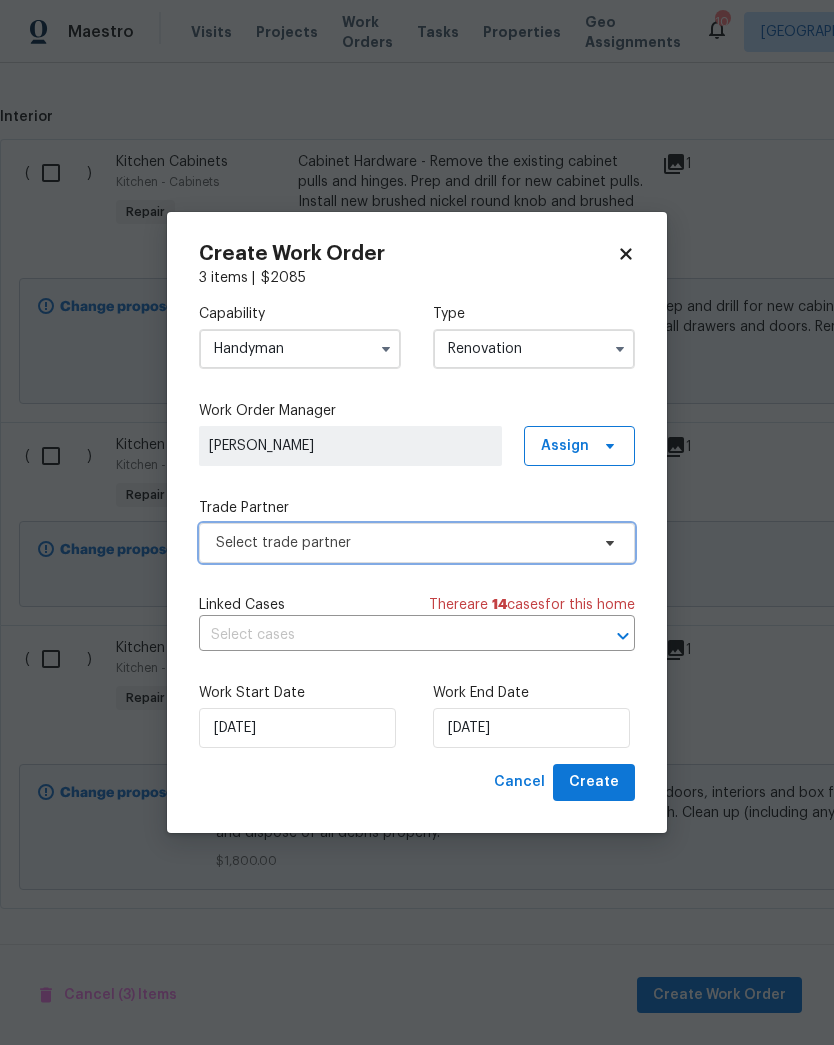 click on "Select trade partner" at bounding box center [402, 543] 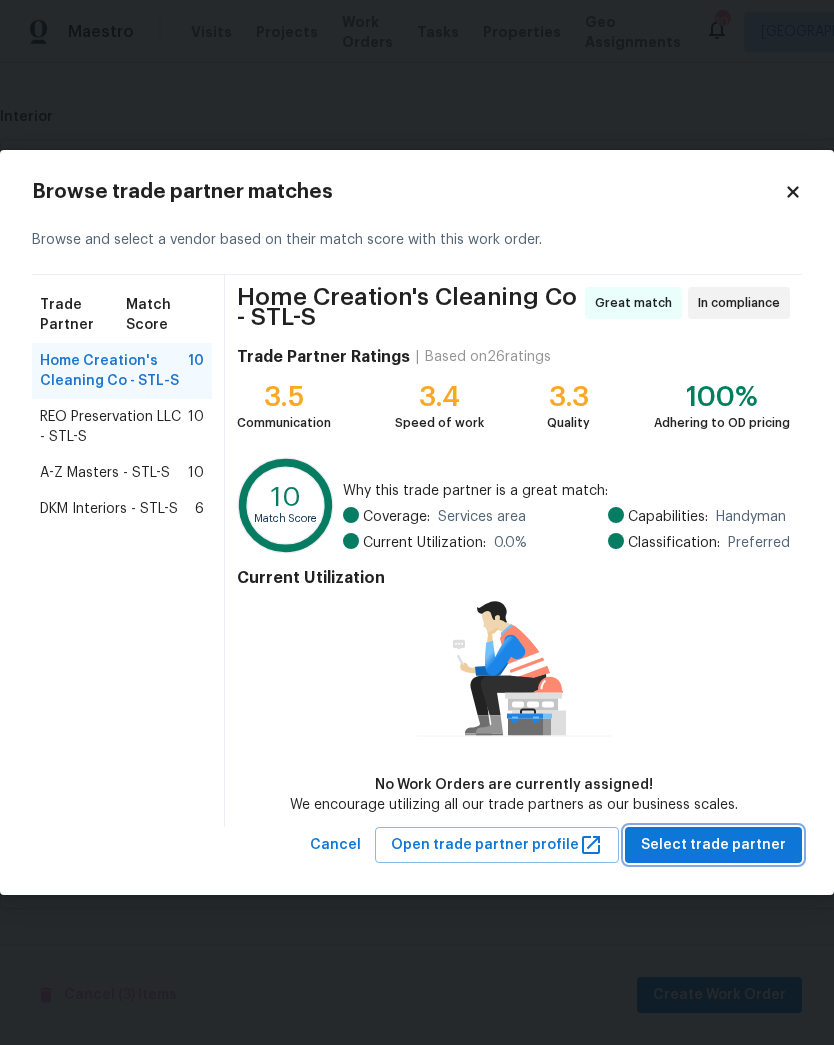 click on "Select trade partner" at bounding box center (713, 845) 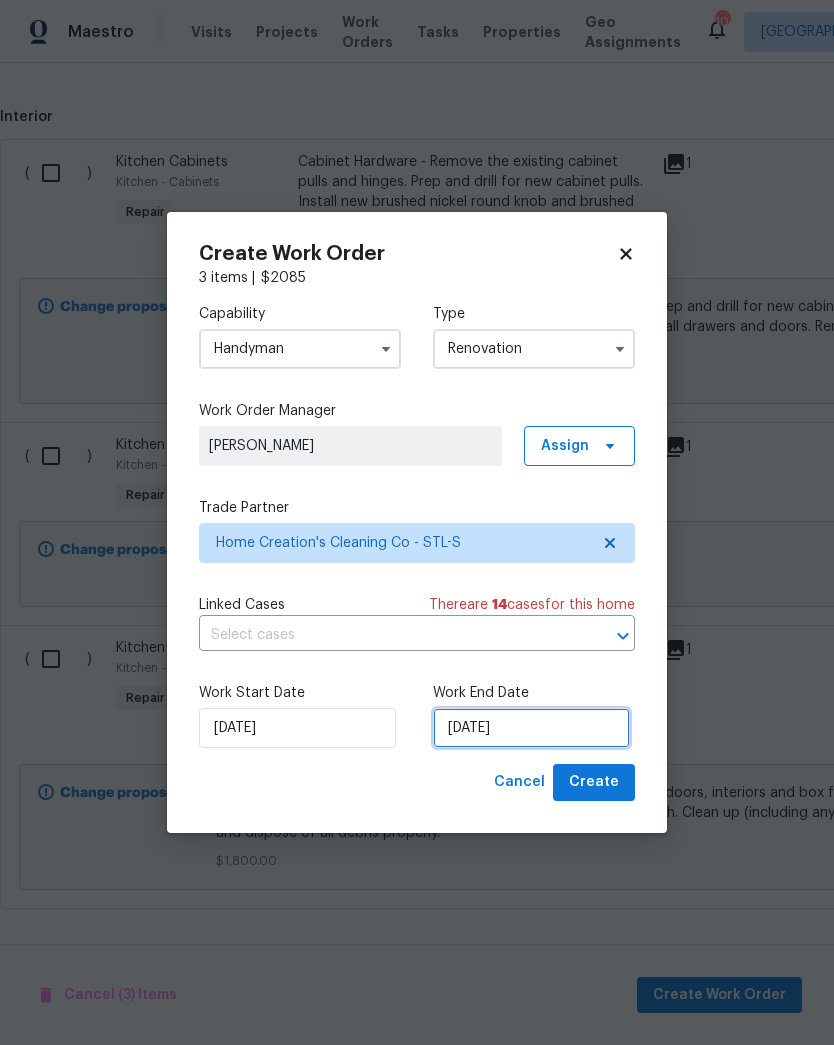 click on "[DATE]" at bounding box center [531, 728] 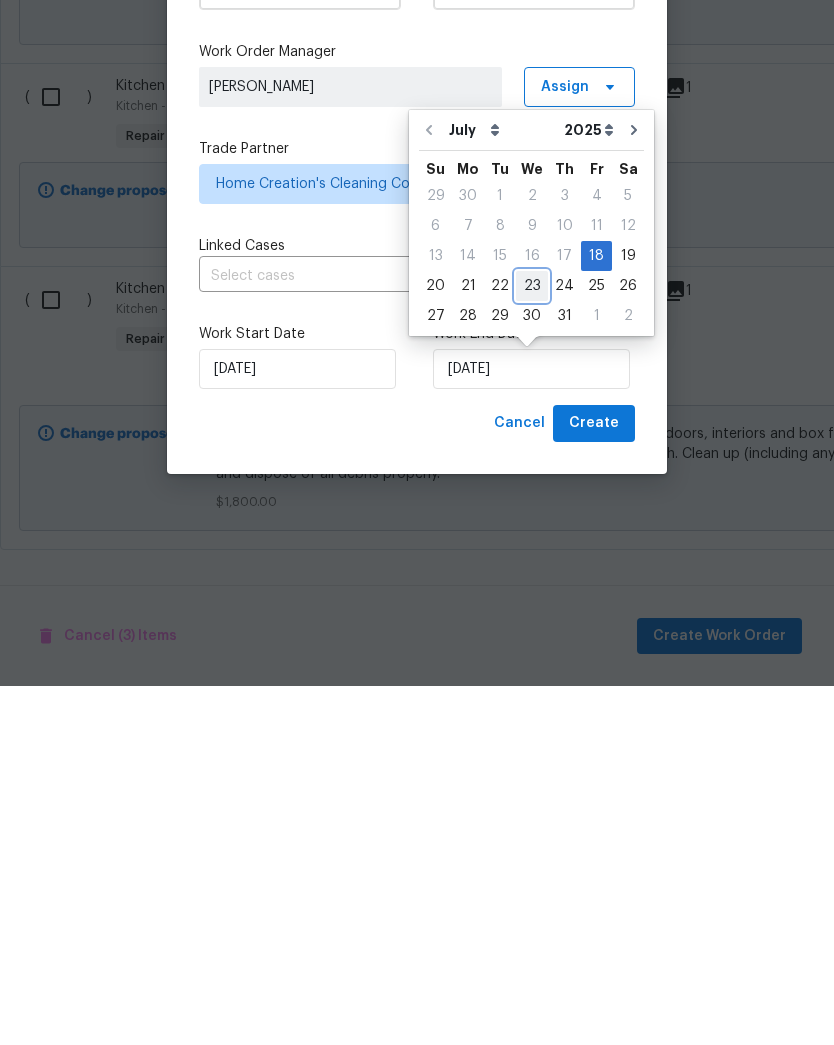 click on "23" at bounding box center [532, 645] 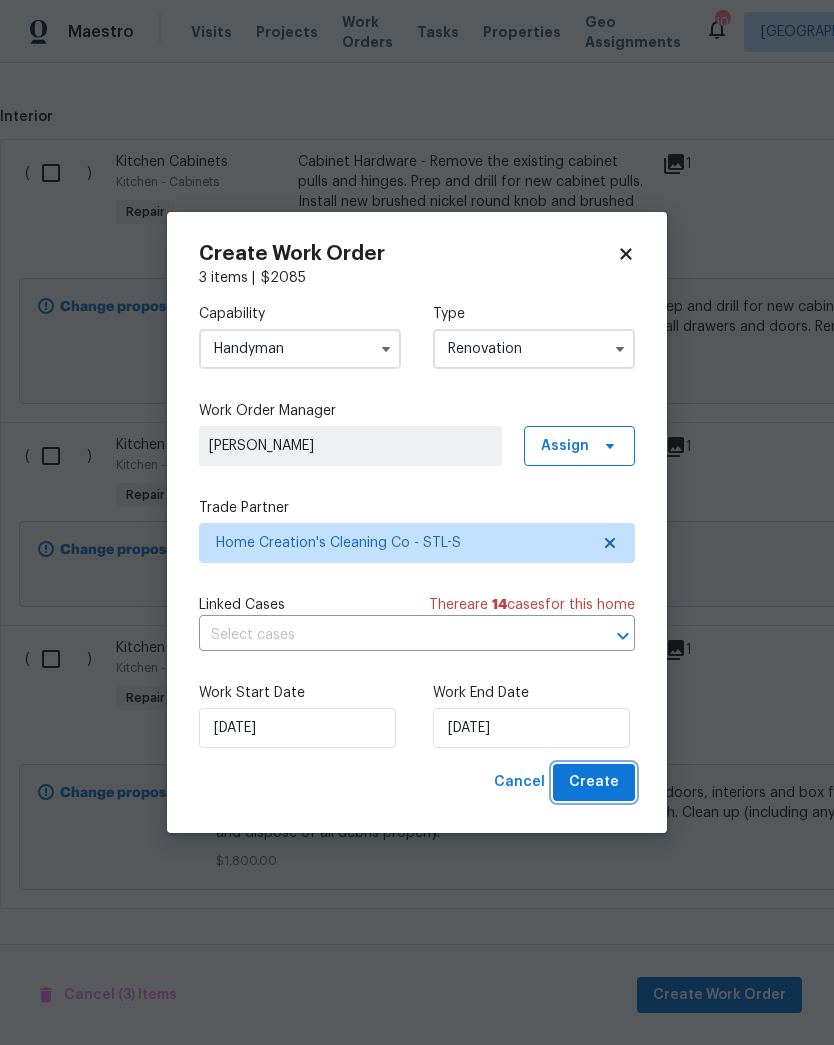 click on "Create" at bounding box center [594, 782] 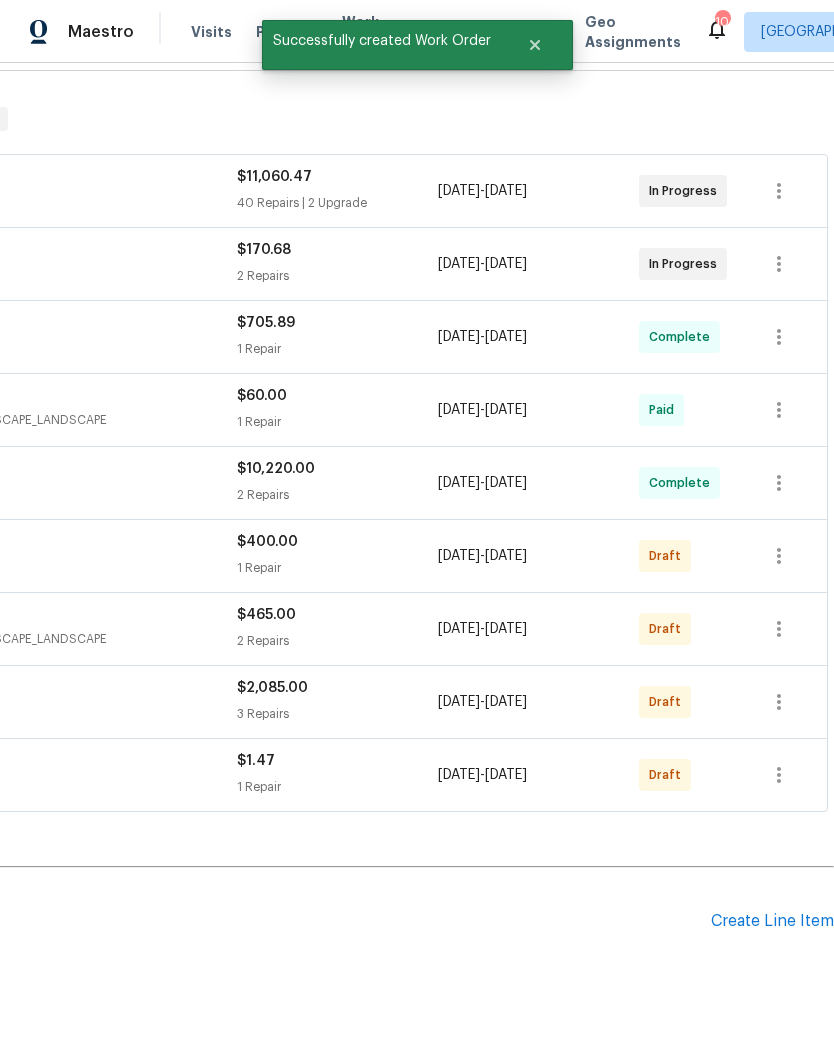 scroll, scrollTop: 292, scrollLeft: 296, axis: both 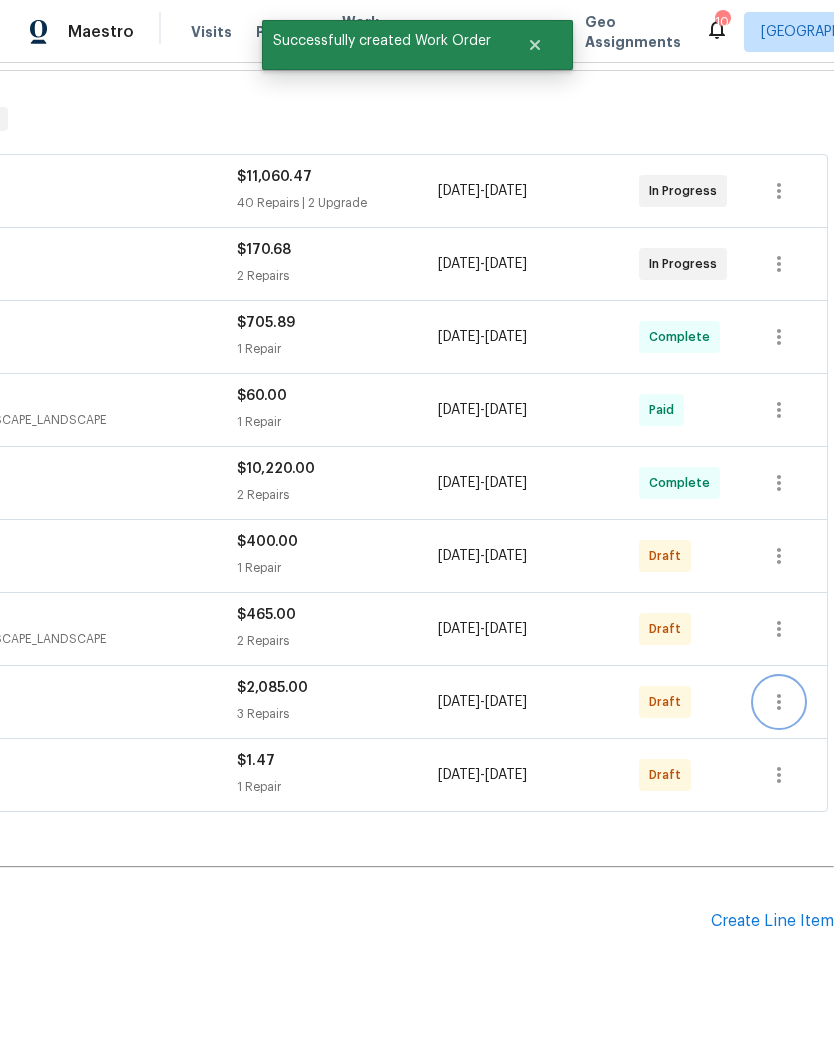 click 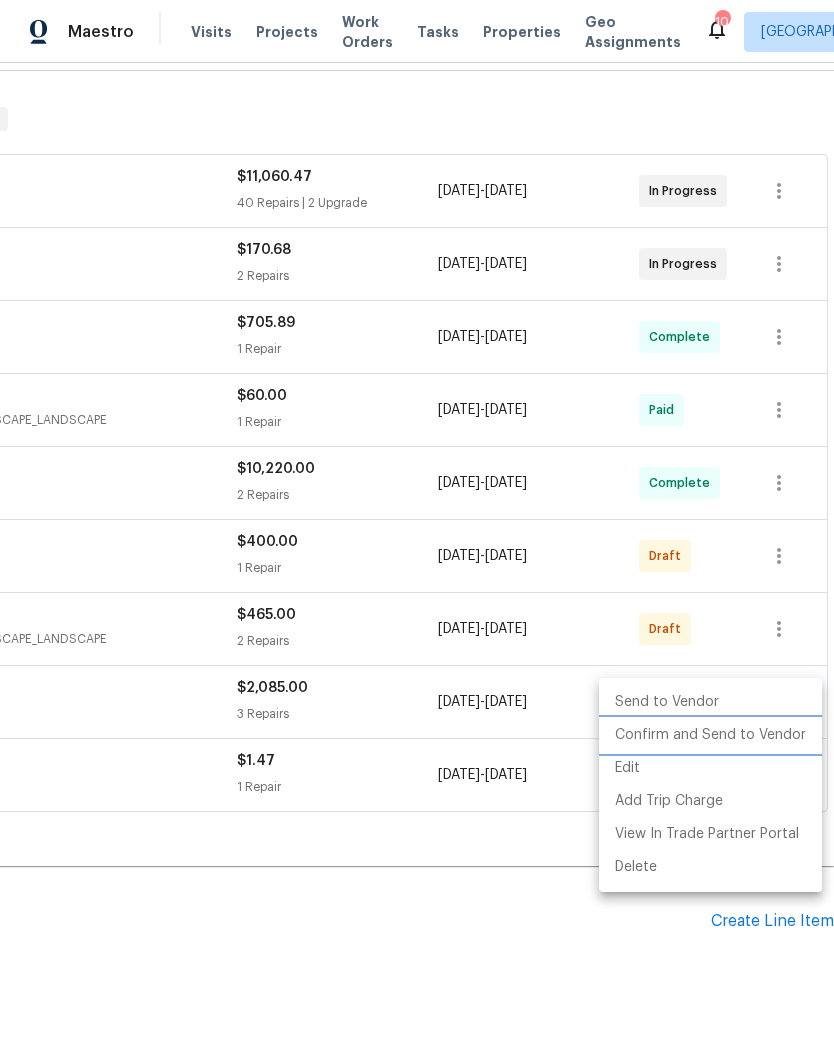 click on "Confirm and Send to Vendor" at bounding box center (710, 735) 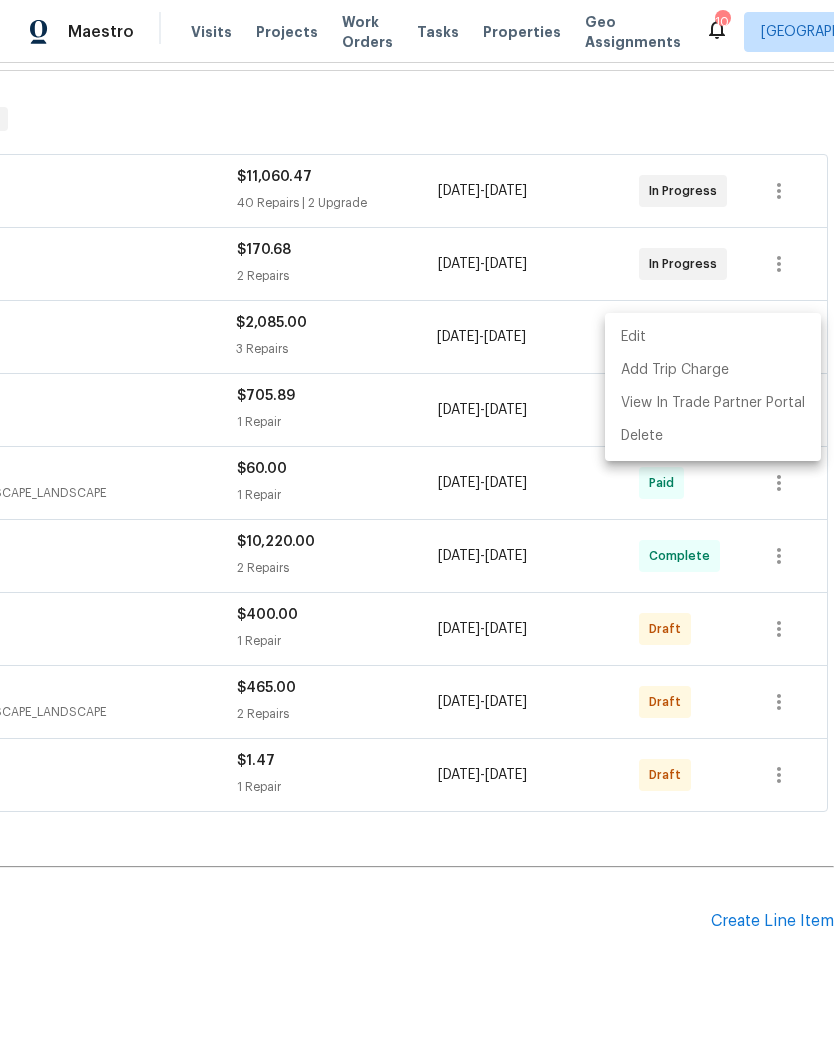 click at bounding box center [417, 522] 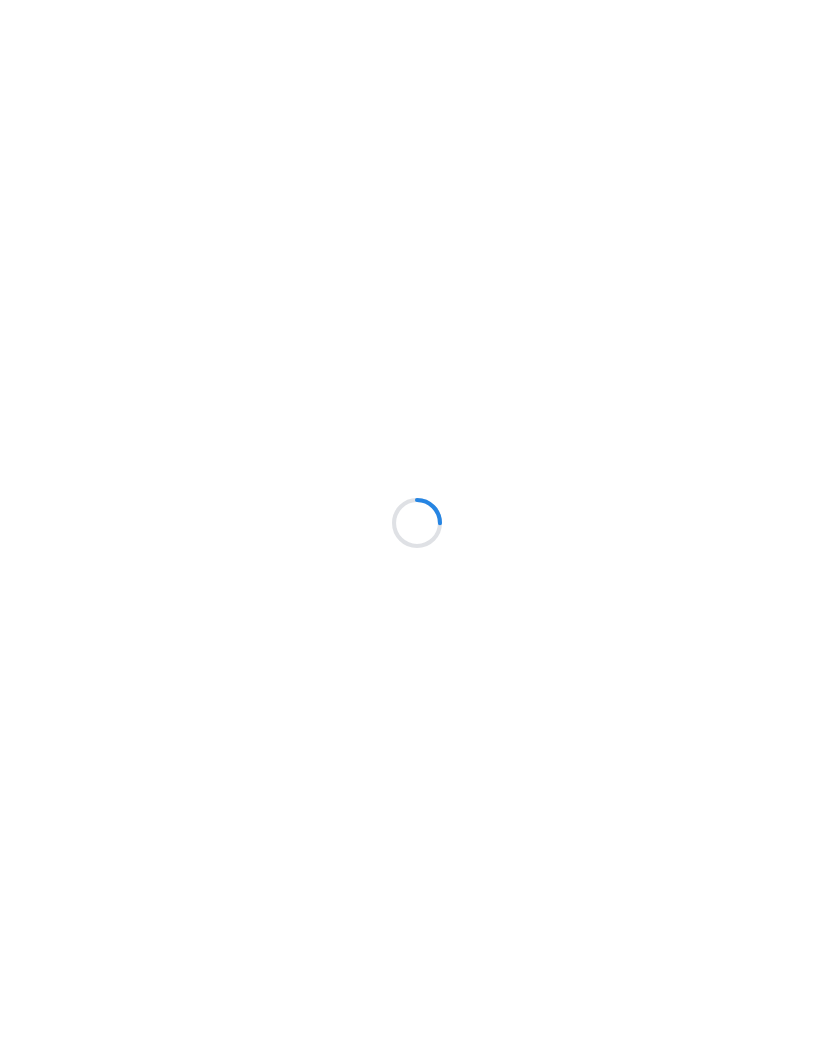 scroll, scrollTop: 0, scrollLeft: 0, axis: both 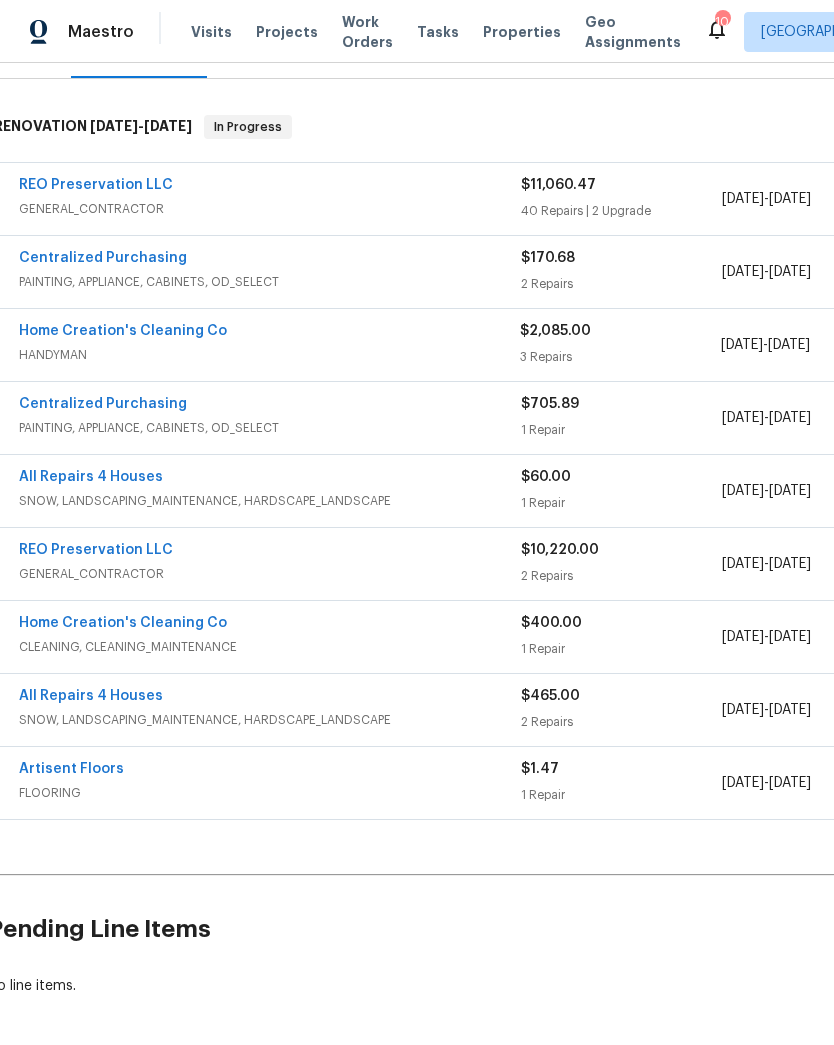 click on "Artisent Floors" at bounding box center (71, 769) 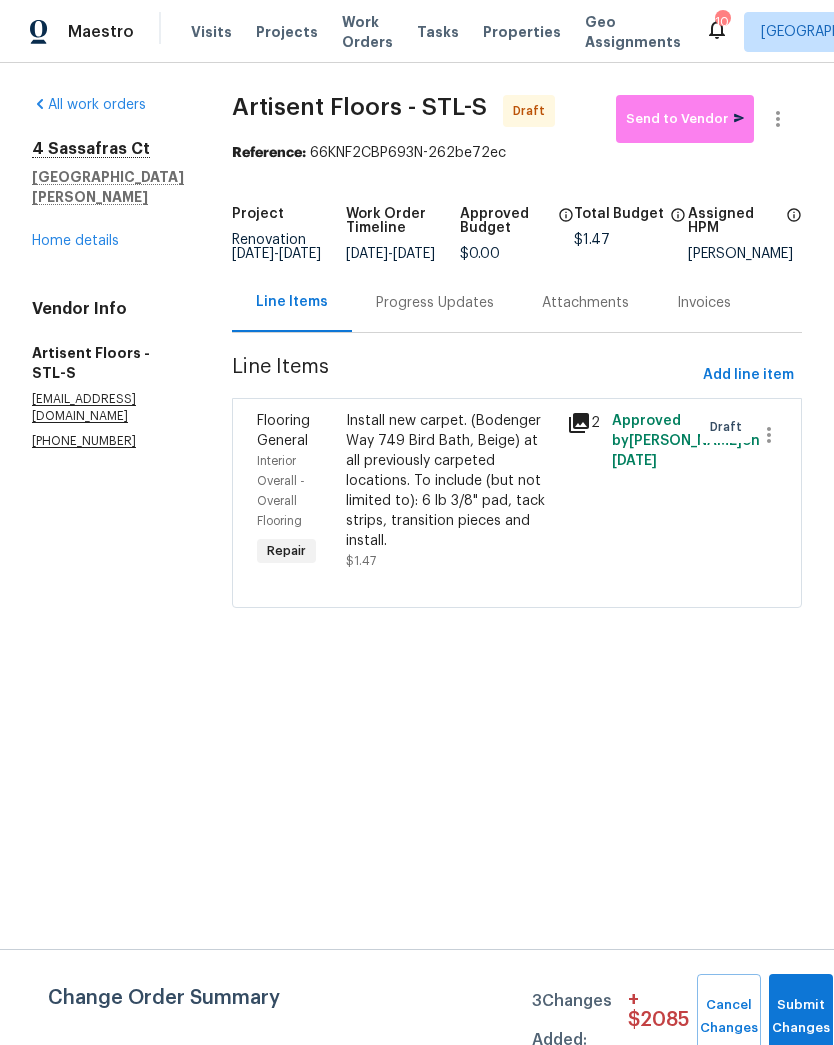 click on "Install new carpet. (Bodenger Way 749 Bird Bath, Beige) at all previously carpeted locations. To include (but not limited to): 6 lb 3/8" pad, tack strips, transition pieces and install." at bounding box center (451, 481) 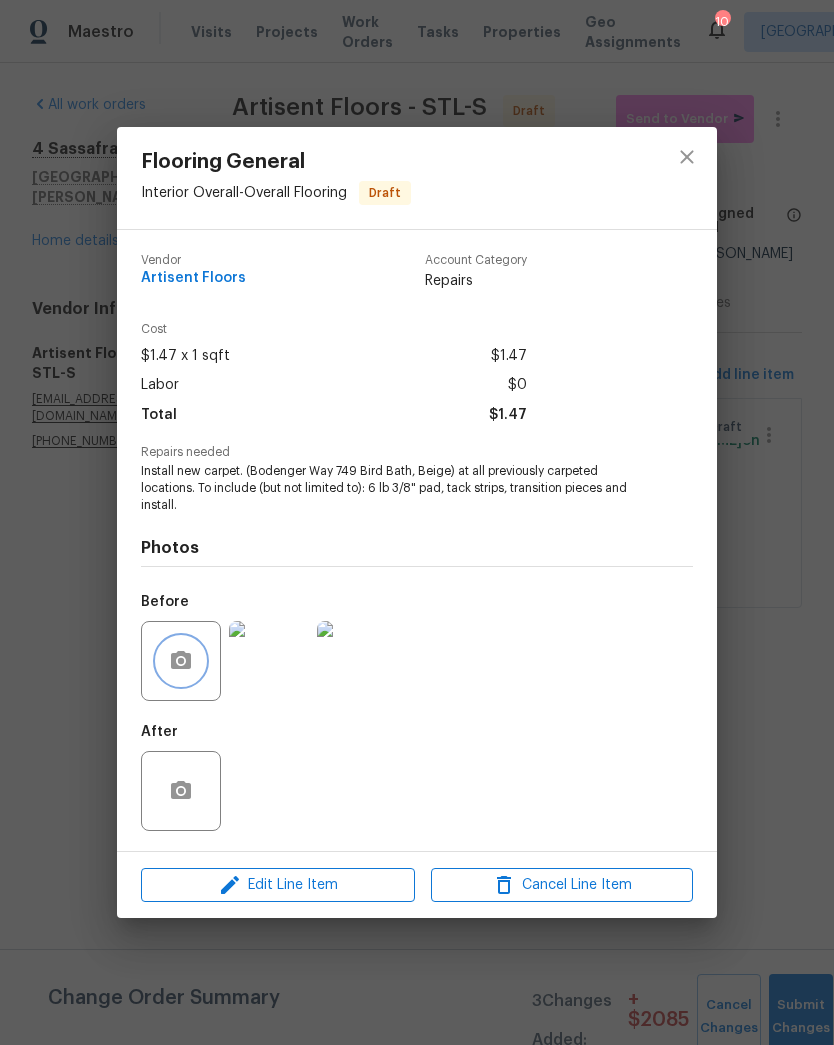 click 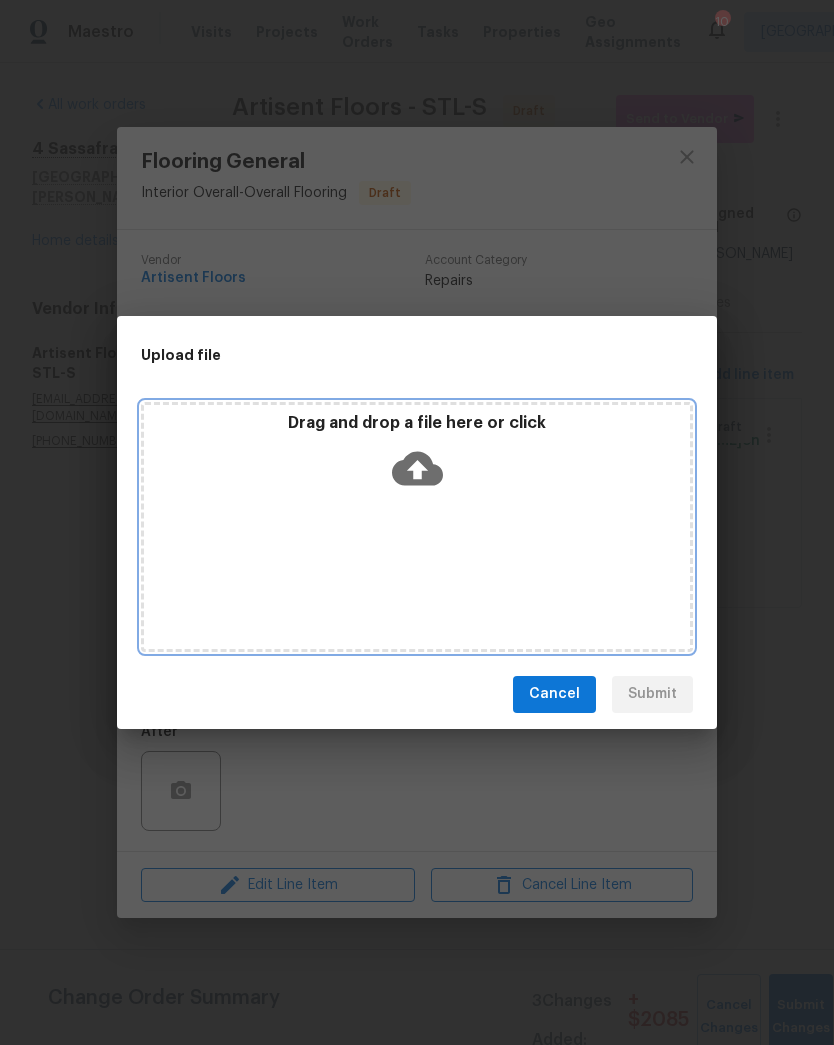 click 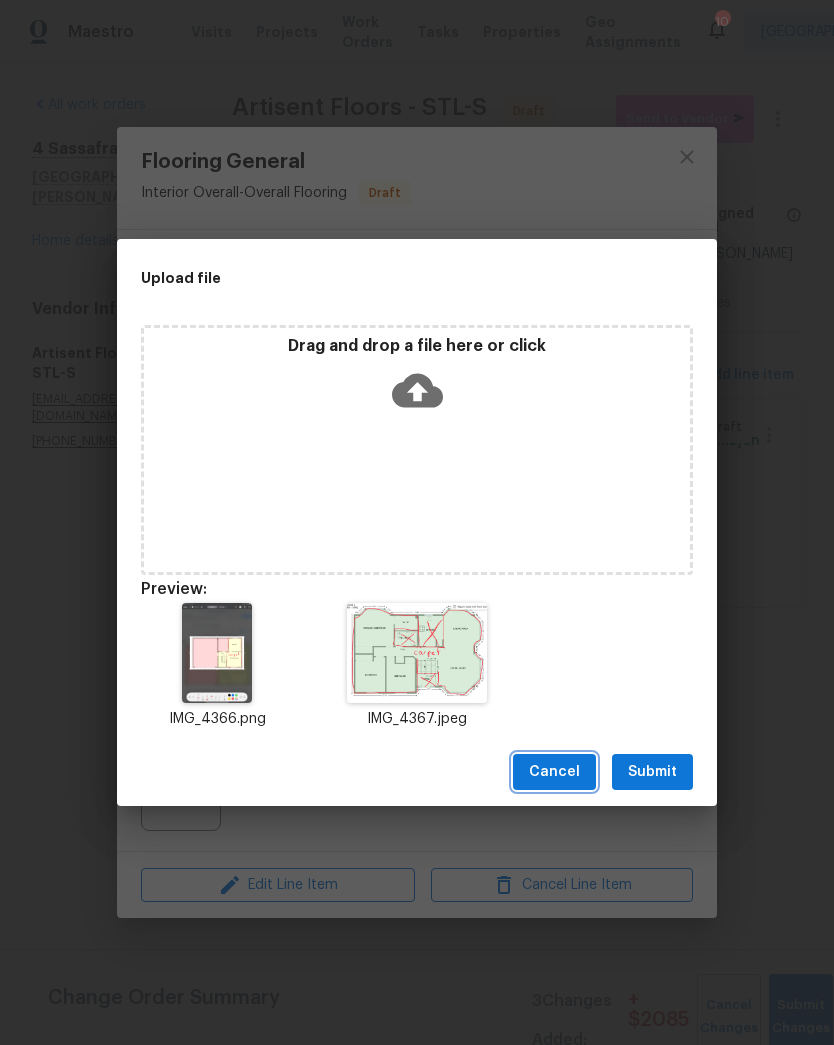click on "Cancel" at bounding box center [554, 772] 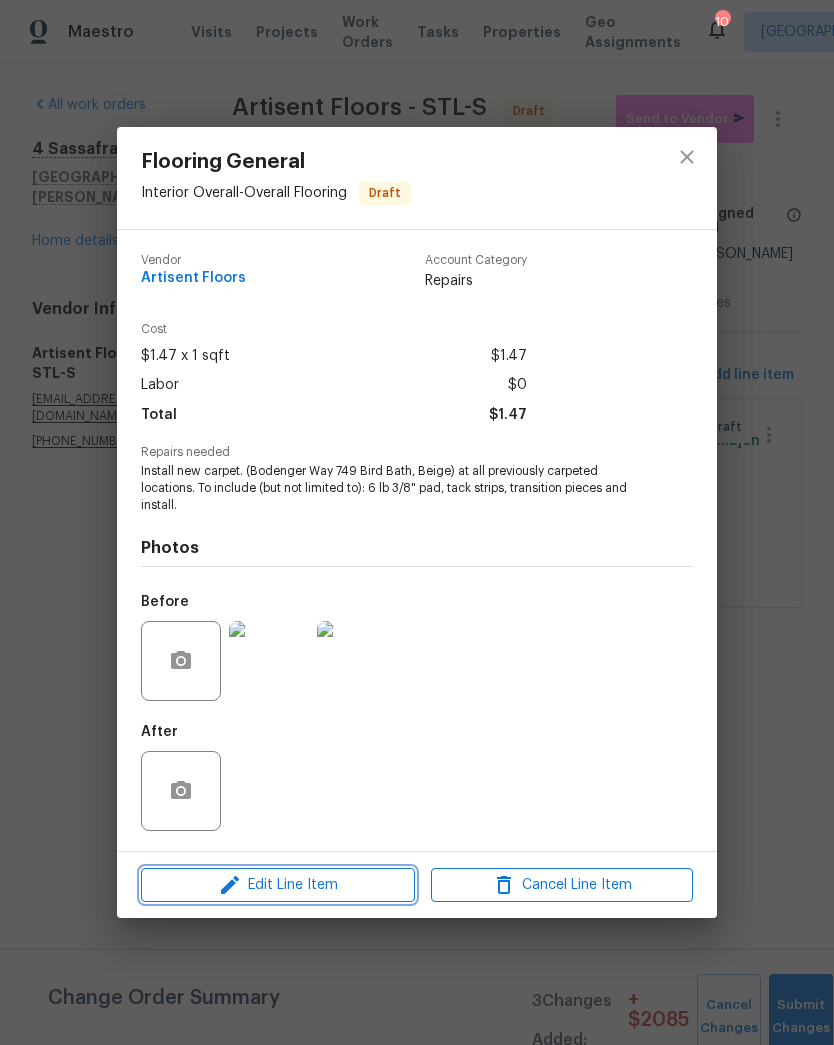 click on "Edit Line Item" at bounding box center [278, 885] 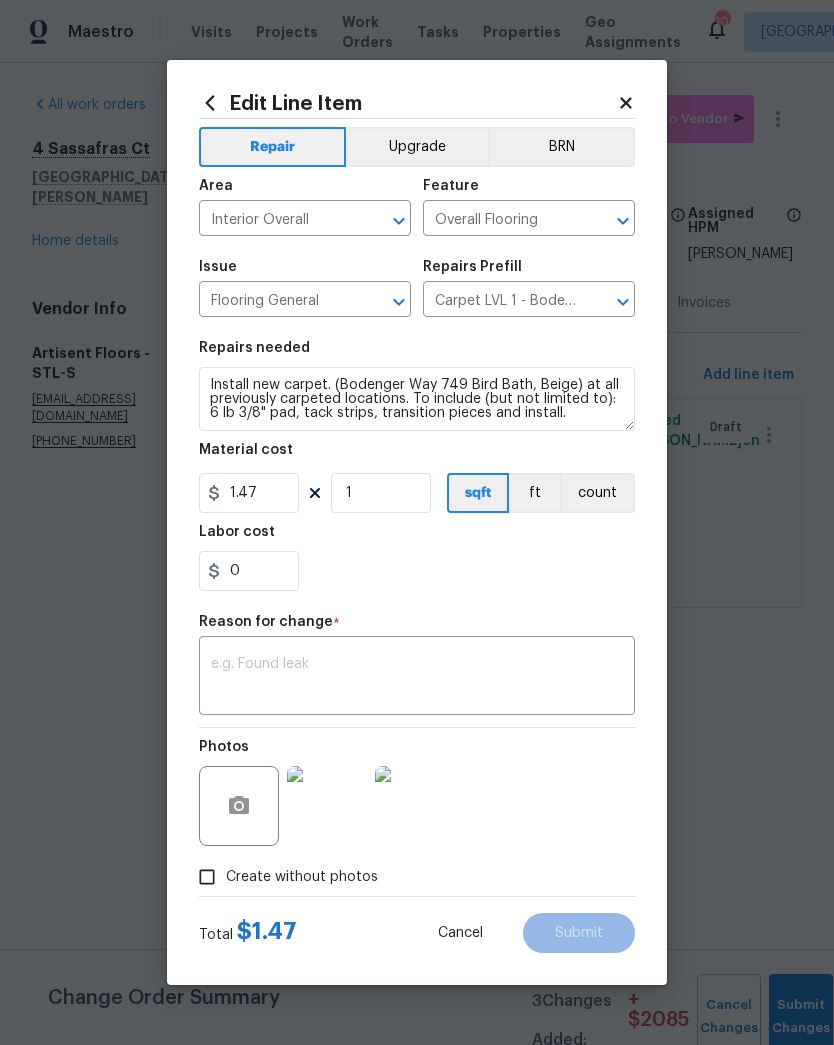 click at bounding box center [415, 806] 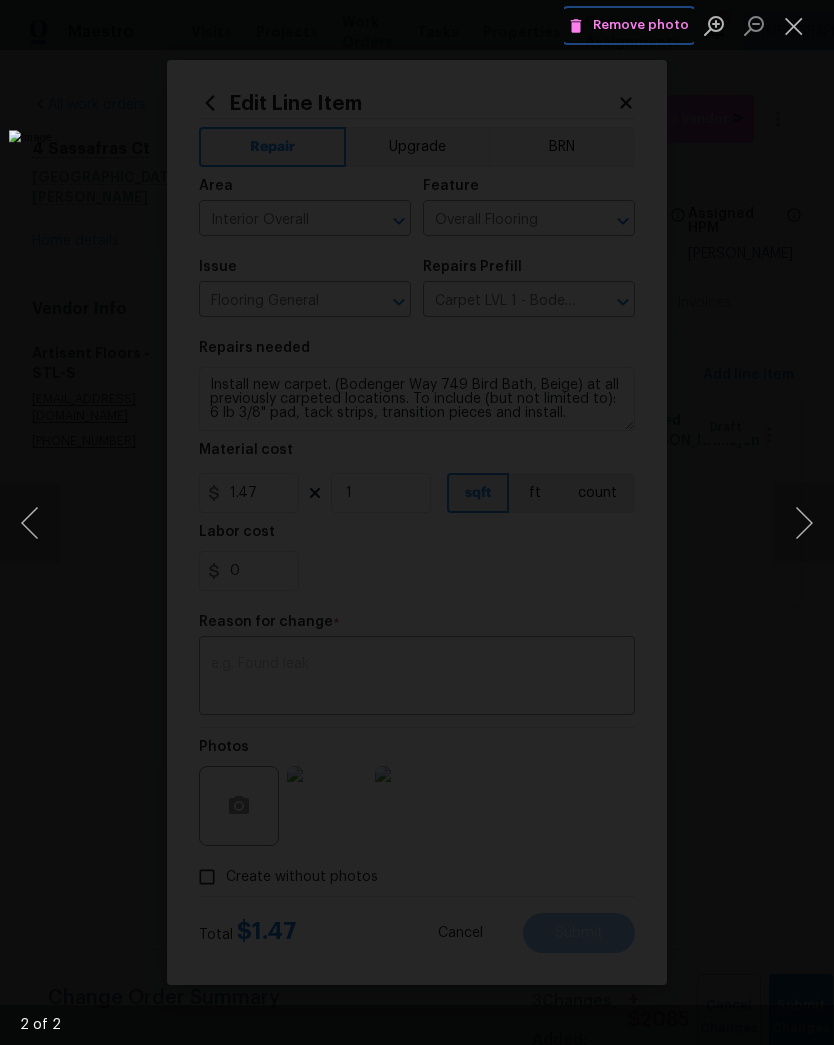 click on "Remove photo" at bounding box center (629, 25) 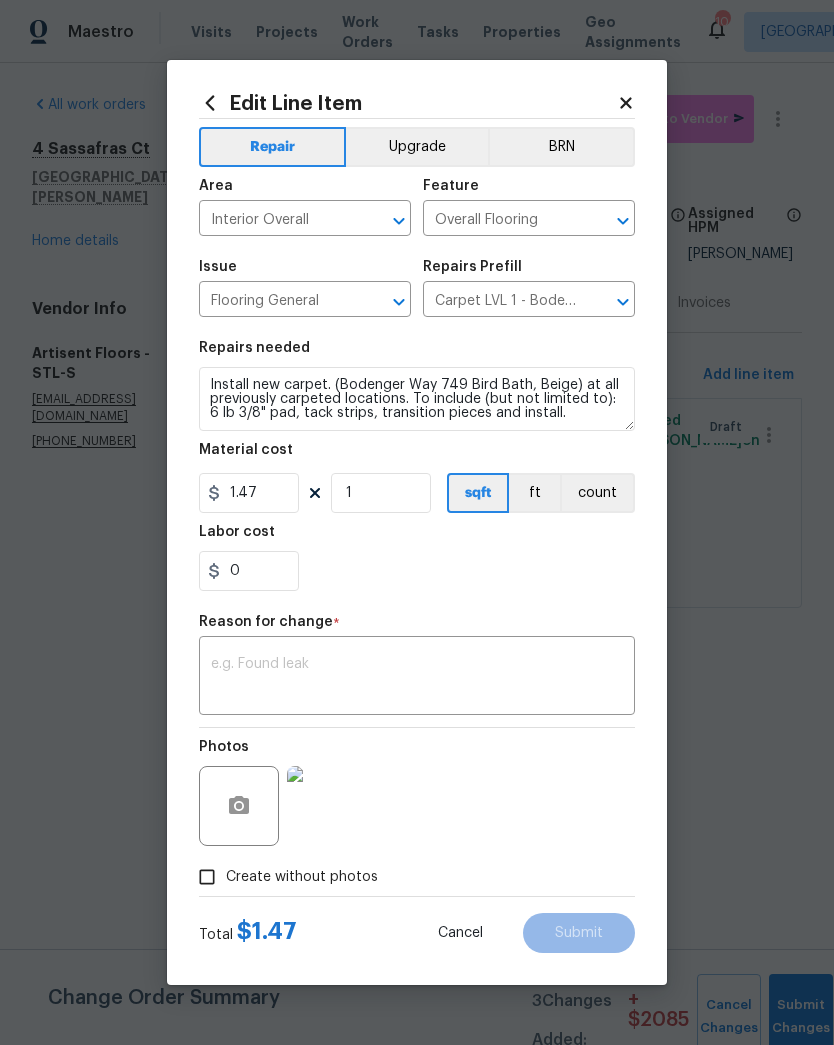click at bounding box center [327, 806] 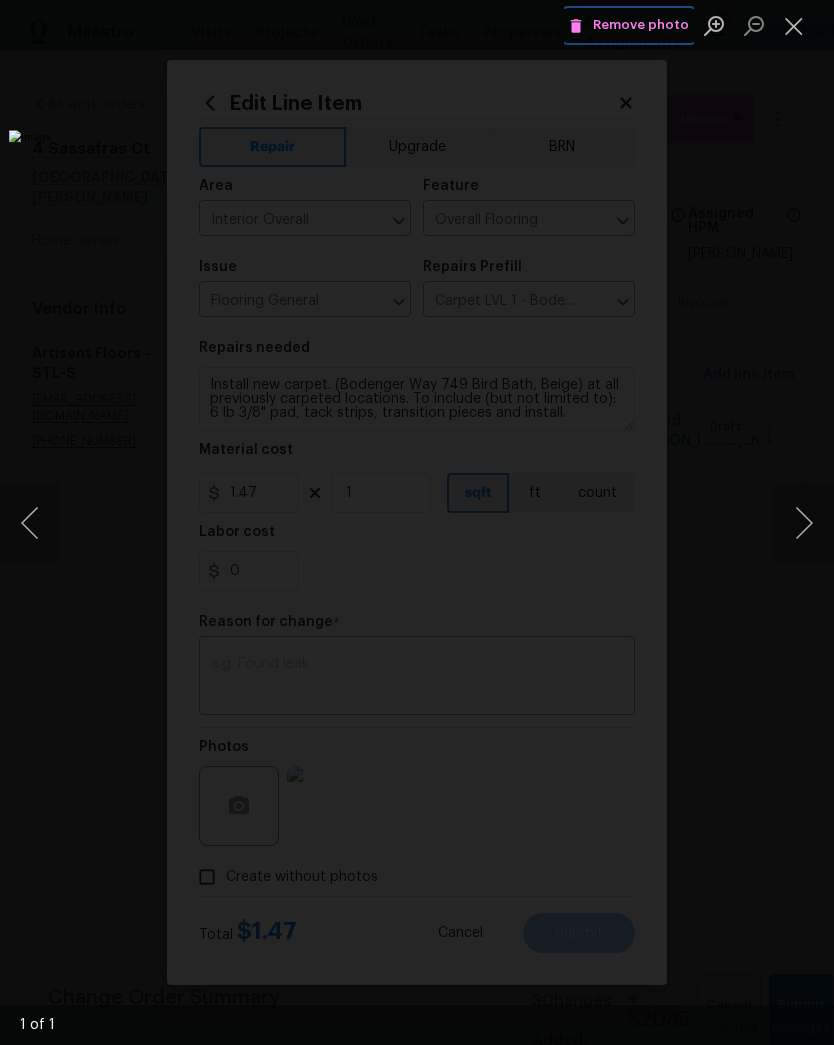 click on "Remove photo" at bounding box center [629, 25] 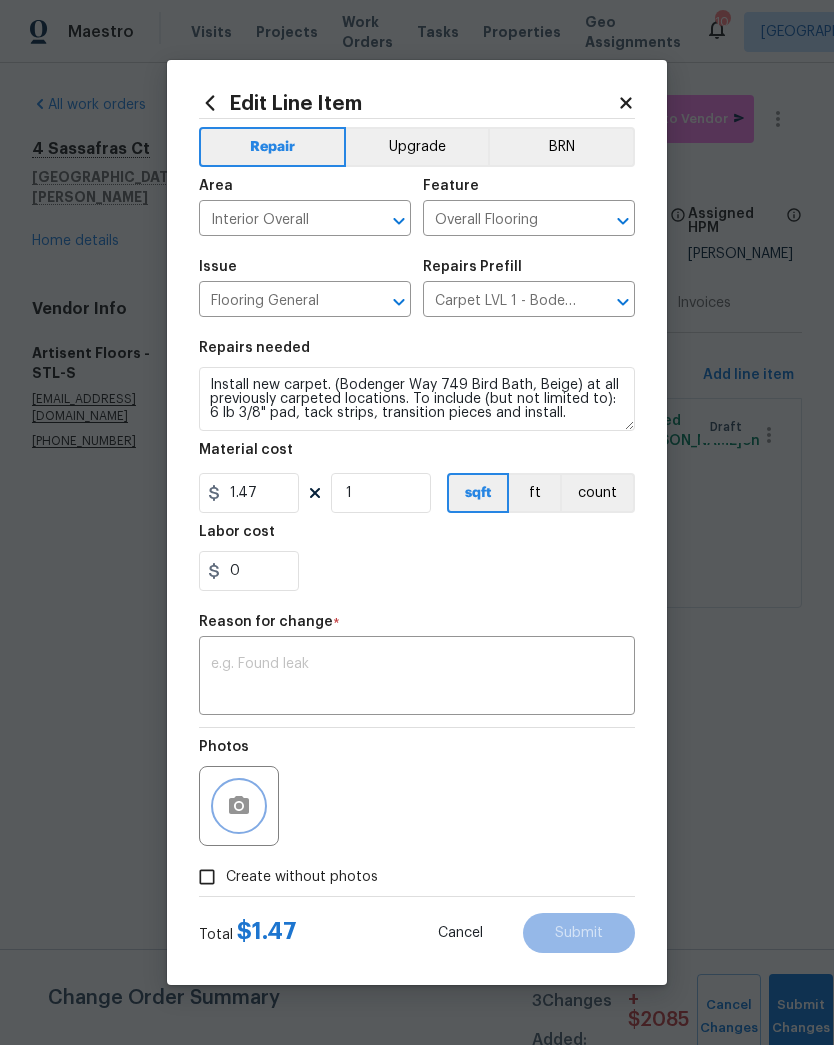 click 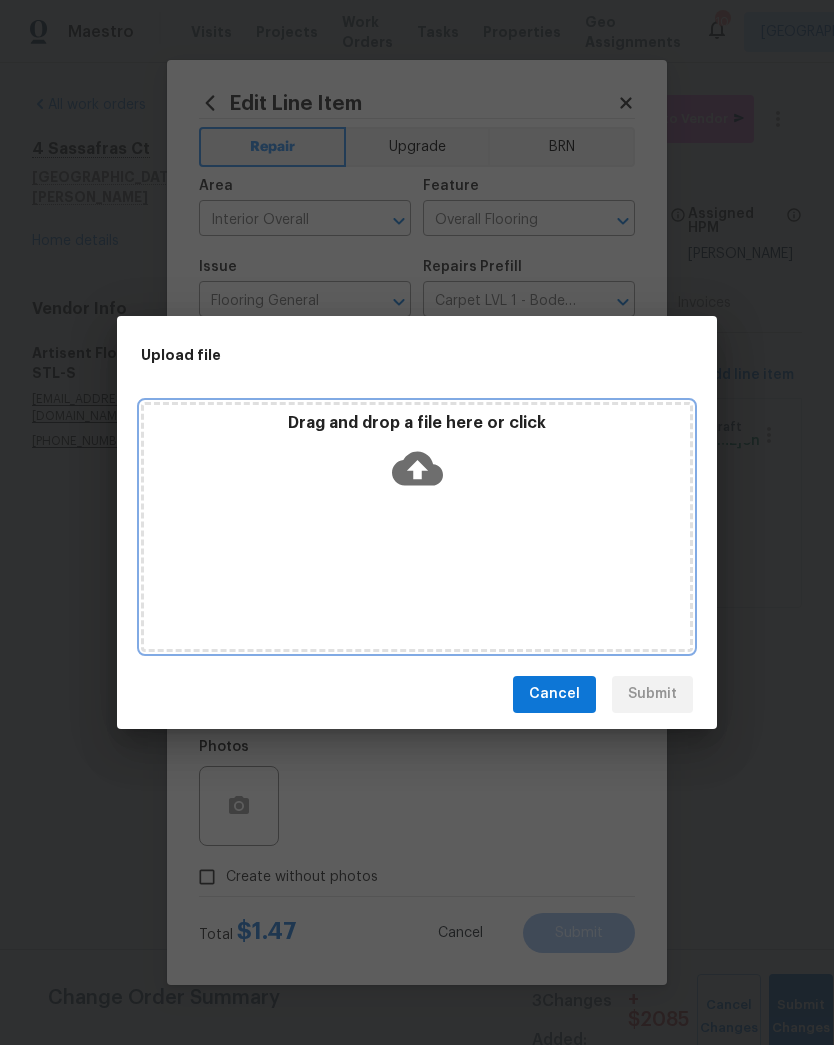 click 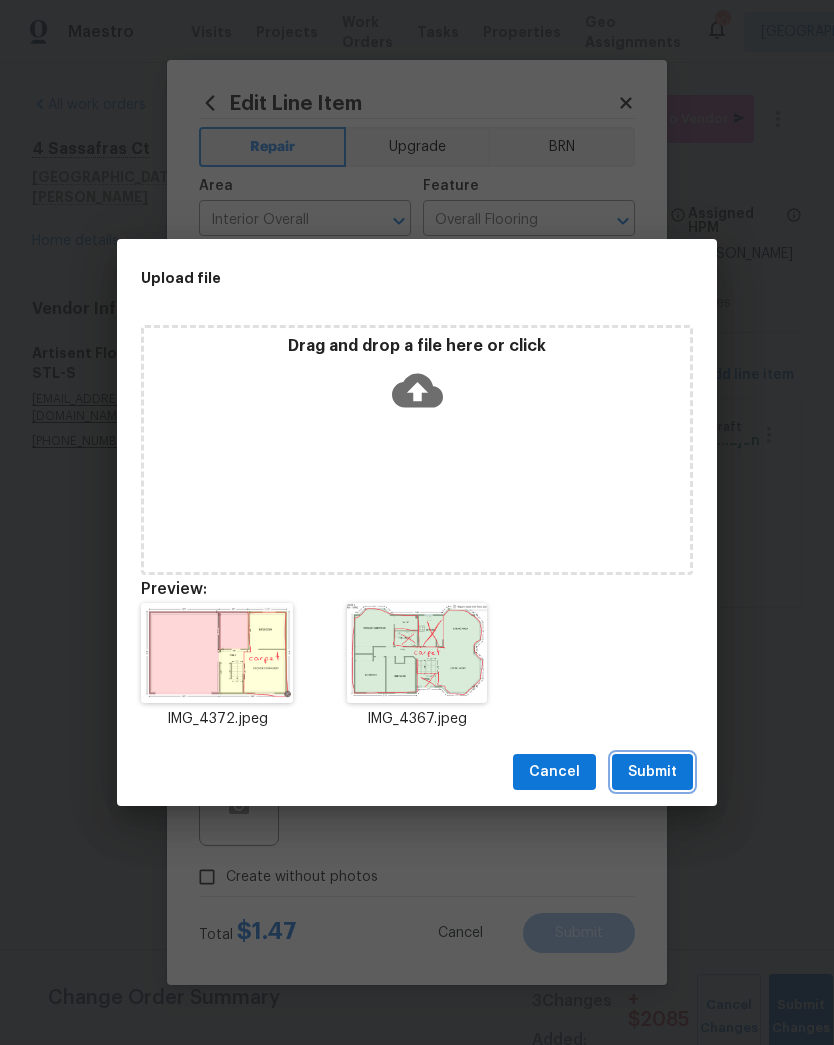 click on "Submit" at bounding box center [652, 772] 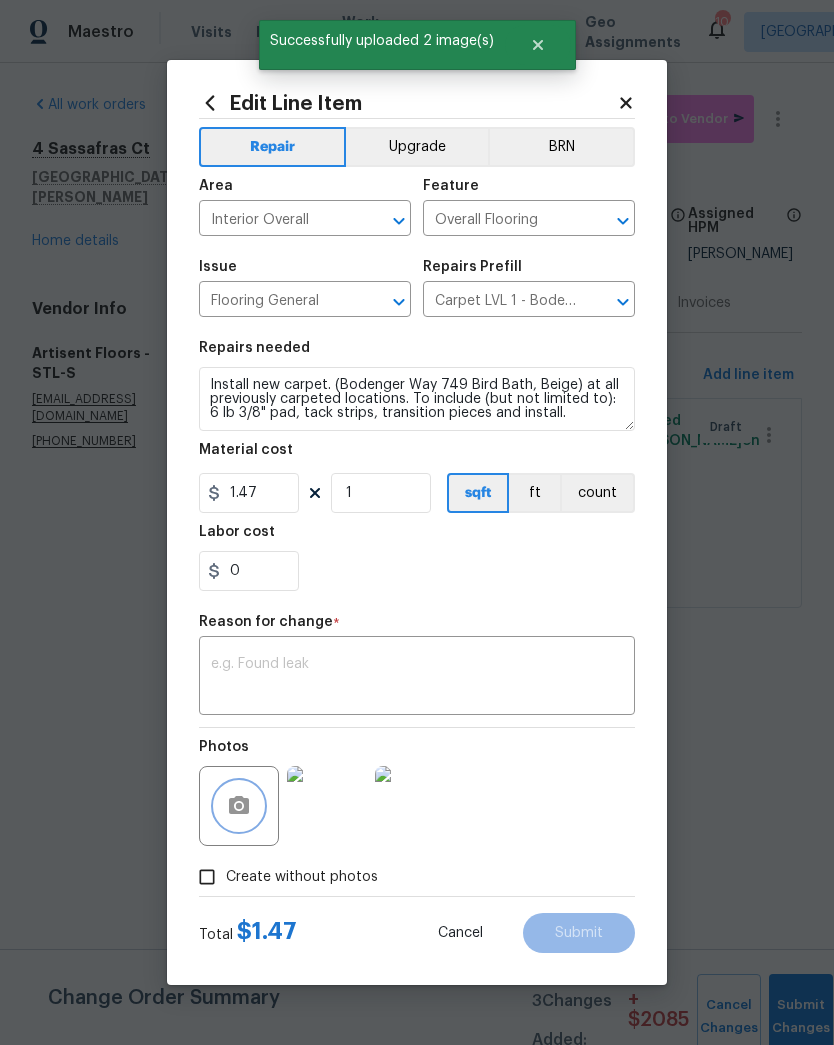 click at bounding box center [239, 806] 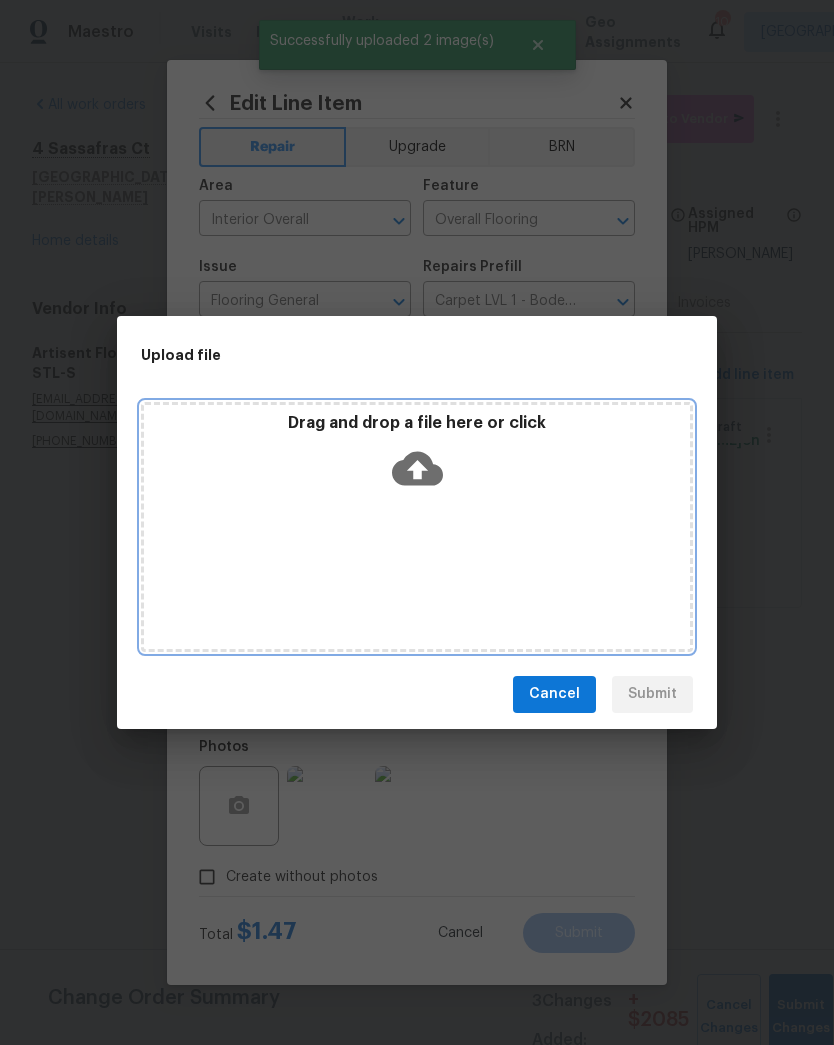 click 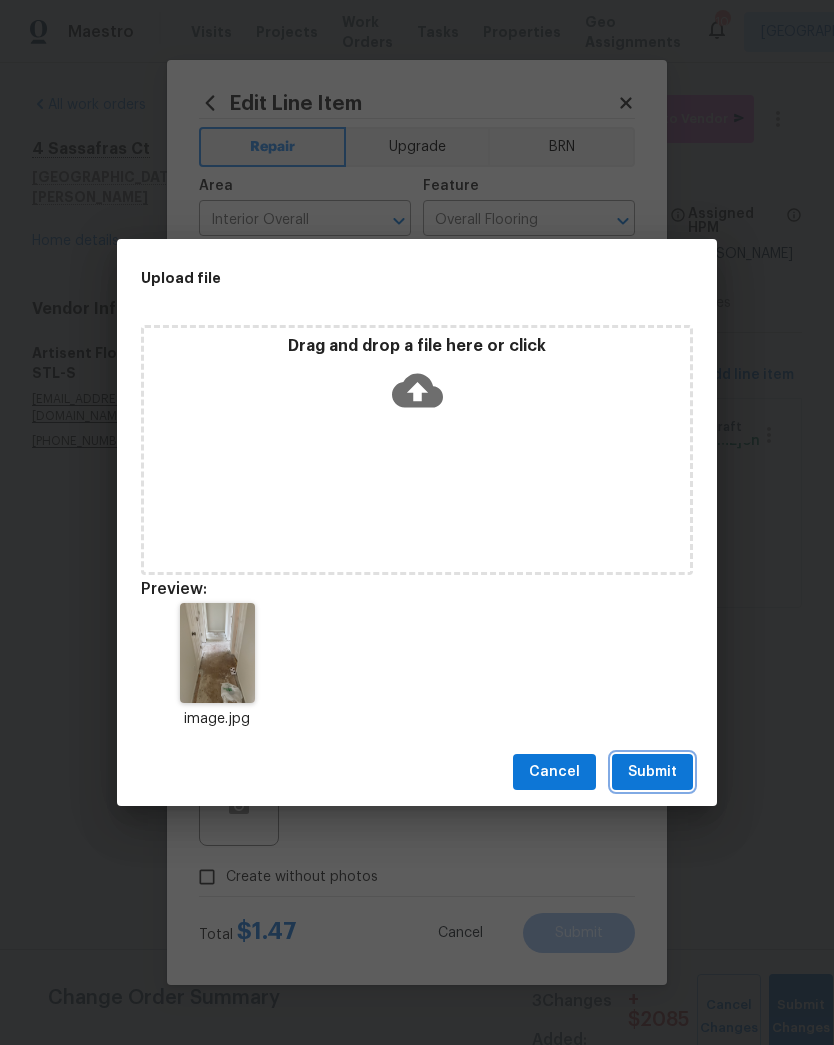 click on "Submit" at bounding box center [652, 772] 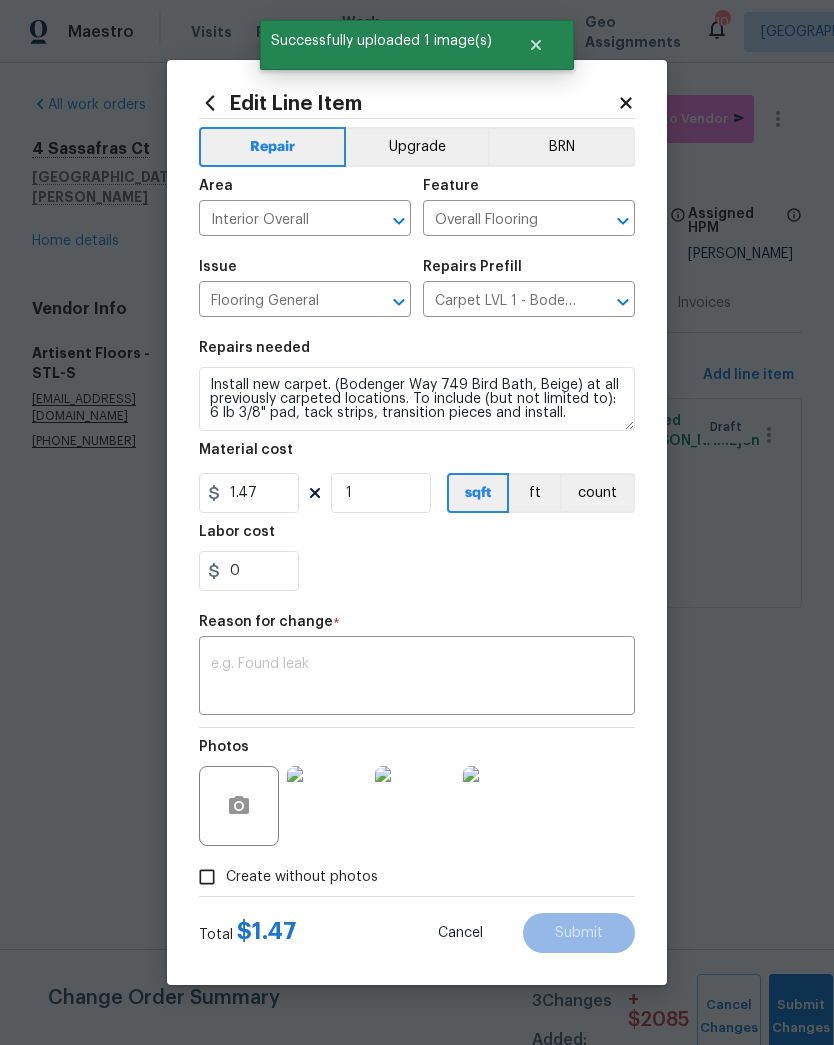 click at bounding box center [417, 678] 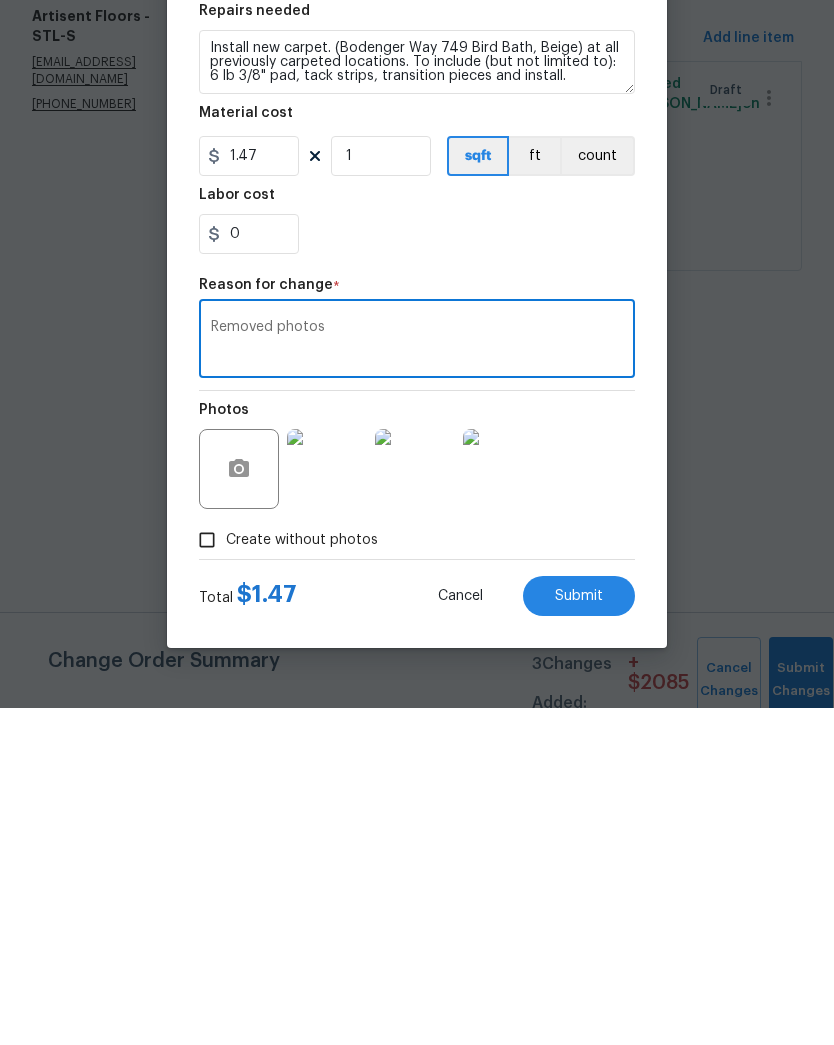 type on "Removed photos" 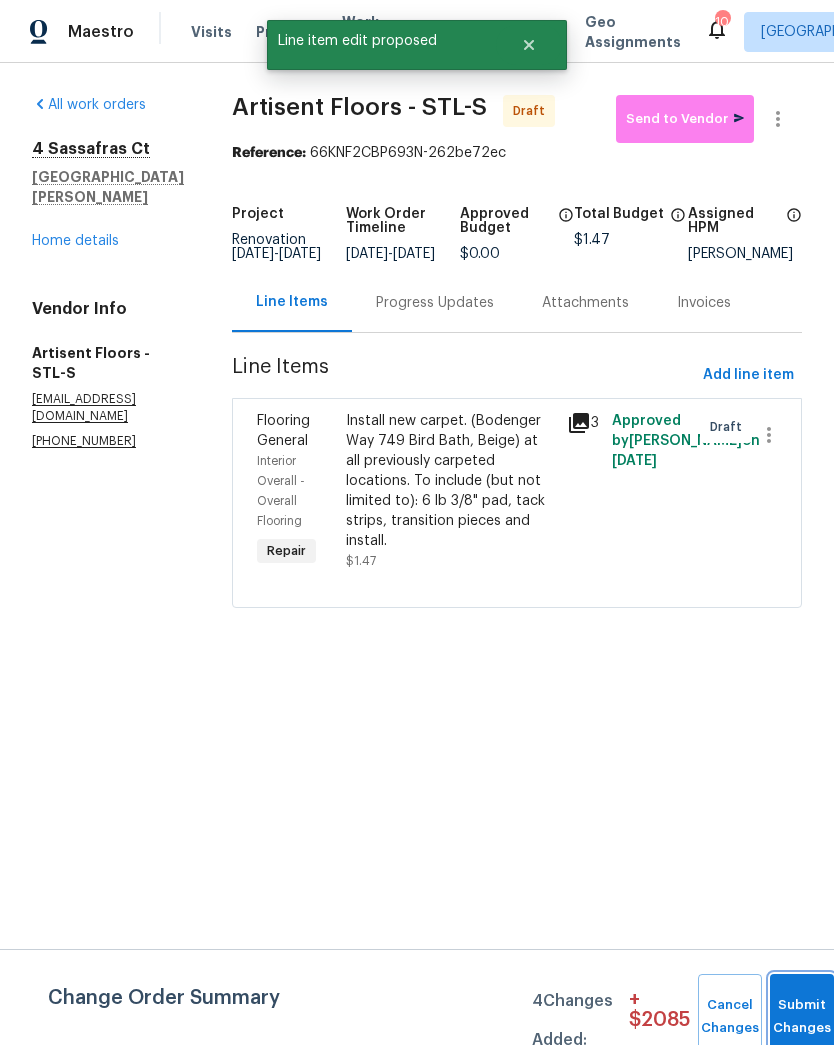 click on "Submit Changes" at bounding box center [802, 1017] 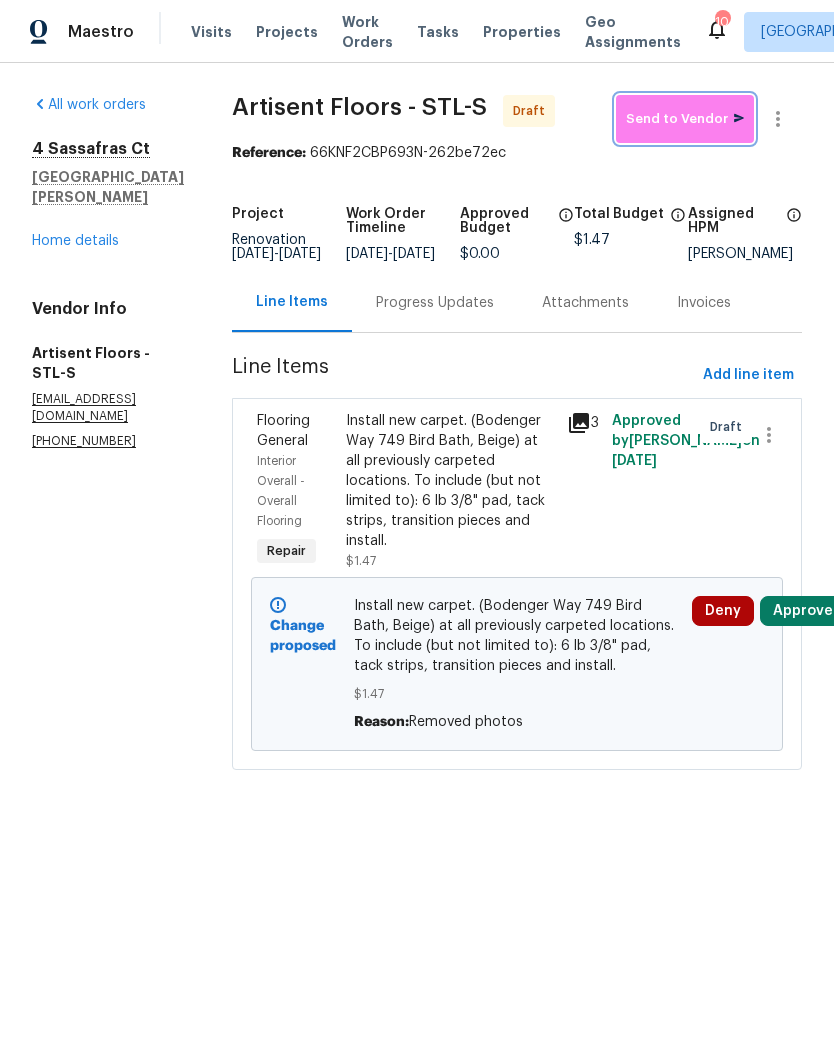 click on "Send to Vendor" at bounding box center (685, 119) 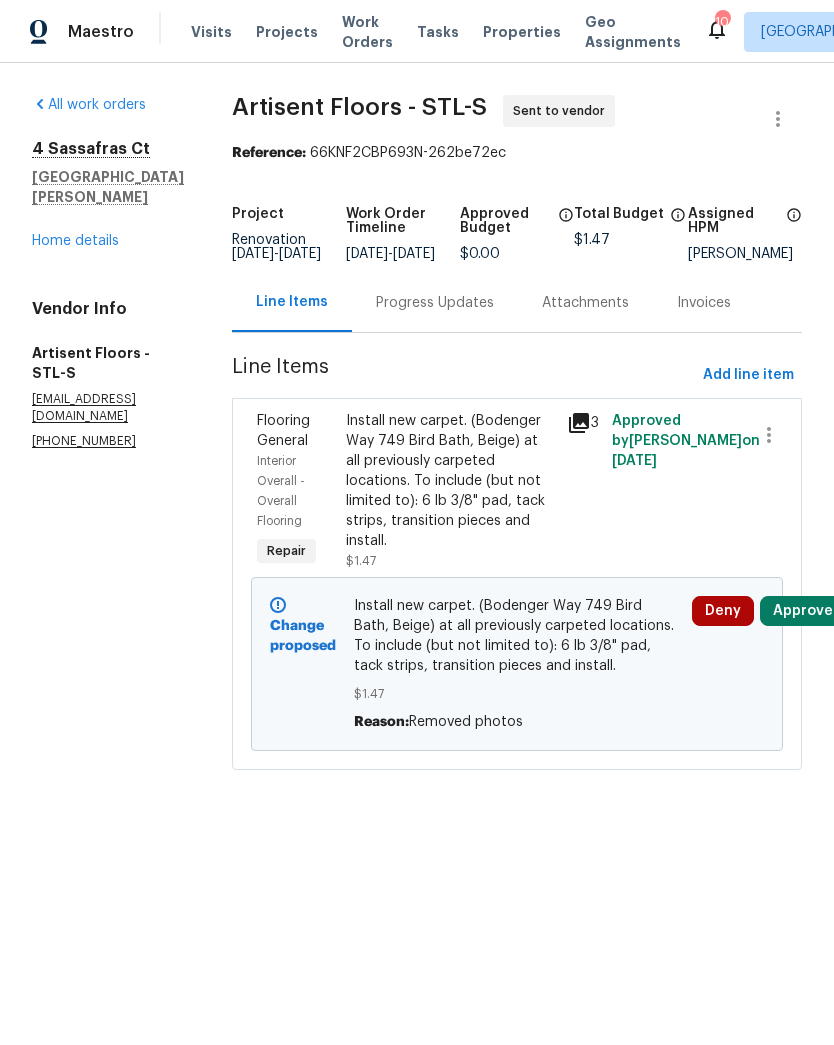click on "Home details" at bounding box center (75, 241) 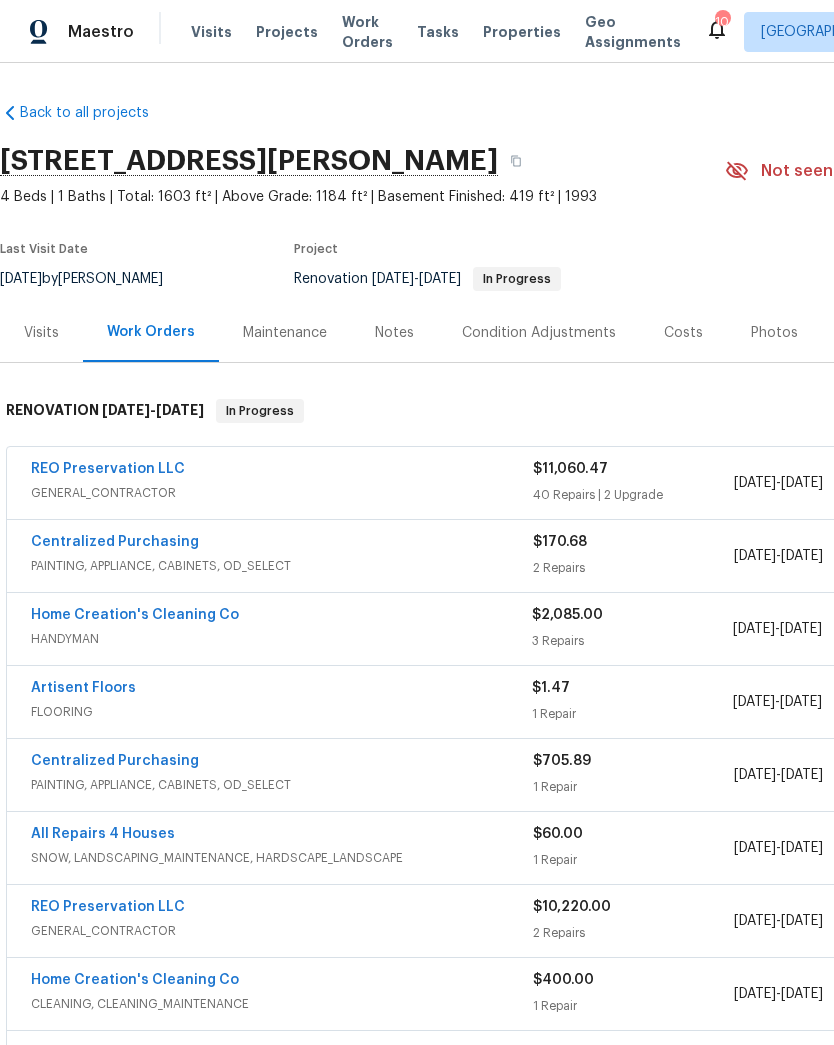 click on "Notes" at bounding box center [394, 333] 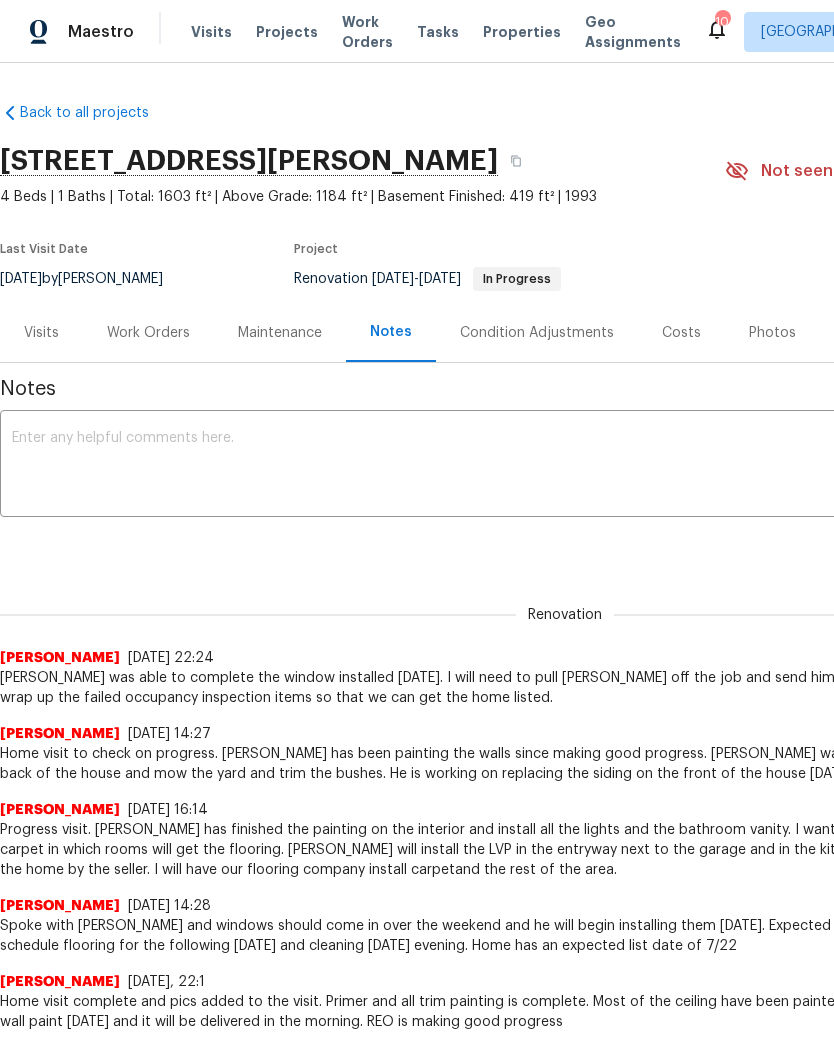 click at bounding box center [565, 466] 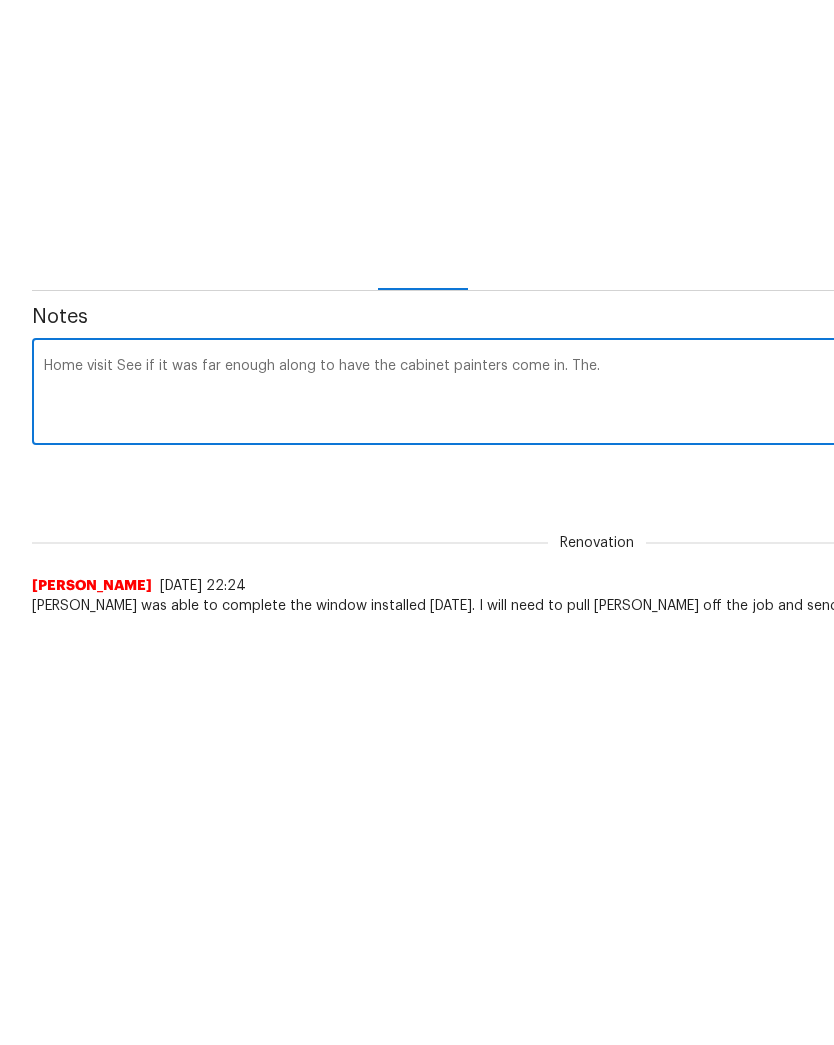 scroll, scrollTop: 120, scrollLeft: 0, axis: vertical 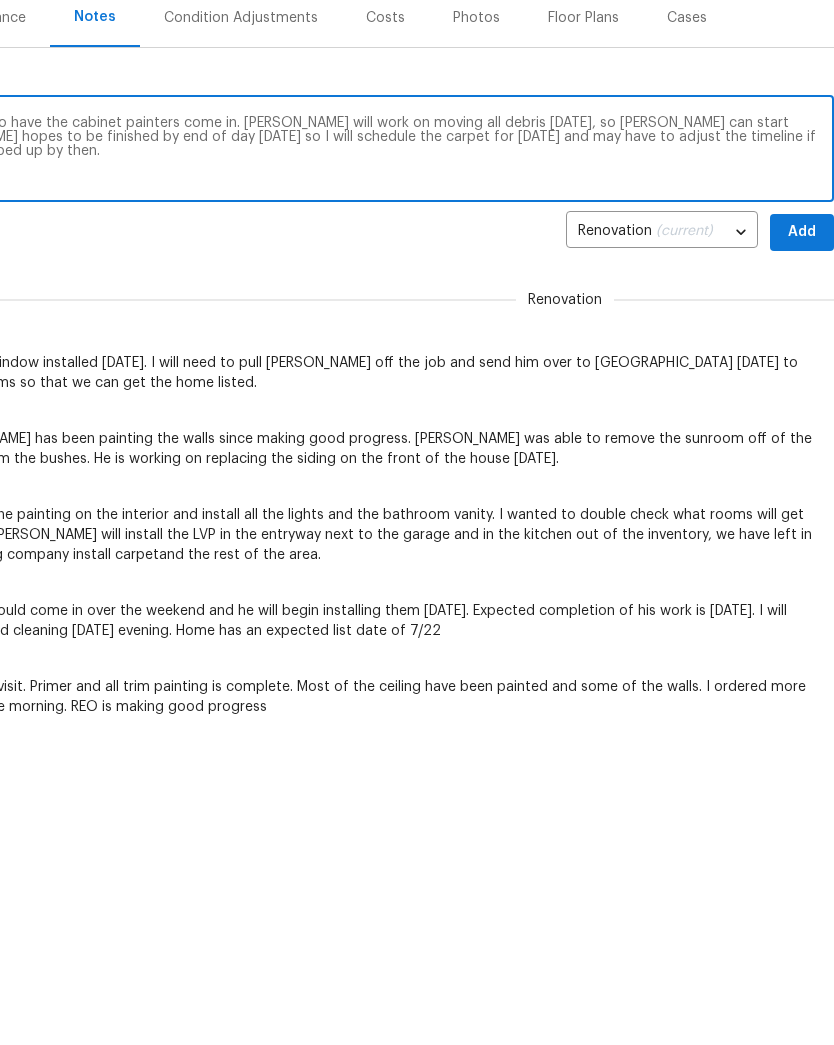 type on "Home visit See if it was far enough along to have the cabinet painters come in. [PERSON_NAME] will work on moving all debris [DATE], so [PERSON_NAME] can start painting the cabinets [DATE].. [PERSON_NAME] hopes to be finished by end of day [DATE] so I will schedule the carpet for [DATE] and may have to adjust the timeline if [PERSON_NAME] can’t get everything wrapped up by then." 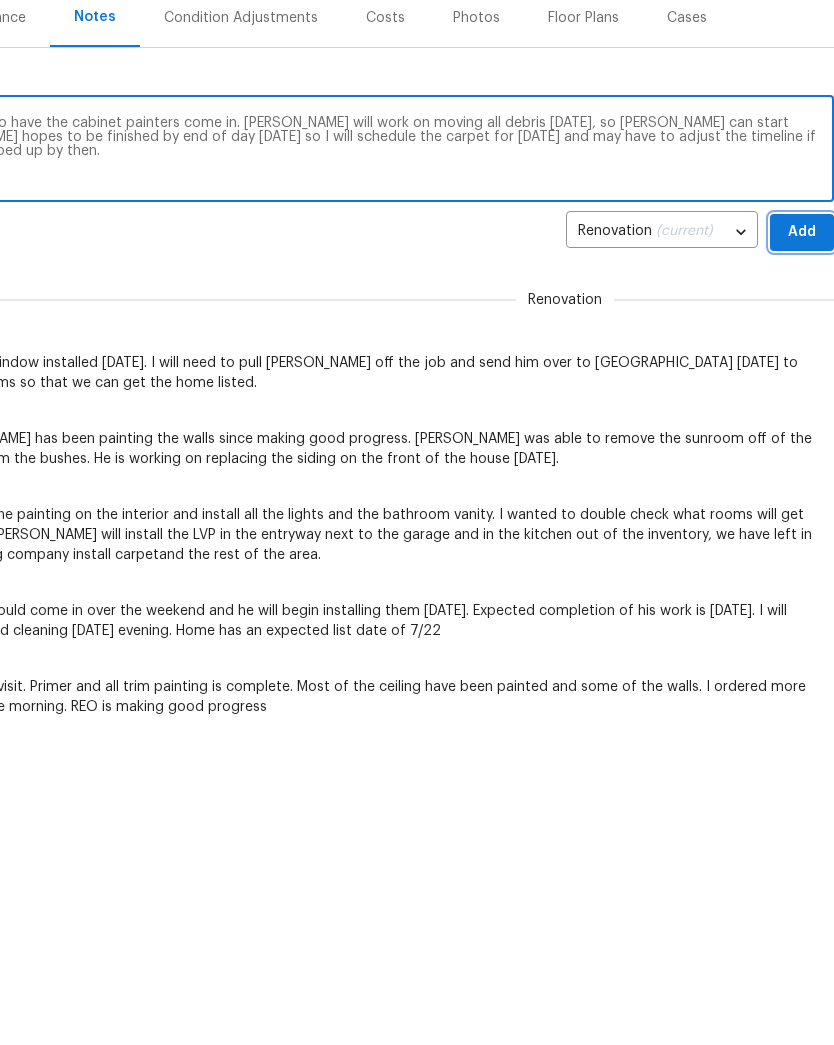 click on "Add" at bounding box center [802, 335] 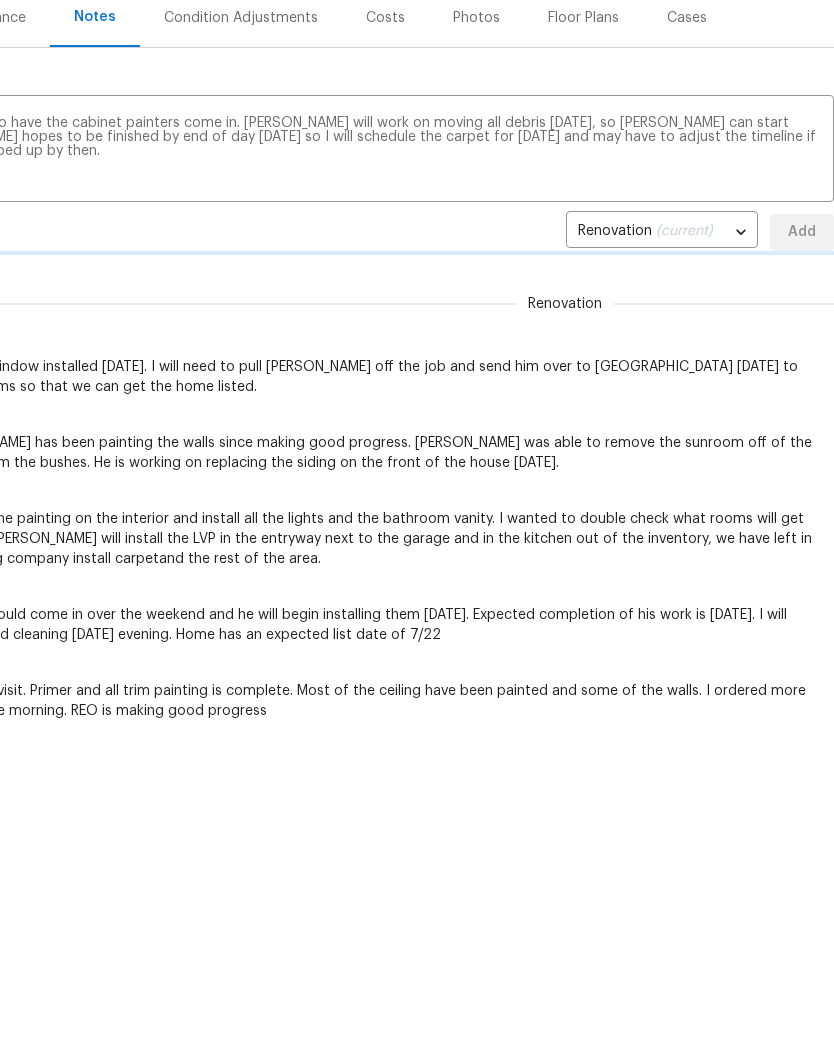 scroll, scrollTop: 315, scrollLeft: 0, axis: vertical 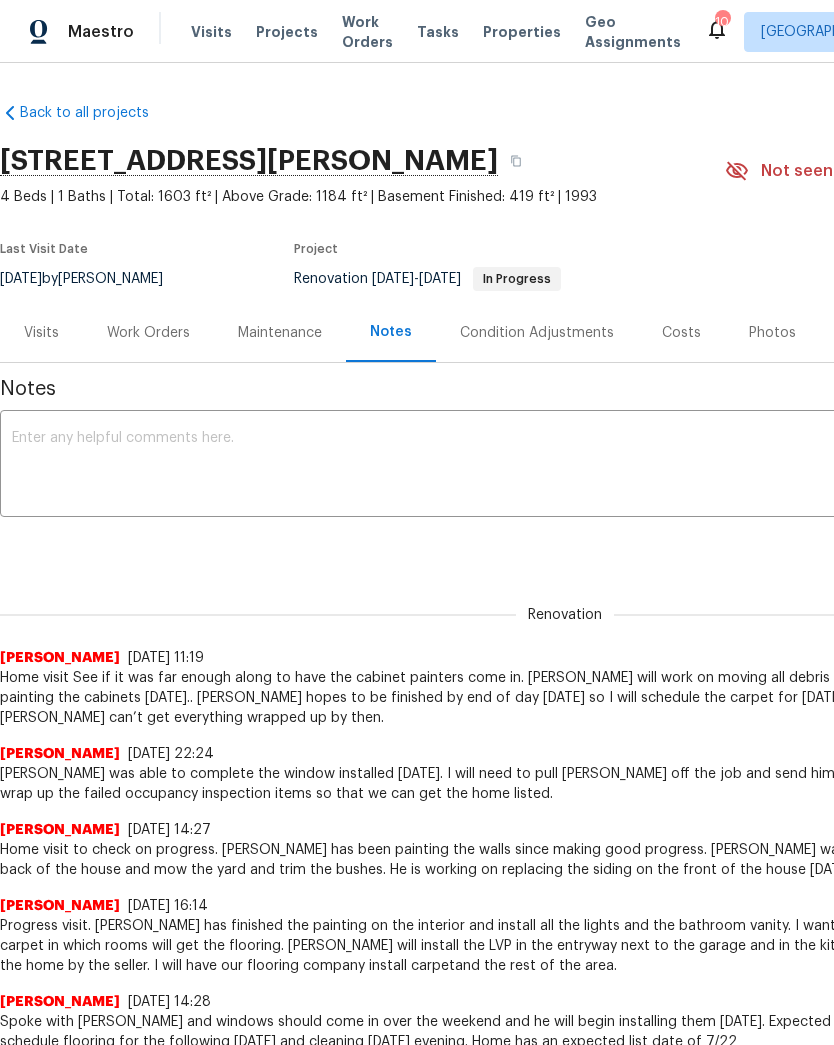 click on "Projects" at bounding box center (287, 32) 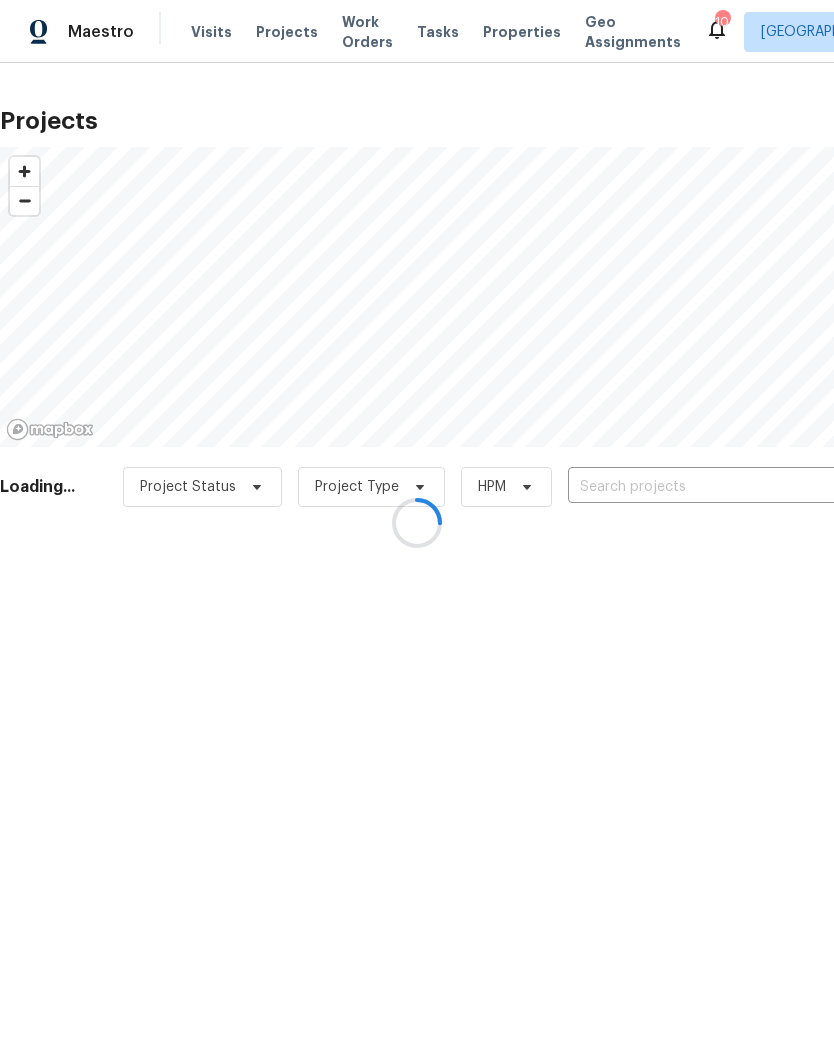 click at bounding box center (417, 522) 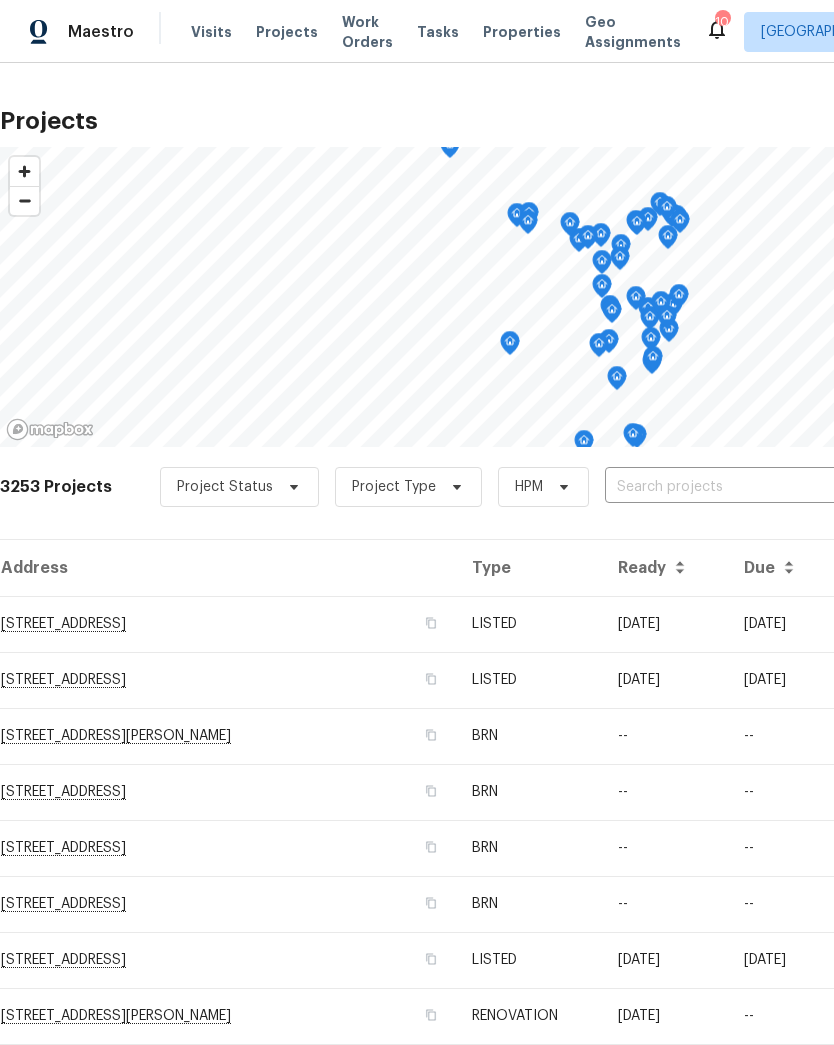 click at bounding box center (719, 487) 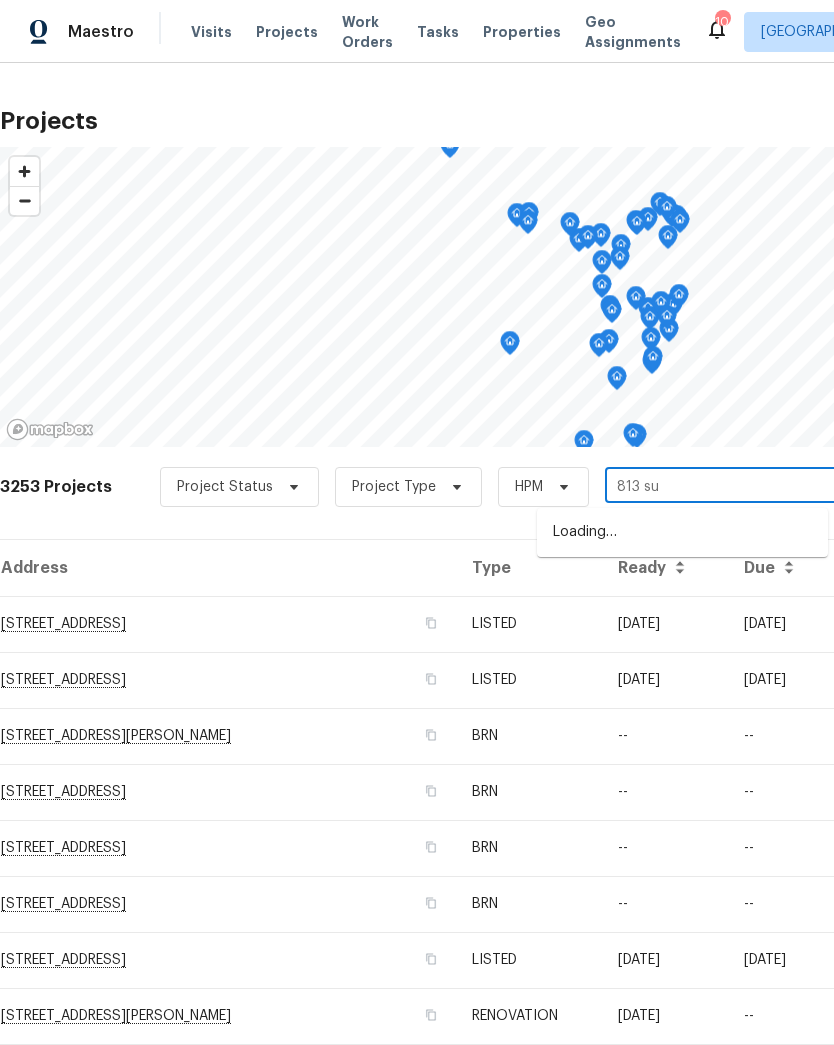 type on "813 sug" 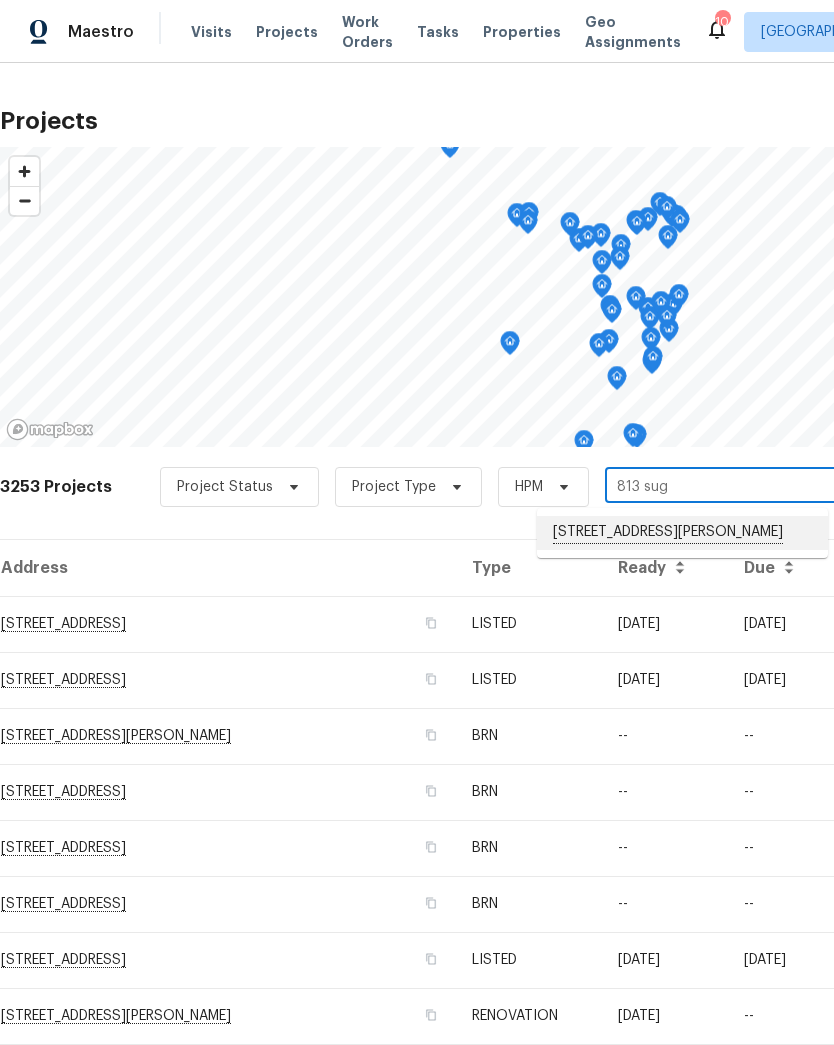 click on "[STREET_ADDRESS][PERSON_NAME]" at bounding box center (682, 533) 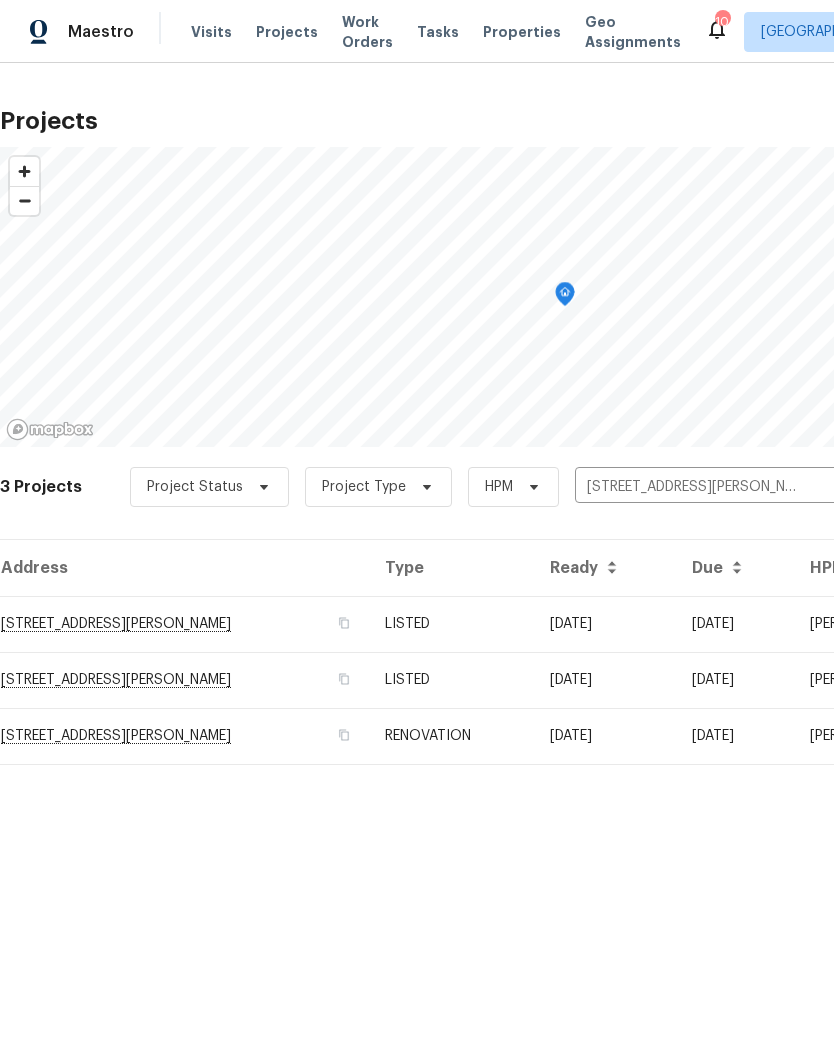 click on "[STREET_ADDRESS][PERSON_NAME]" at bounding box center (184, 624) 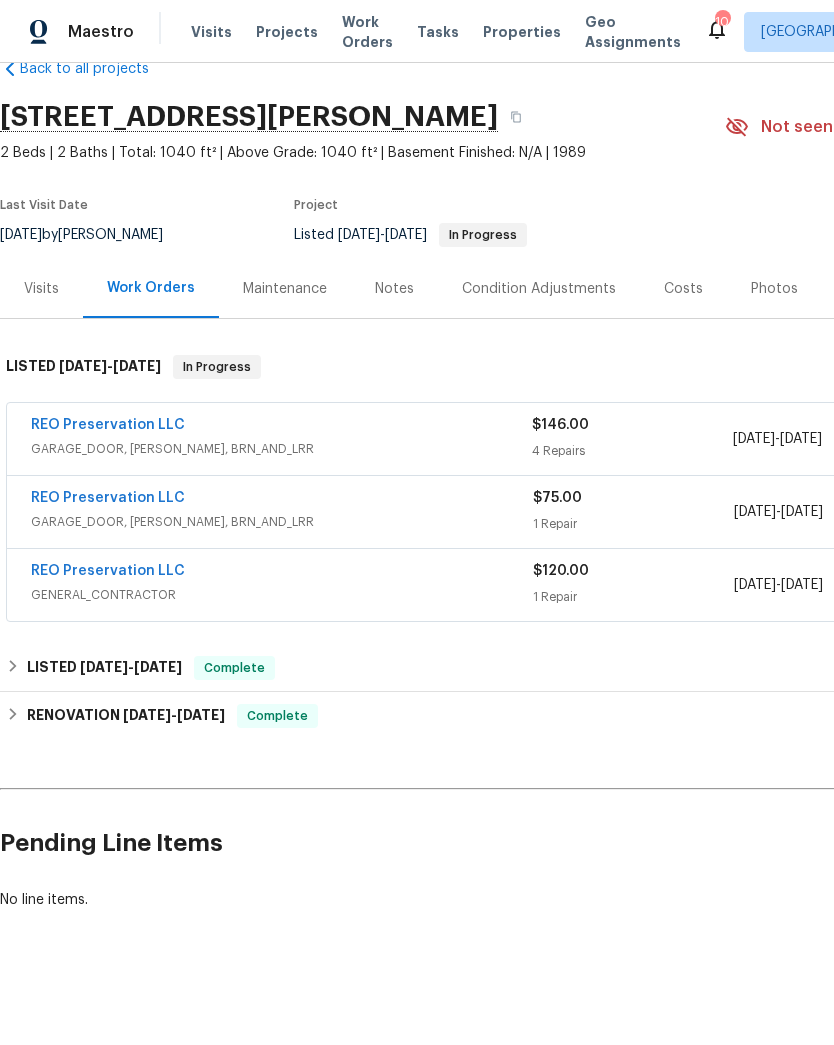 scroll, scrollTop: 44, scrollLeft: 0, axis: vertical 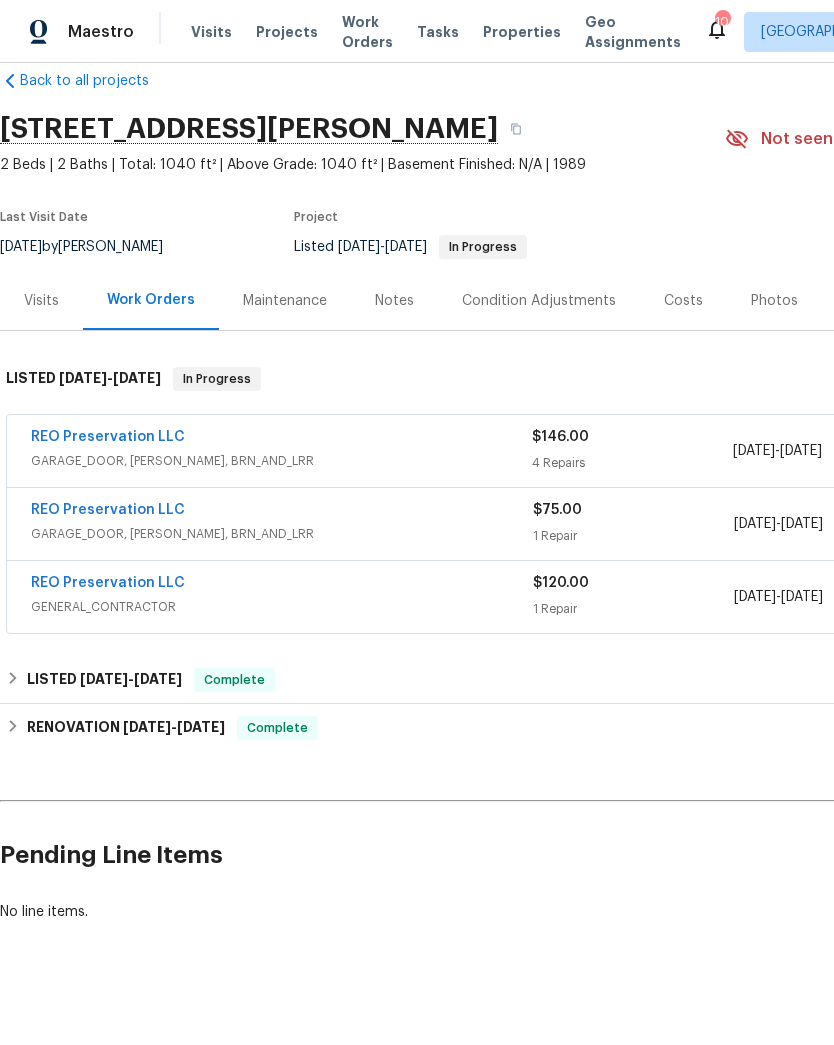 click on "REO Preservation LLC" at bounding box center [108, 437] 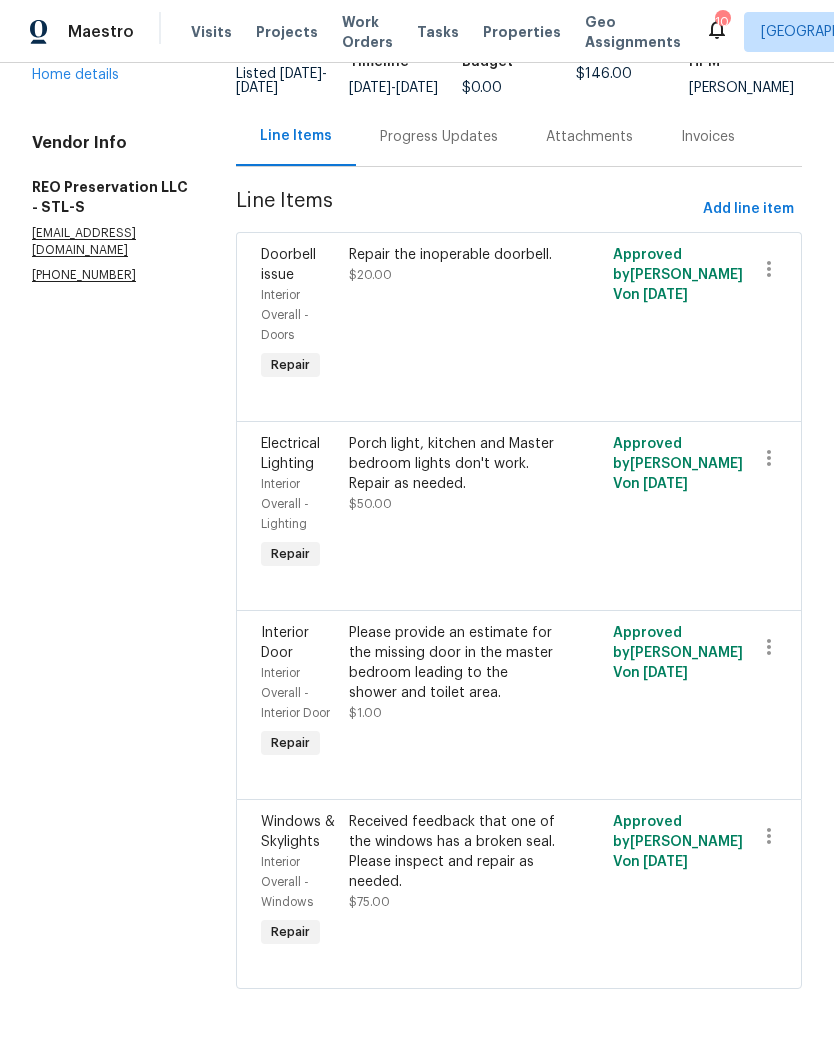 scroll, scrollTop: 192, scrollLeft: 0, axis: vertical 